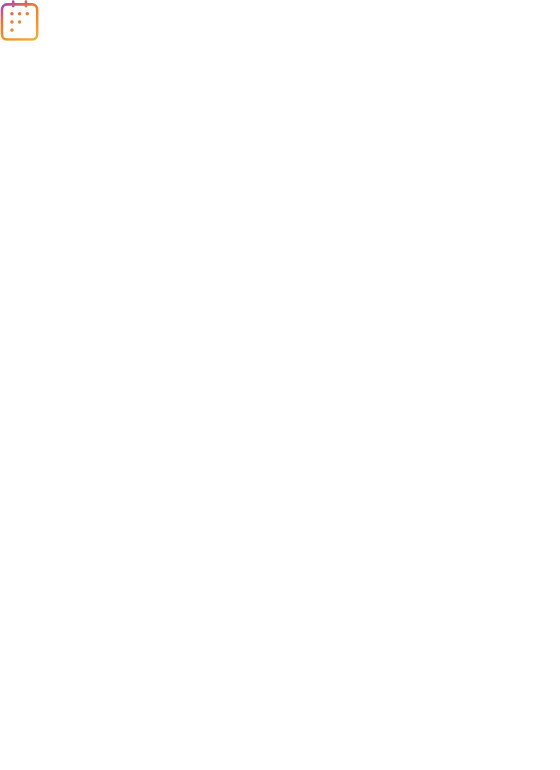 scroll, scrollTop: 0, scrollLeft: 0, axis: both 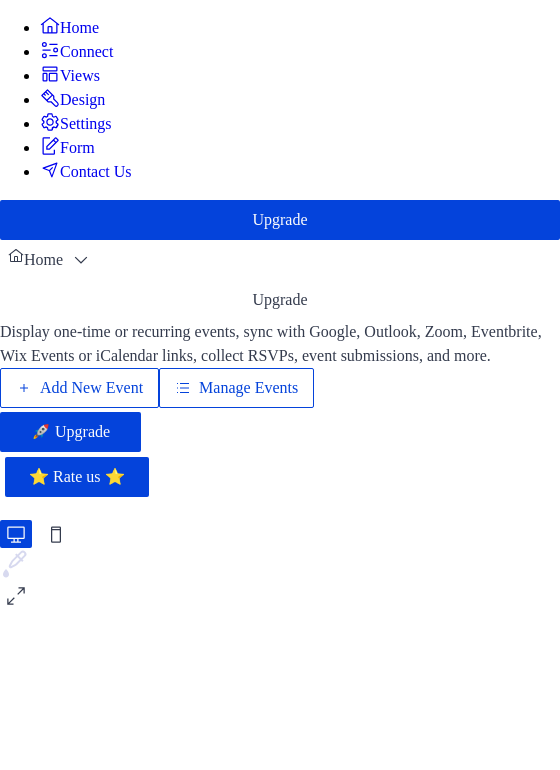 click on "Manage Events" at bounding box center (248, 388) 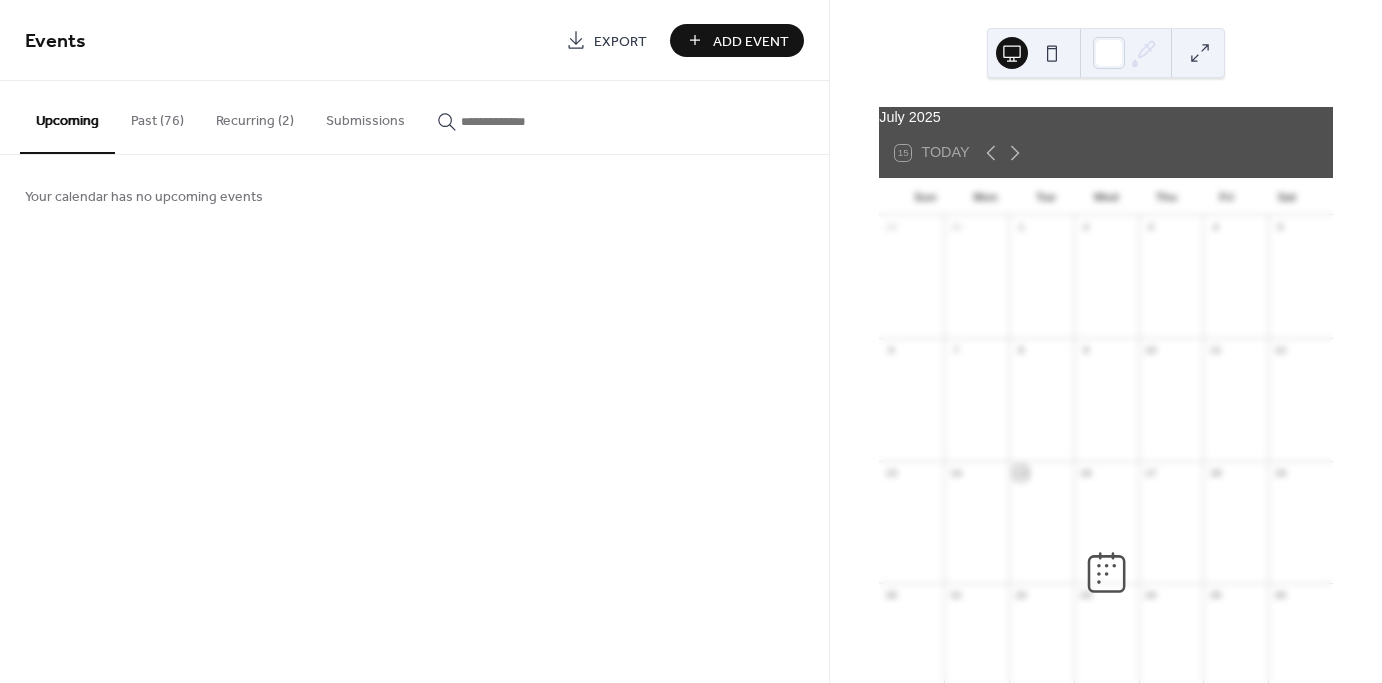 scroll, scrollTop: 0, scrollLeft: 0, axis: both 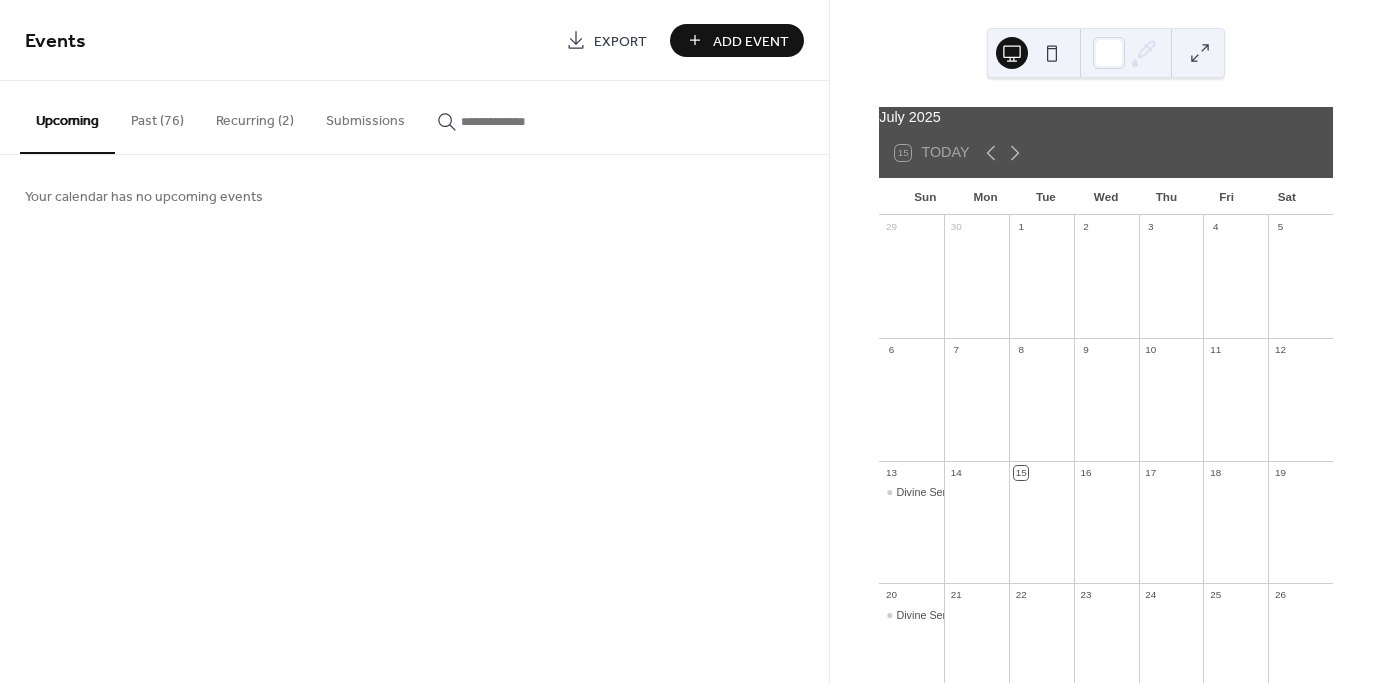 click at bounding box center (911, 409) 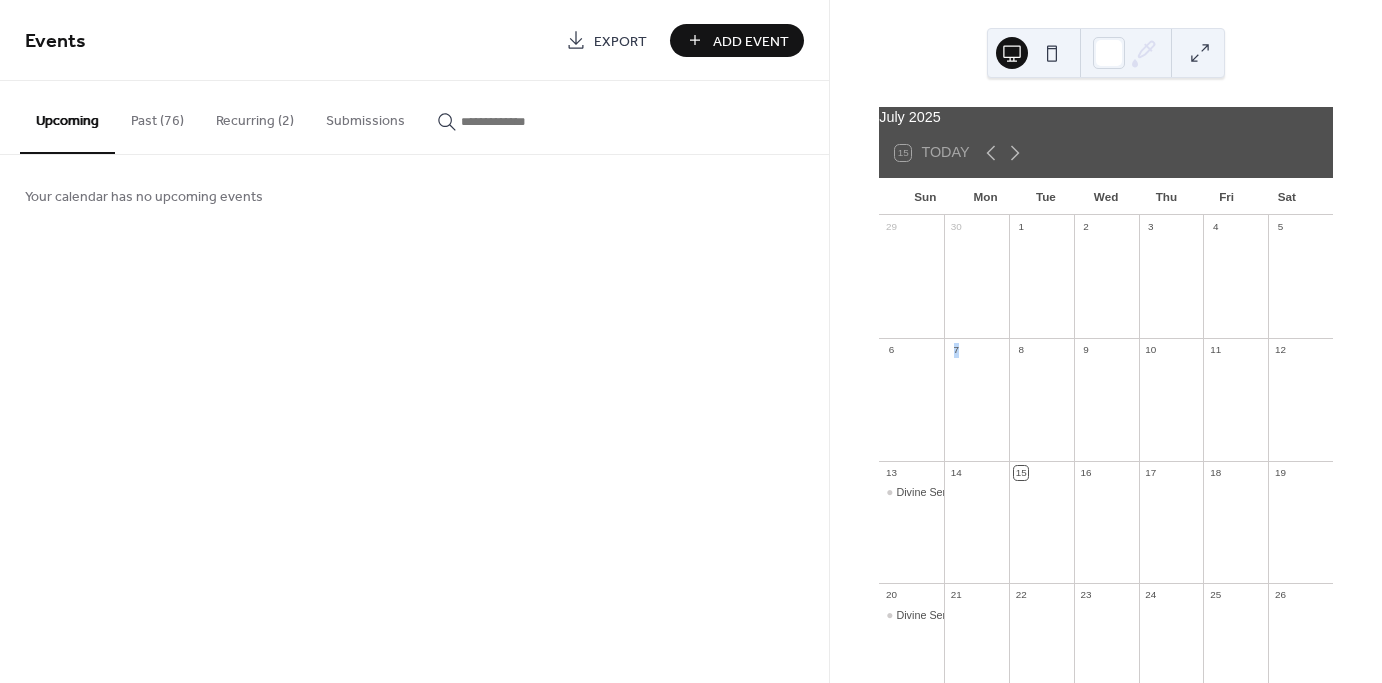 click at bounding box center [911, 409] 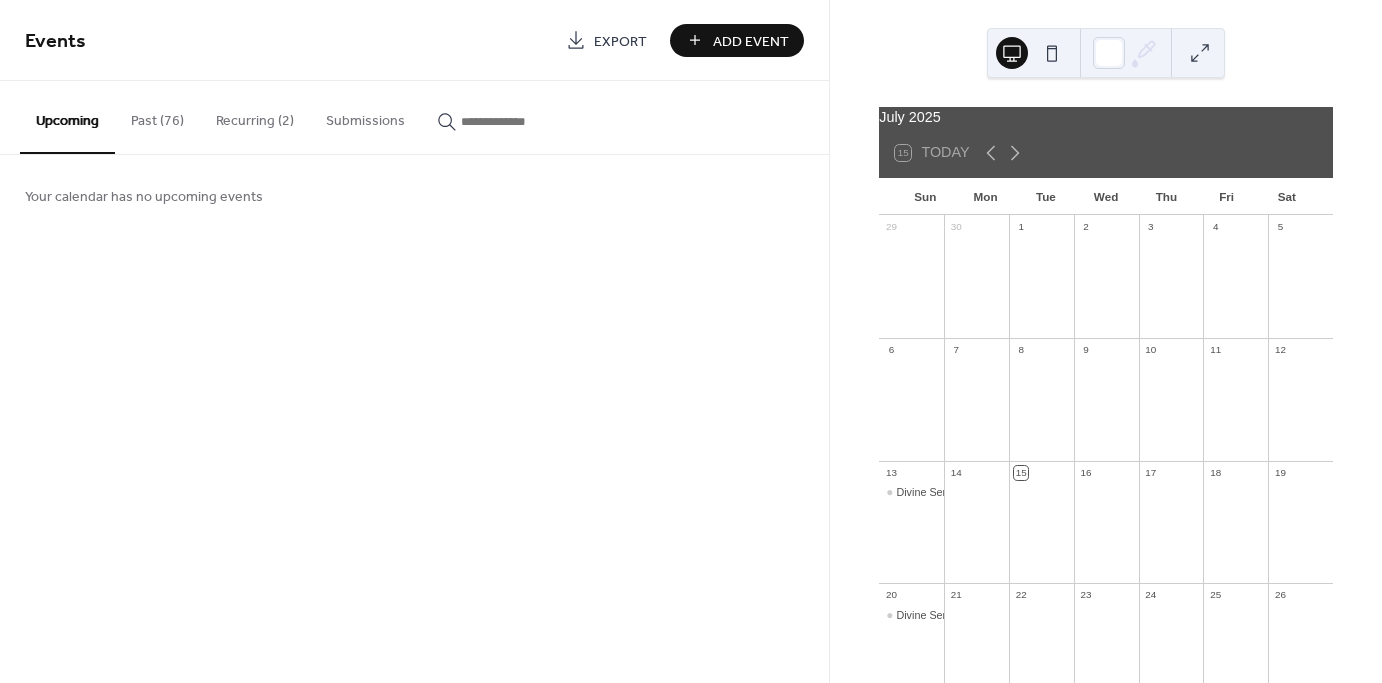 click at bounding box center [911, 409] 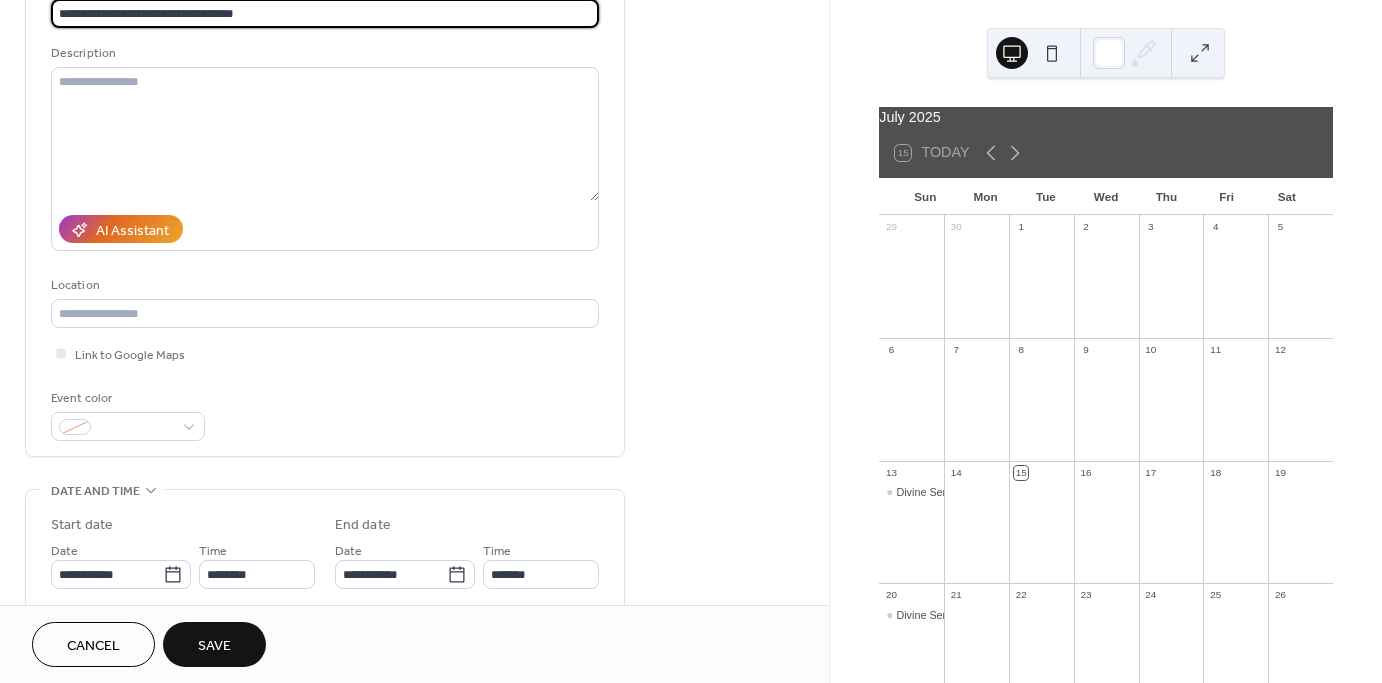 scroll, scrollTop: 163, scrollLeft: 0, axis: vertical 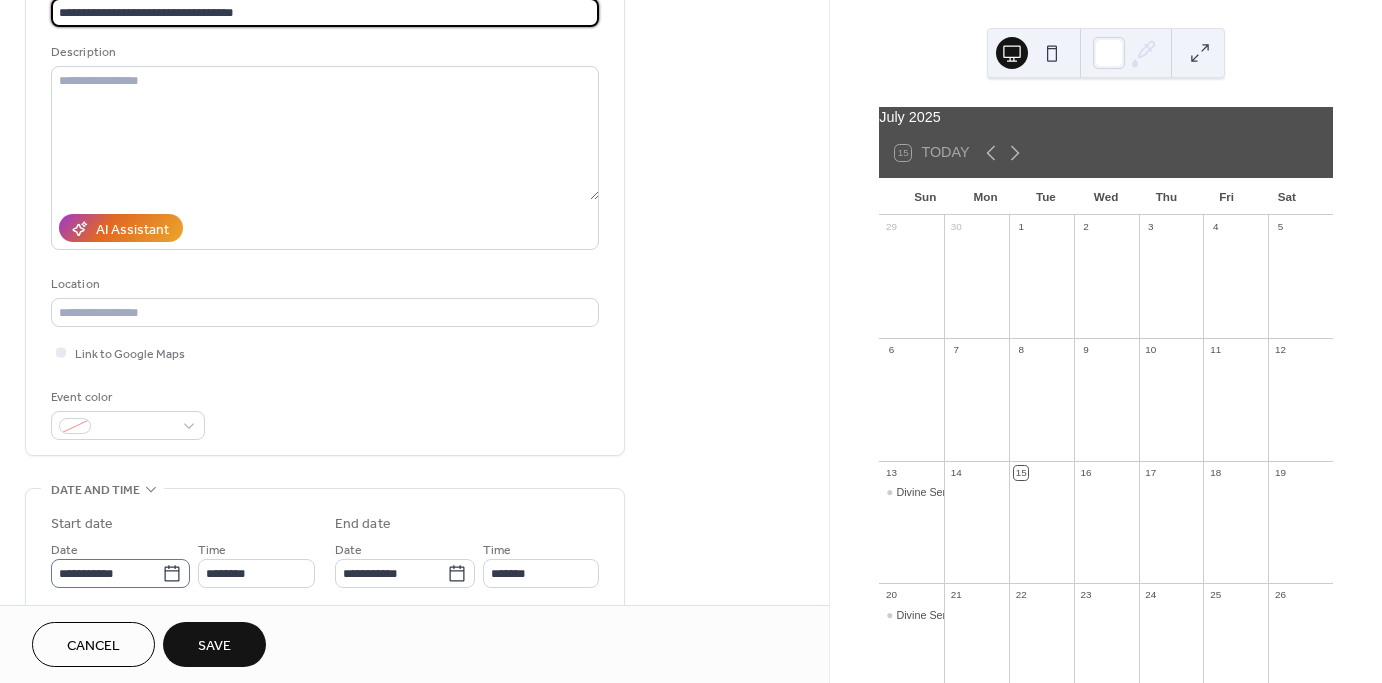type on "**********" 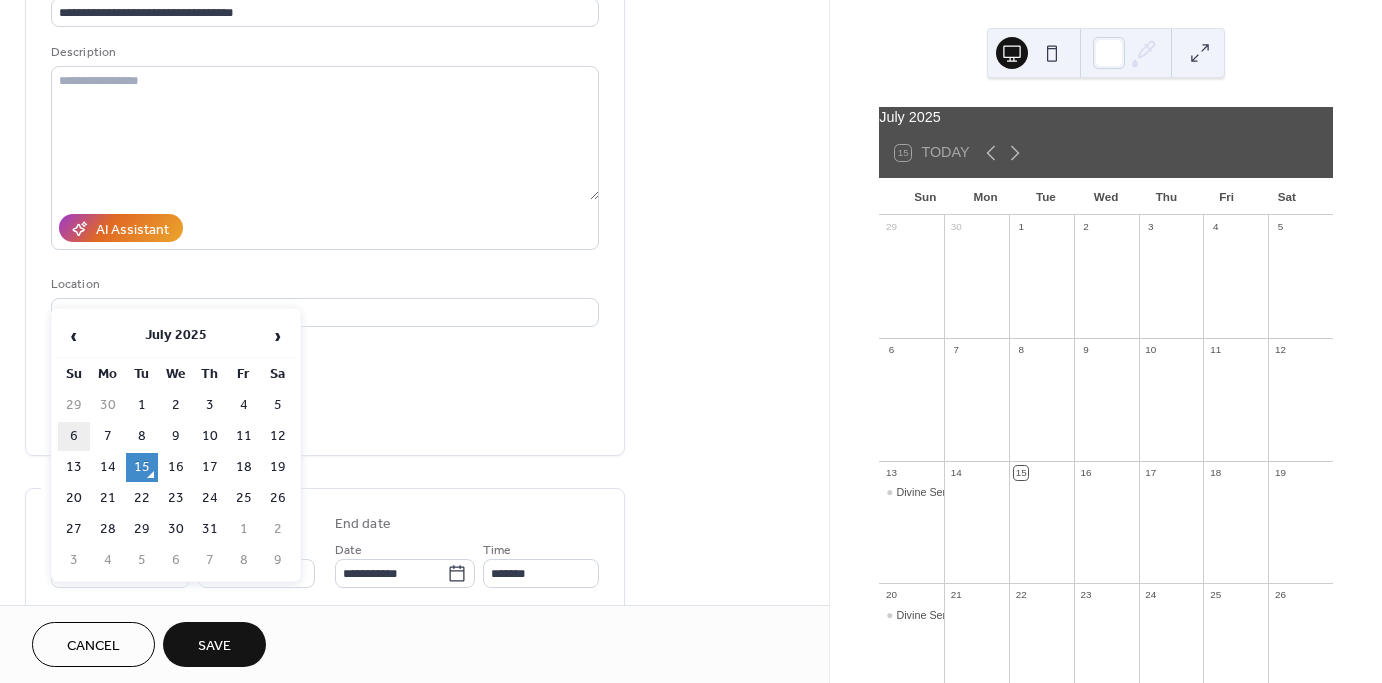 click on "6" at bounding box center (74, 436) 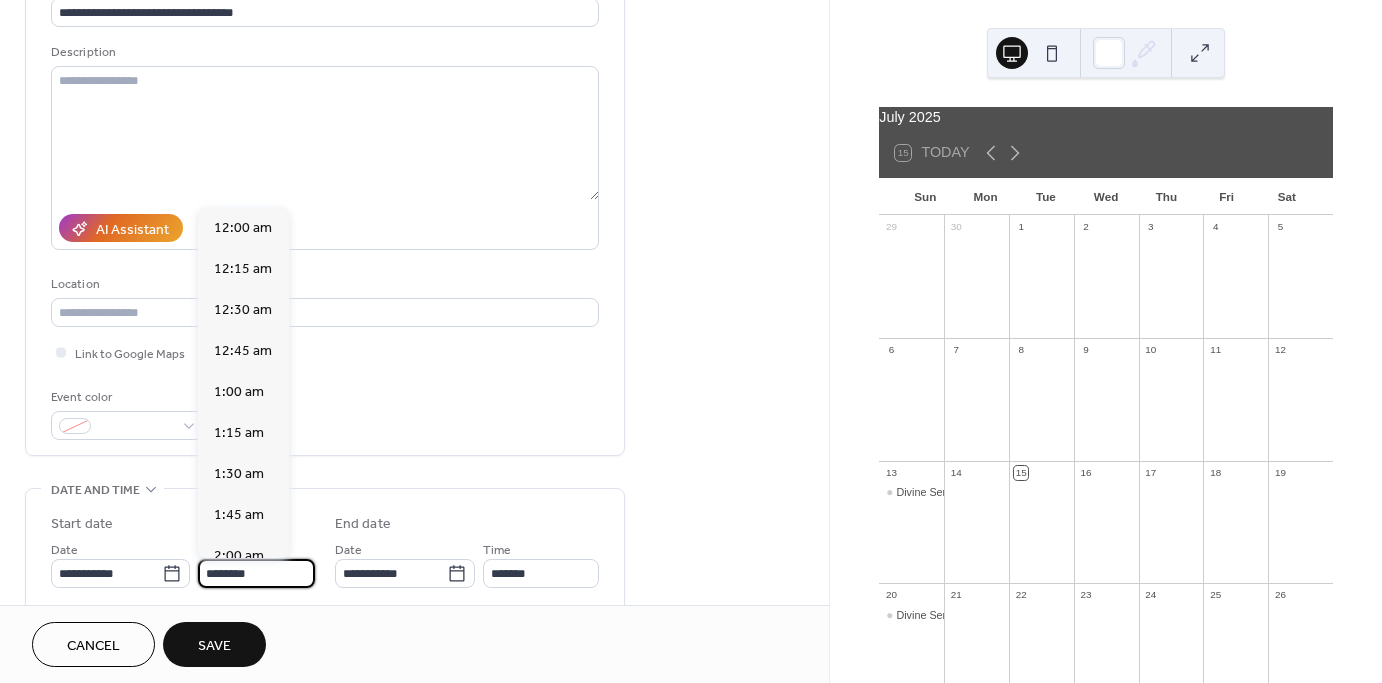 click on "********" at bounding box center [256, 573] 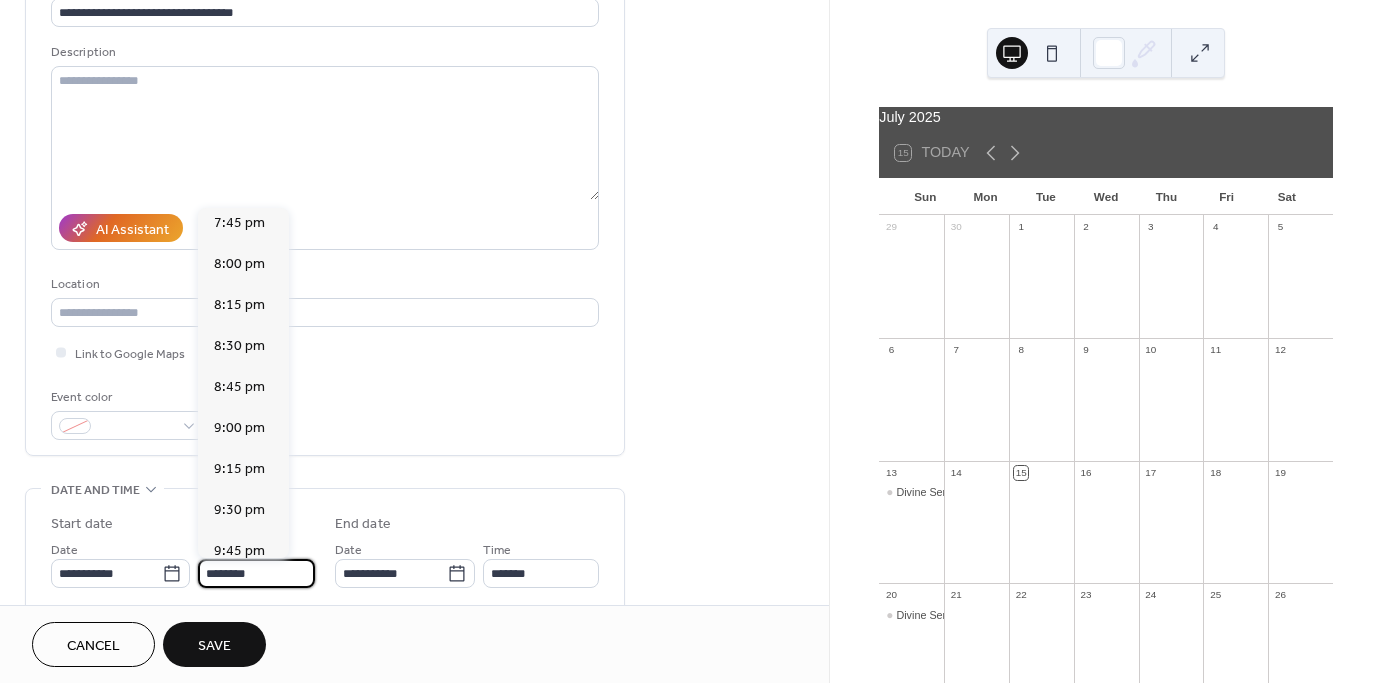 scroll, scrollTop: 3260, scrollLeft: 0, axis: vertical 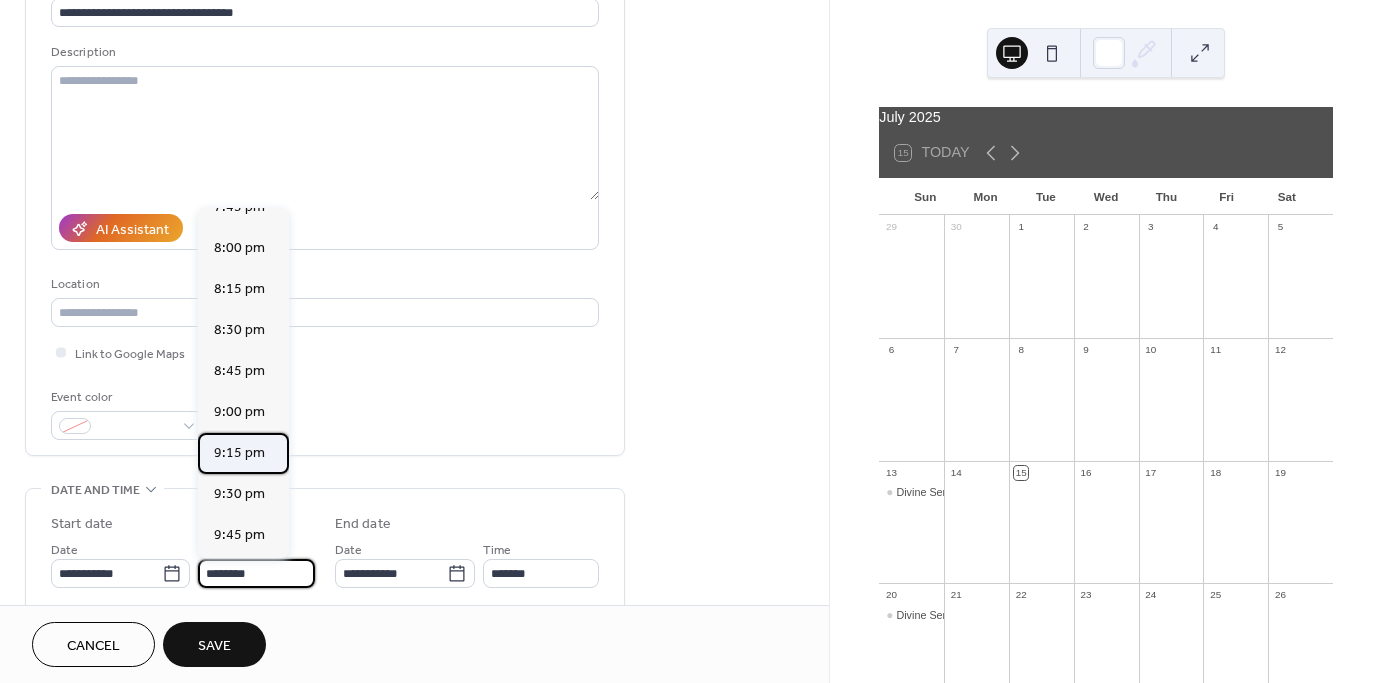click on "9:15 pm" at bounding box center (239, 453) 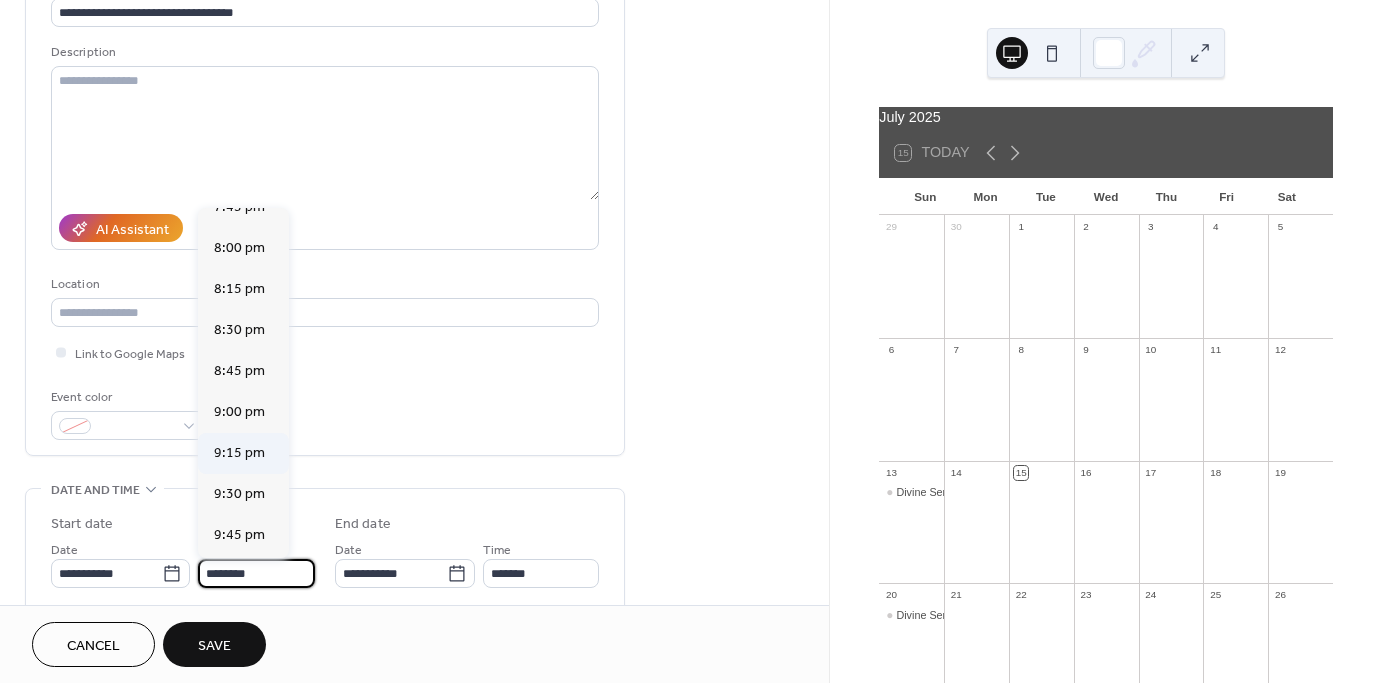 type on "*******" 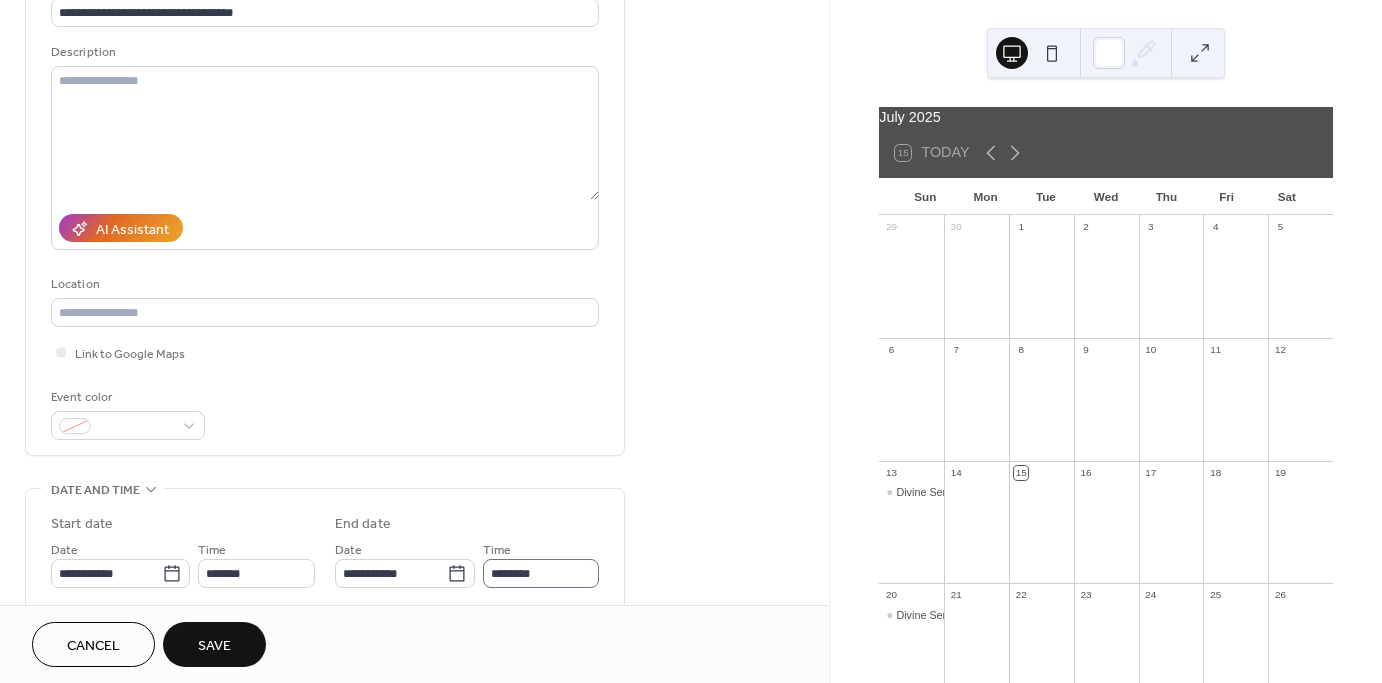 scroll, scrollTop: 1, scrollLeft: 0, axis: vertical 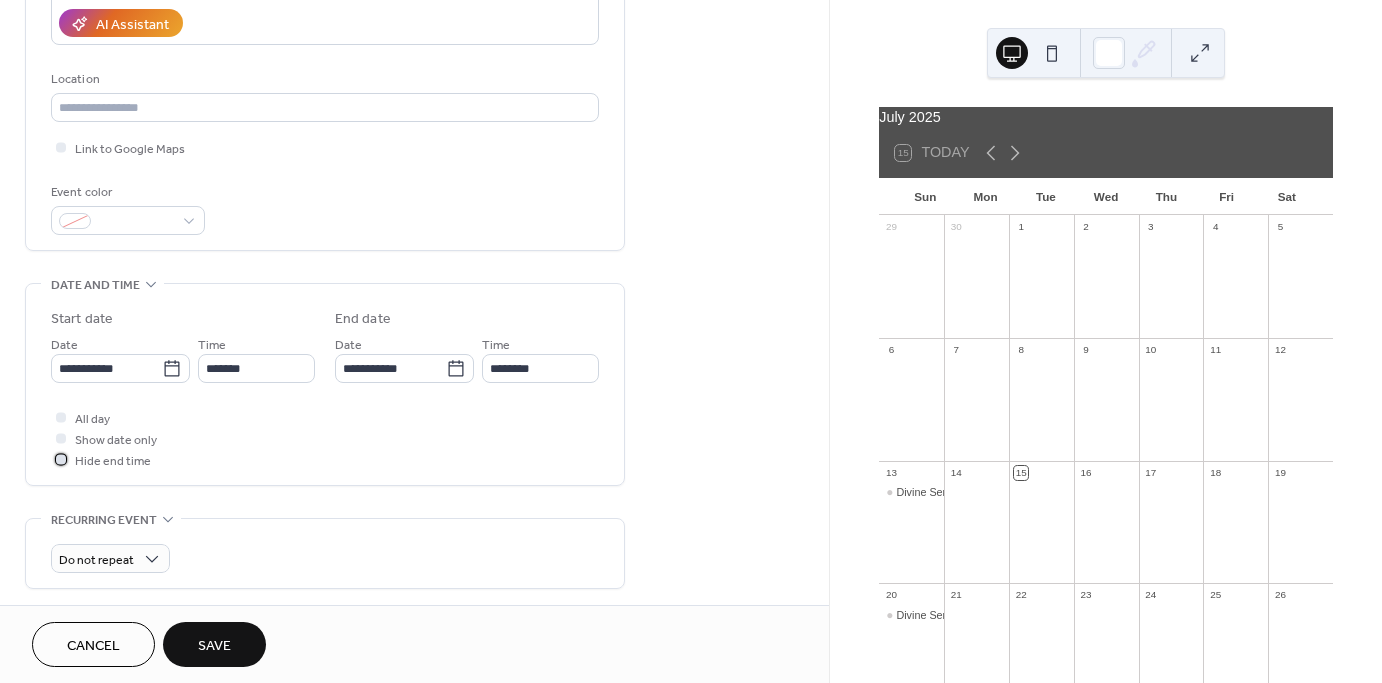 click at bounding box center (61, 459) 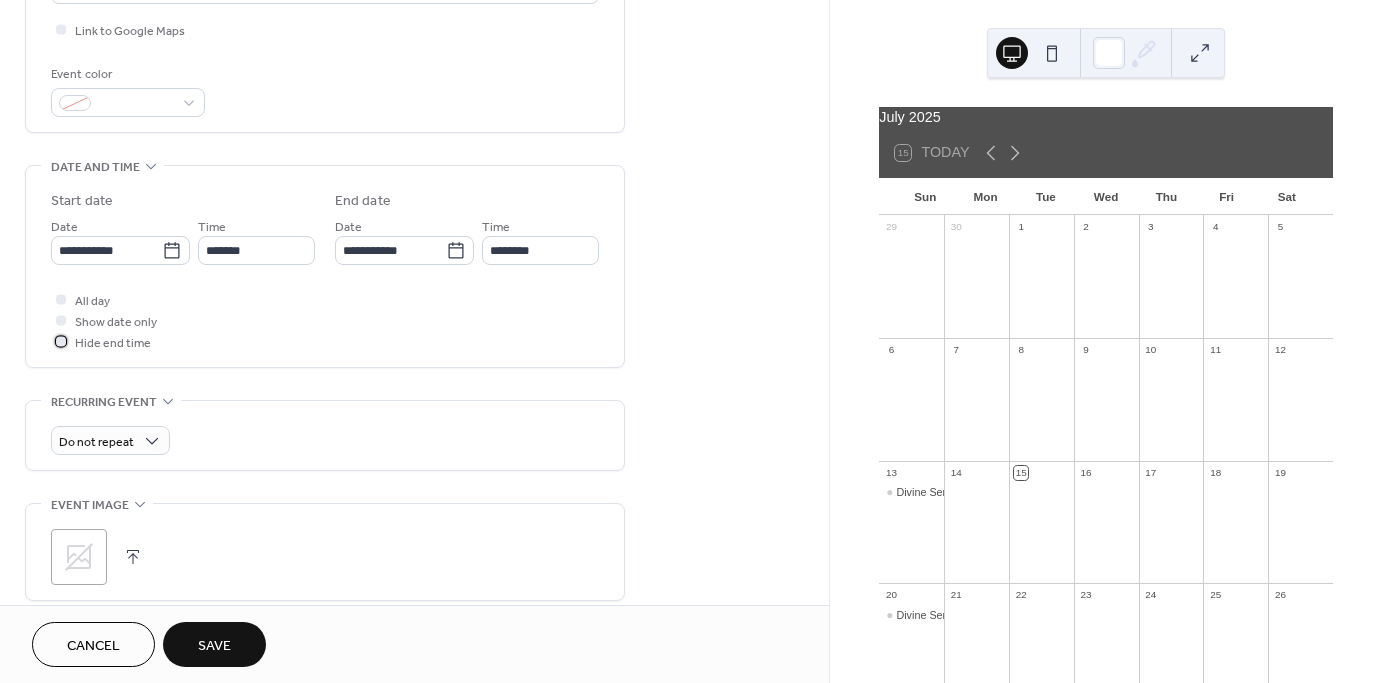 scroll, scrollTop: 492, scrollLeft: 0, axis: vertical 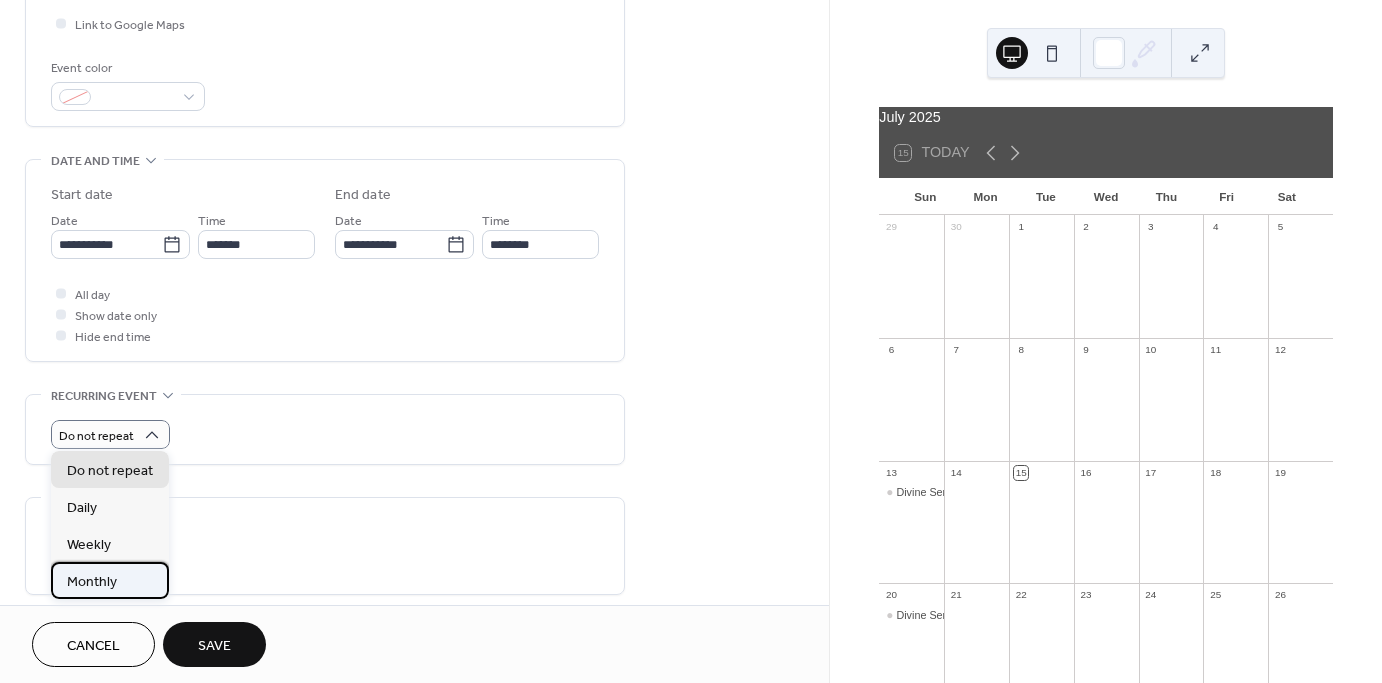 click on "Monthly" at bounding box center [110, 580] 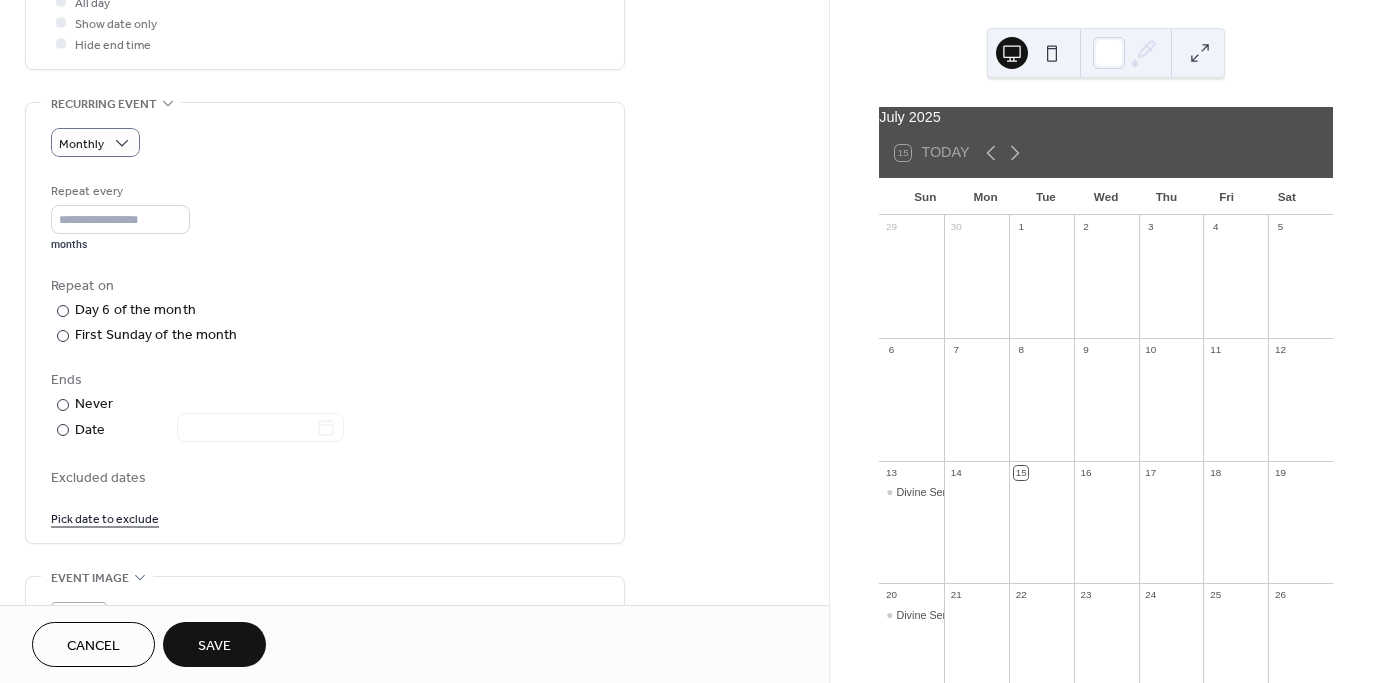 scroll, scrollTop: 786, scrollLeft: 0, axis: vertical 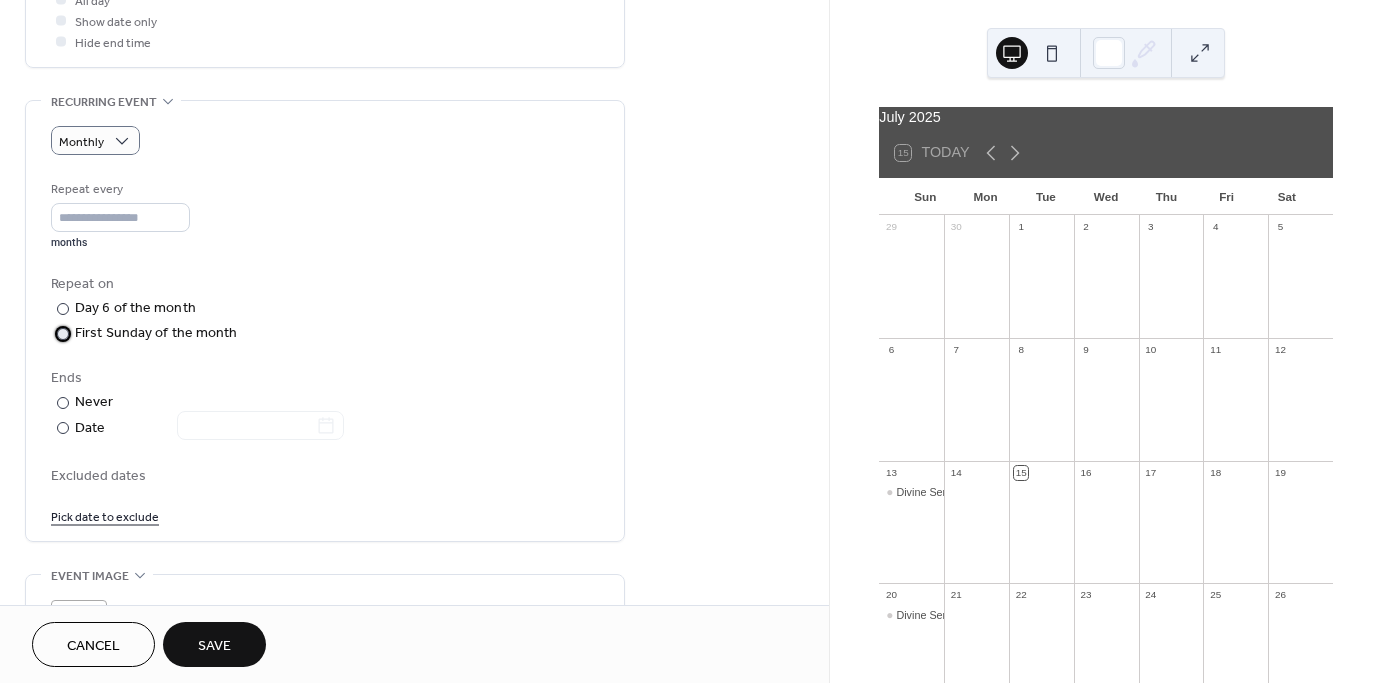 click at bounding box center [63, 334] 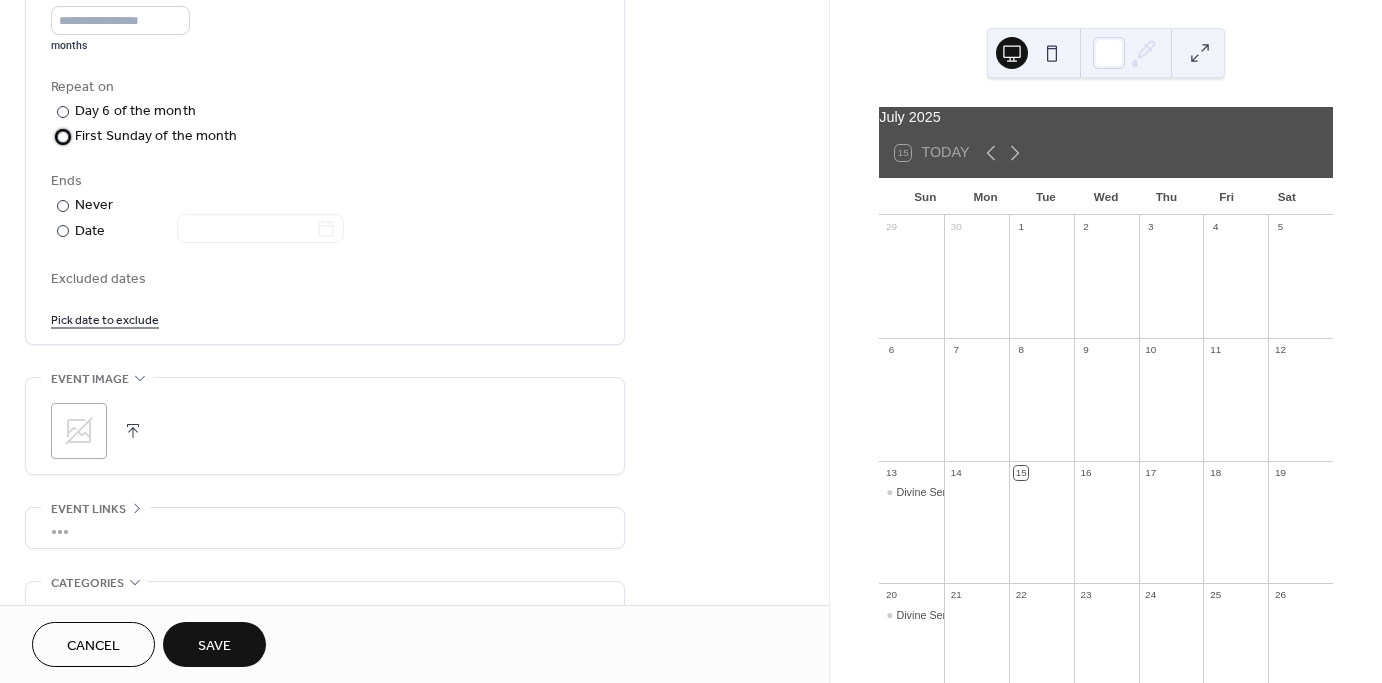 scroll, scrollTop: 990, scrollLeft: 0, axis: vertical 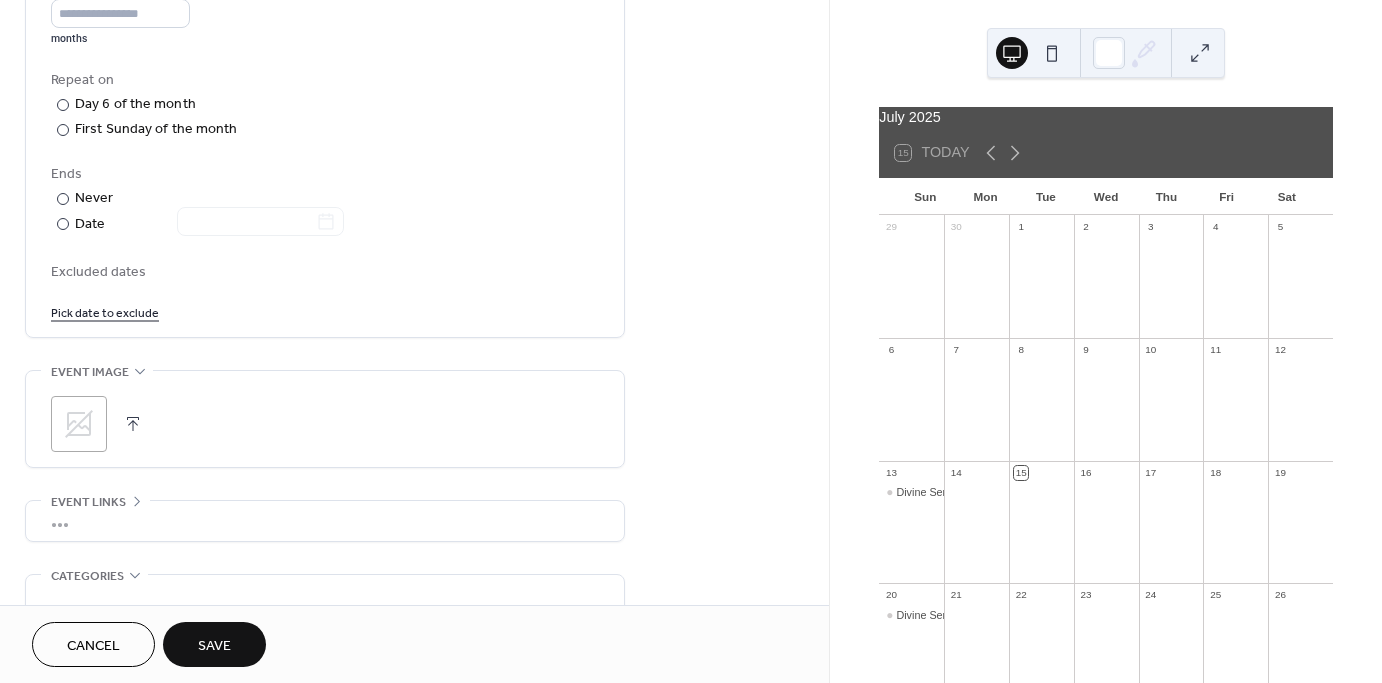 click on "Save" at bounding box center (214, 644) 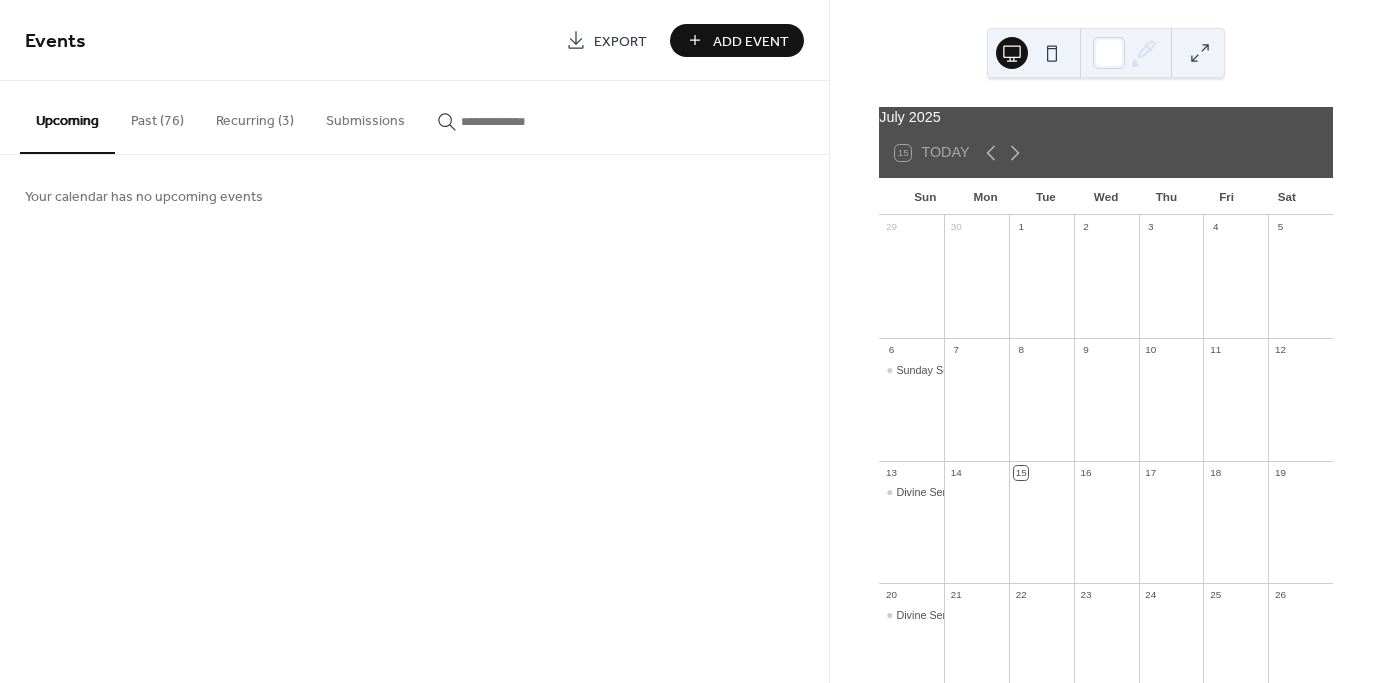 click on "Add Event" at bounding box center [751, 41] 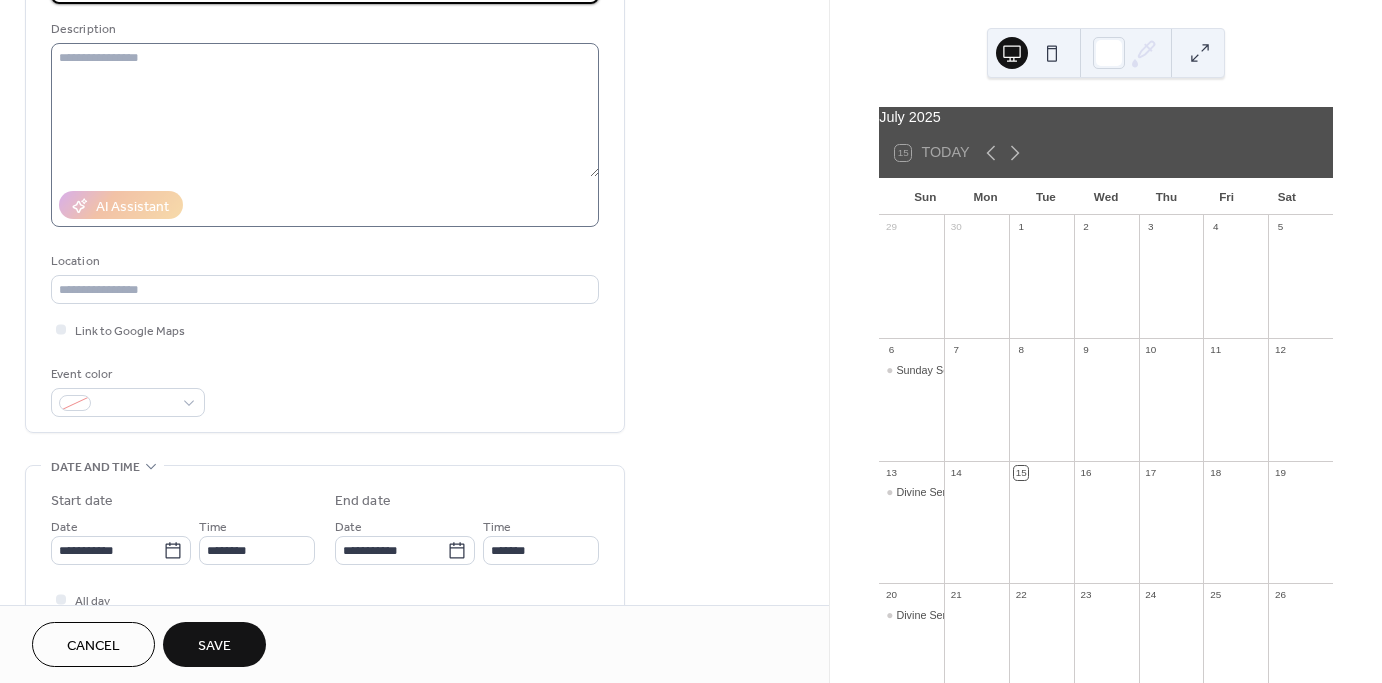 scroll, scrollTop: 232, scrollLeft: 0, axis: vertical 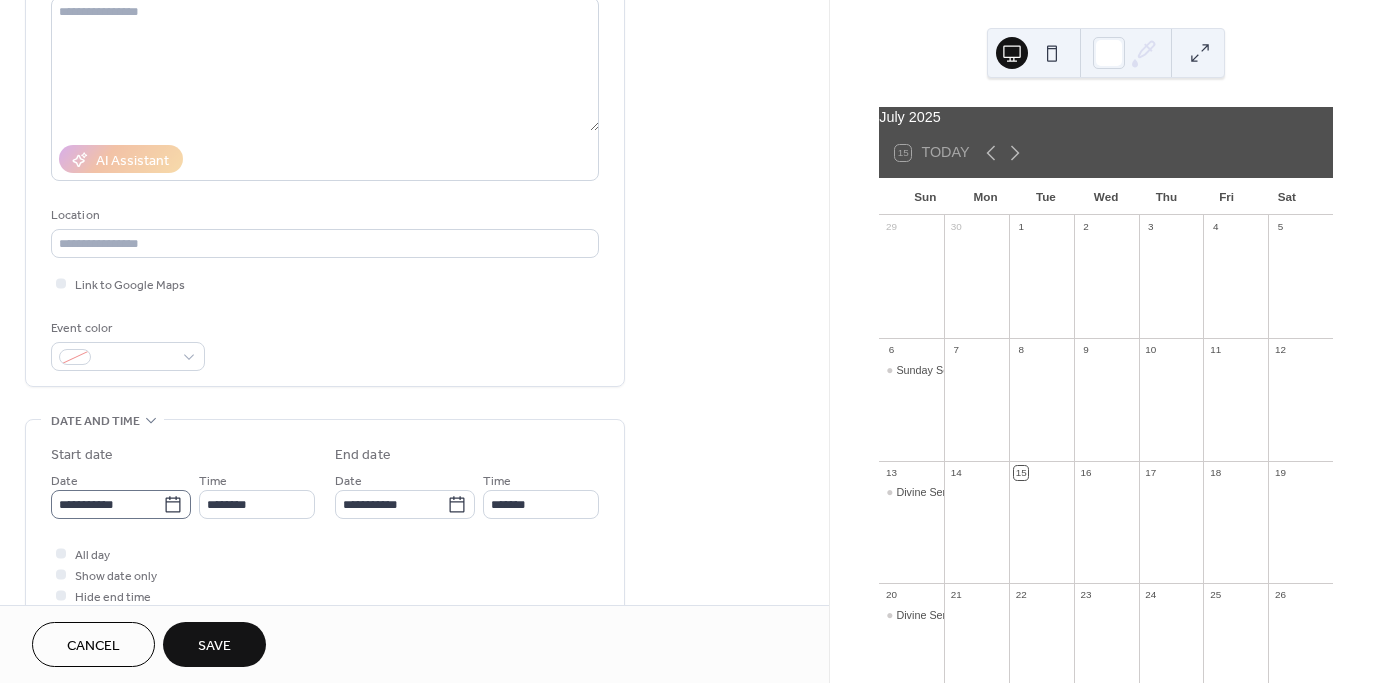 type on "**********" 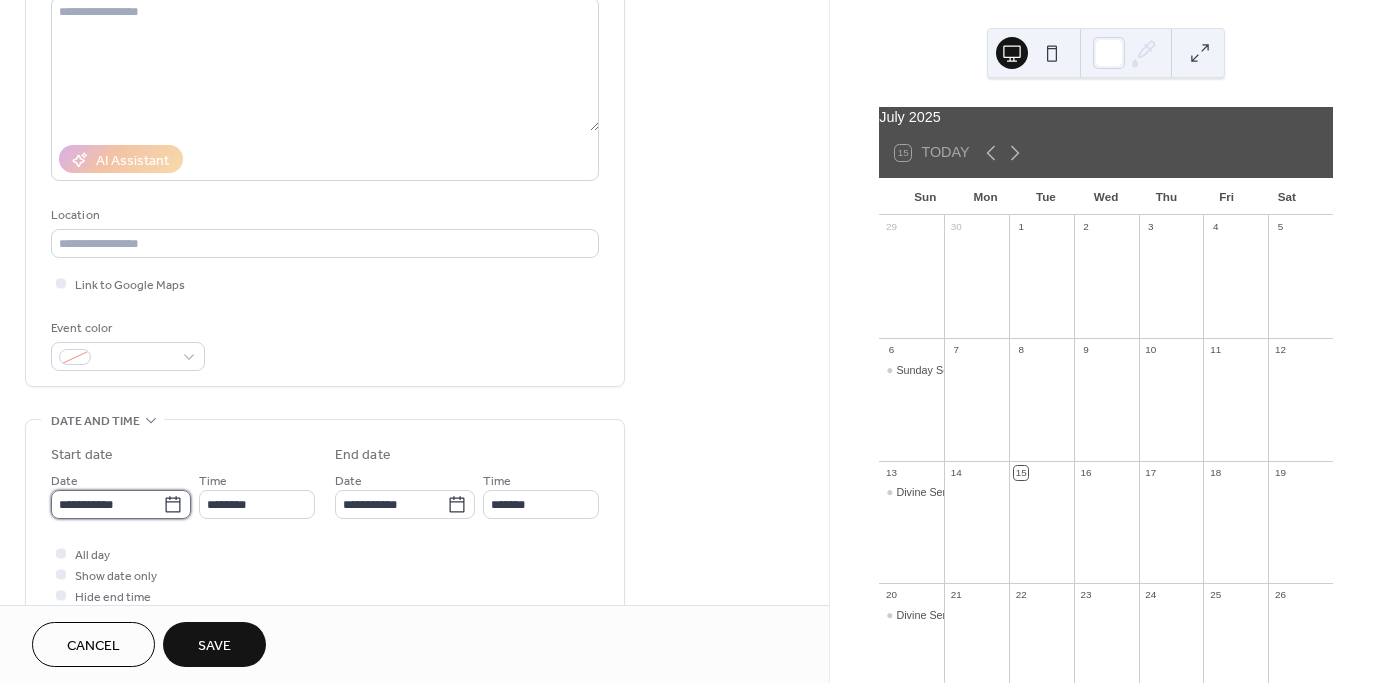click on "**********" at bounding box center (107, 504) 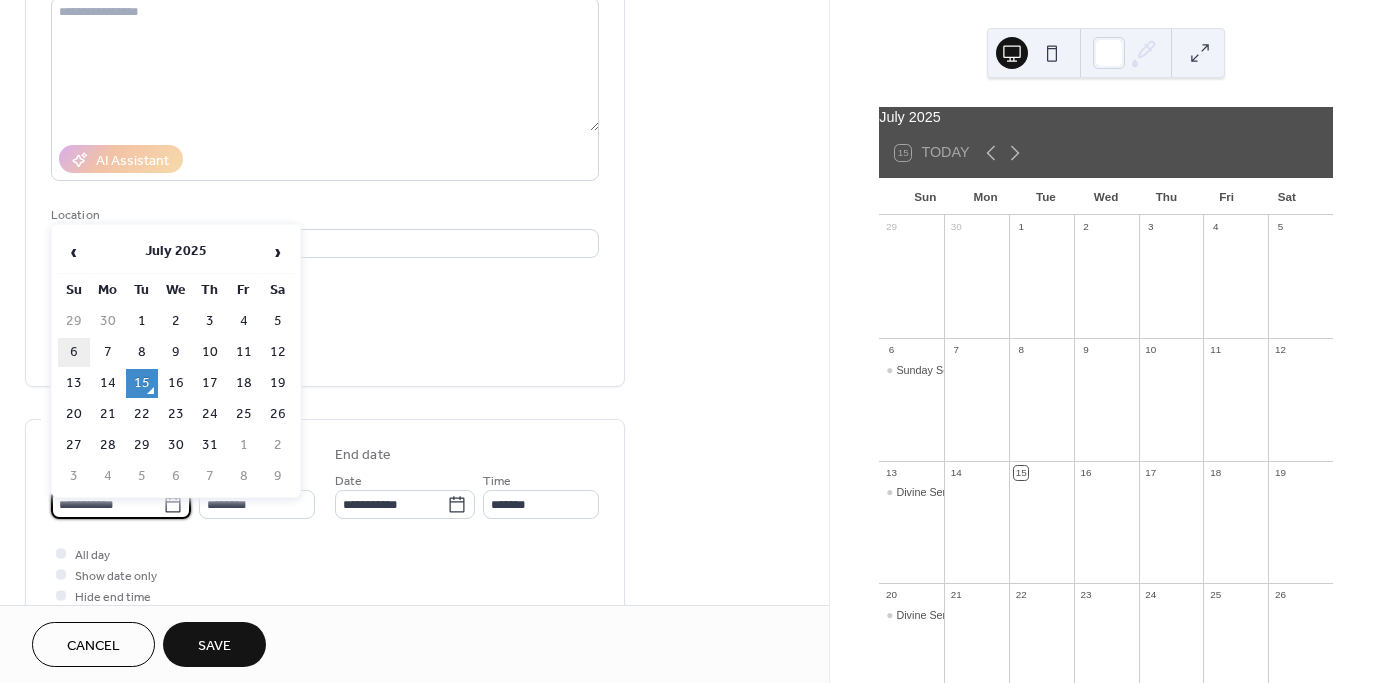 click on "6" at bounding box center (74, 352) 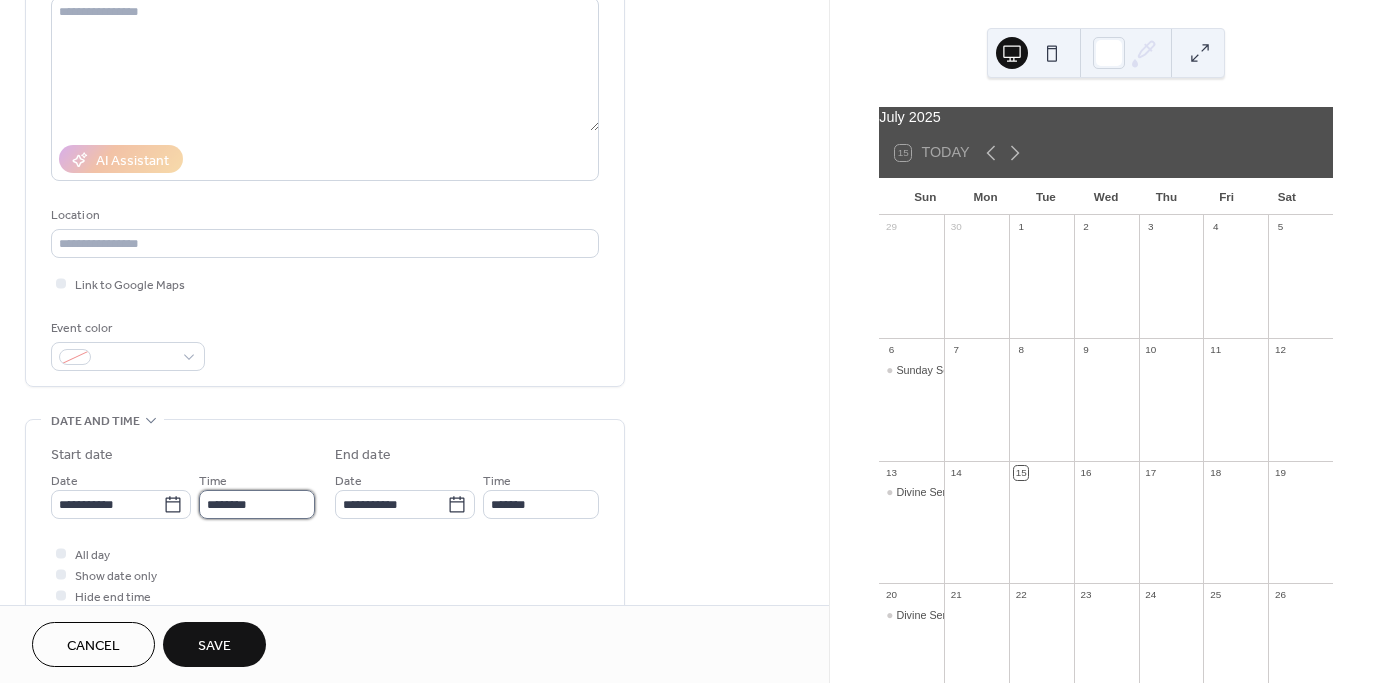 click on "********" at bounding box center [257, 504] 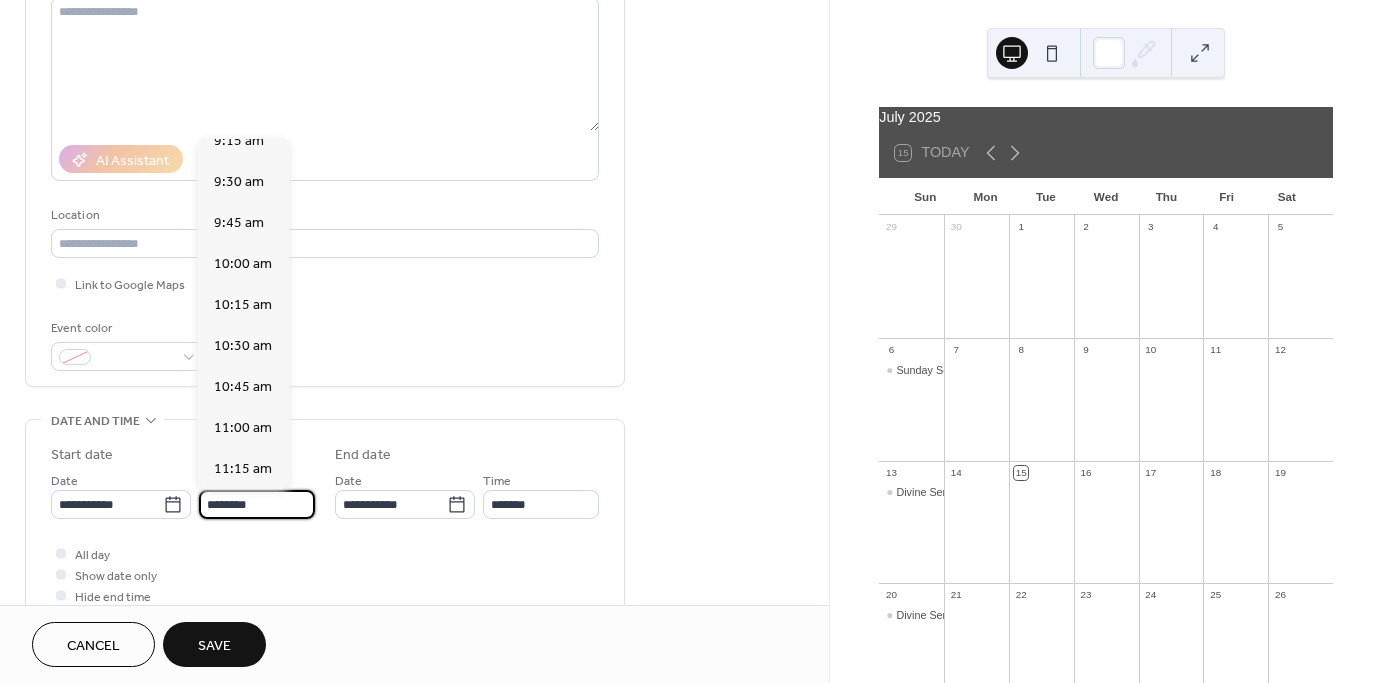 scroll, scrollTop: 1499, scrollLeft: 0, axis: vertical 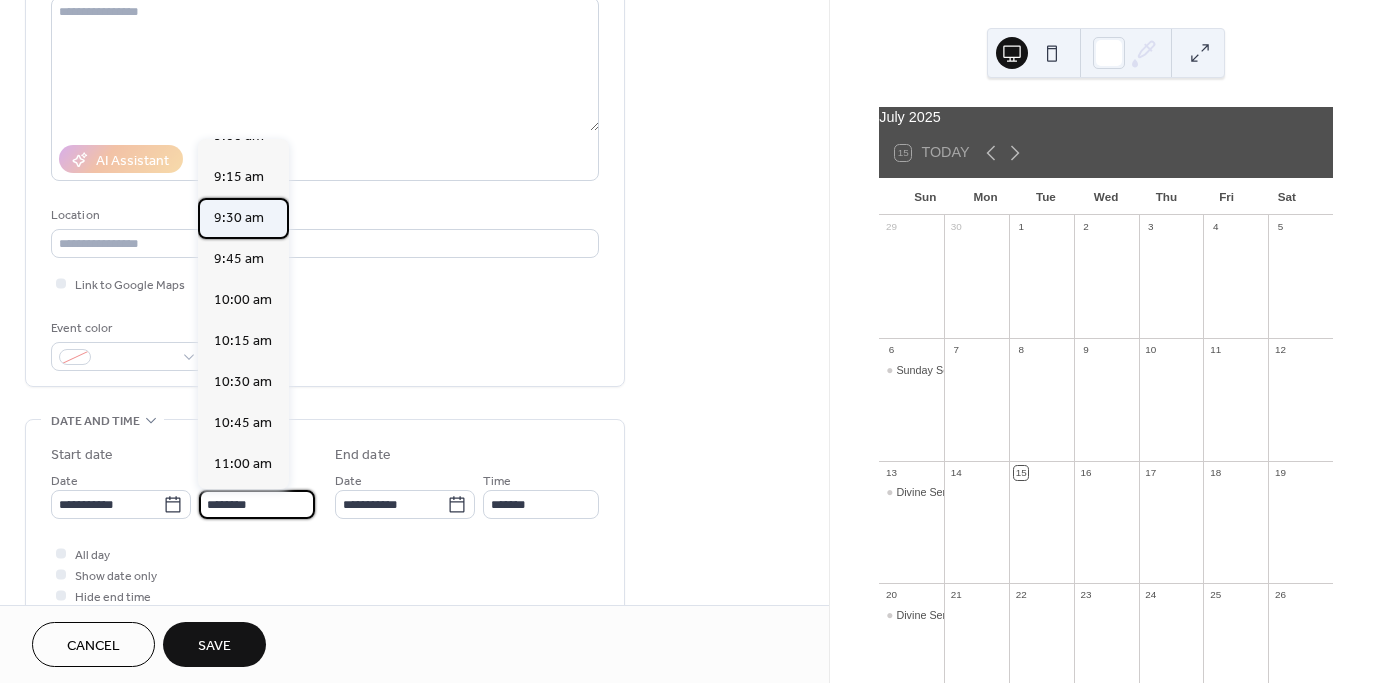 click on "9:30 am" at bounding box center (239, 218) 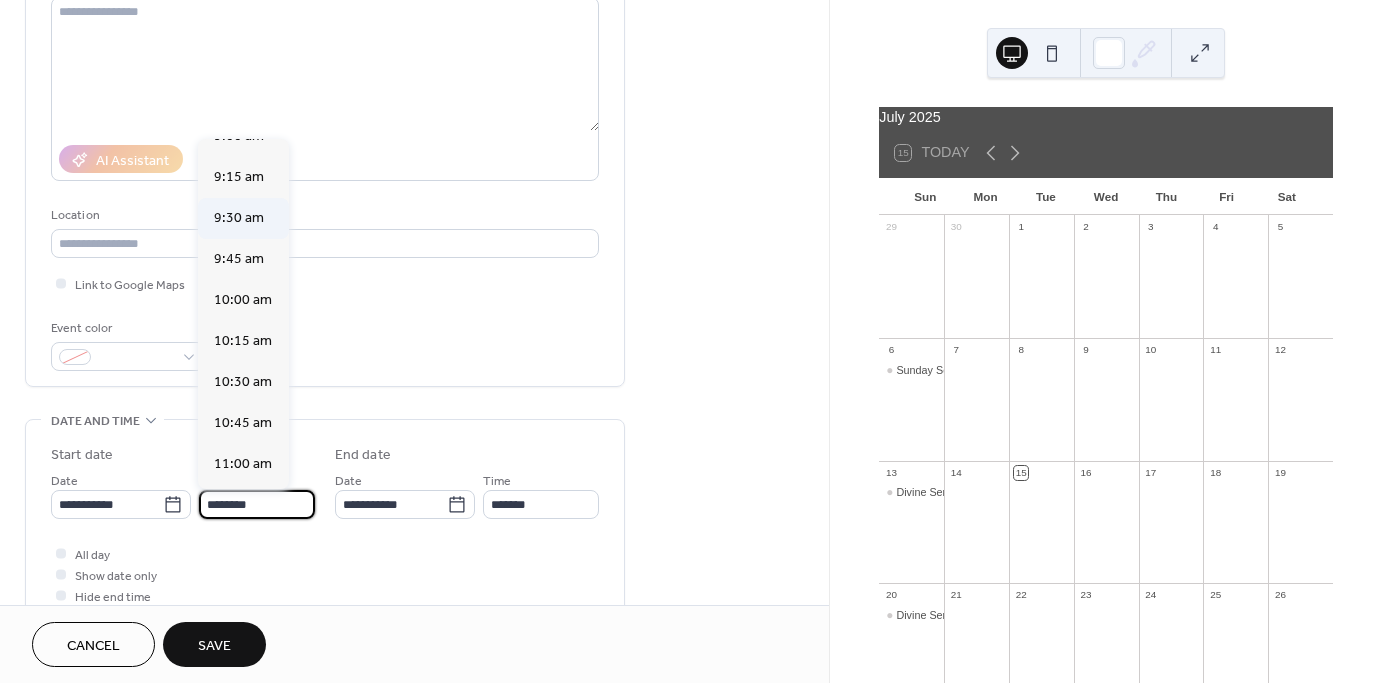 type on "*******" 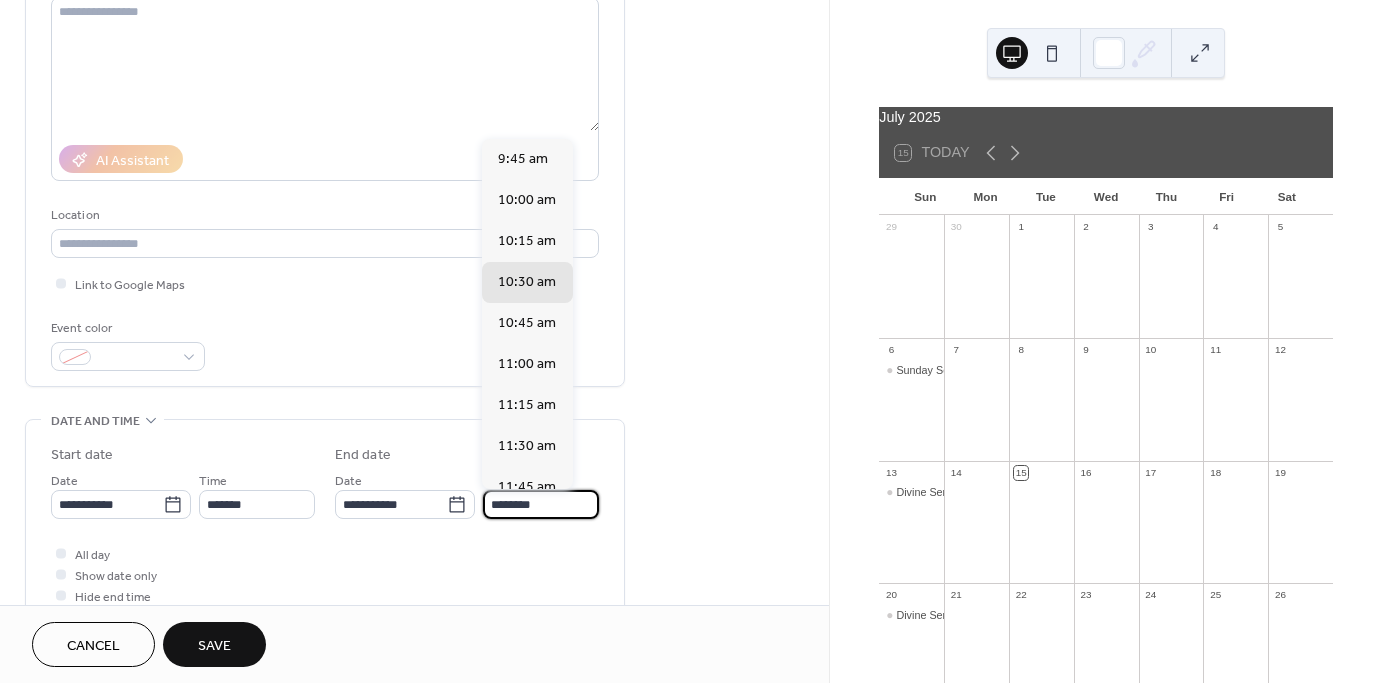 click on "********" at bounding box center (541, 504) 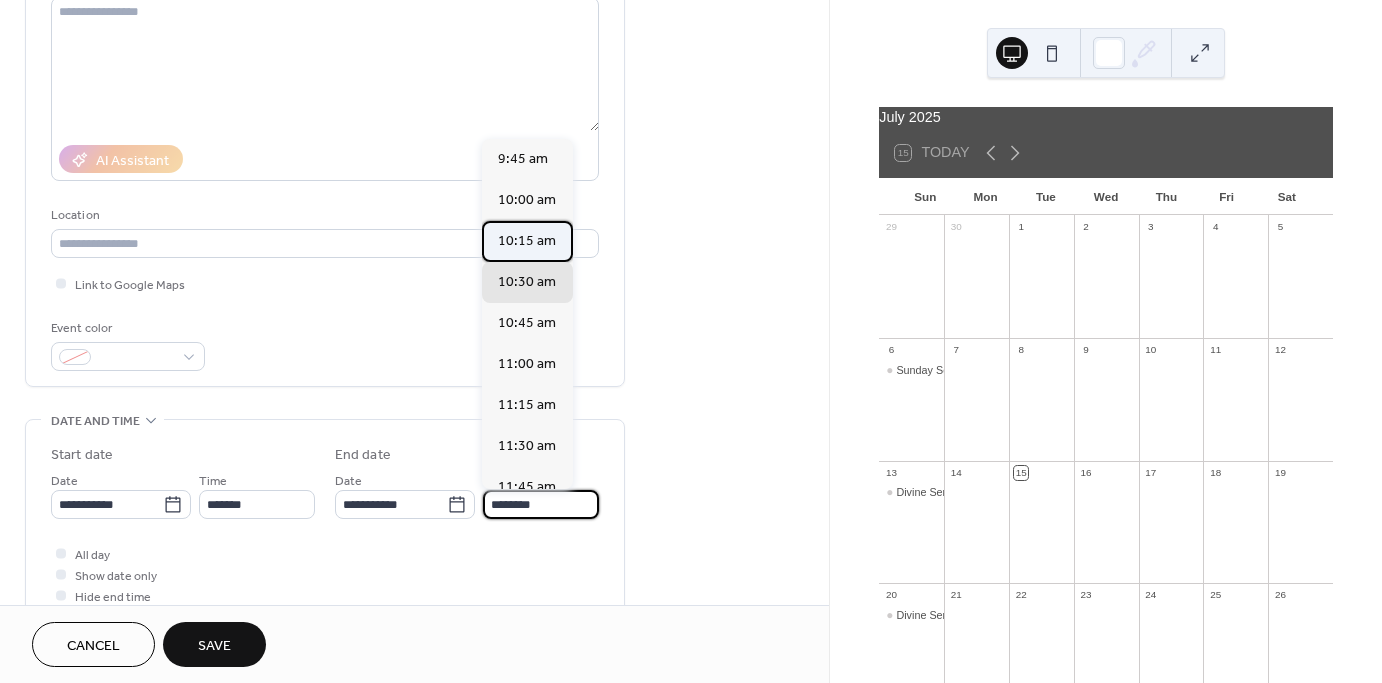 click on "10:15 am" at bounding box center (527, 241) 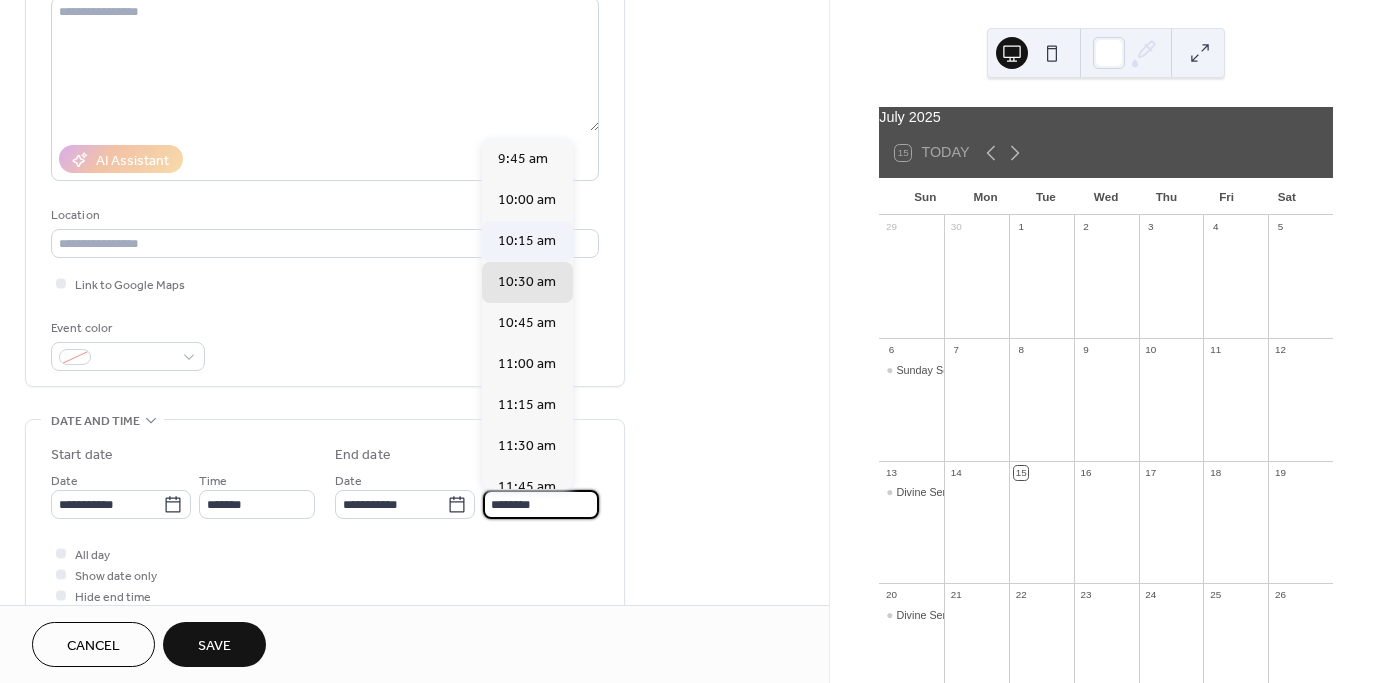 type on "********" 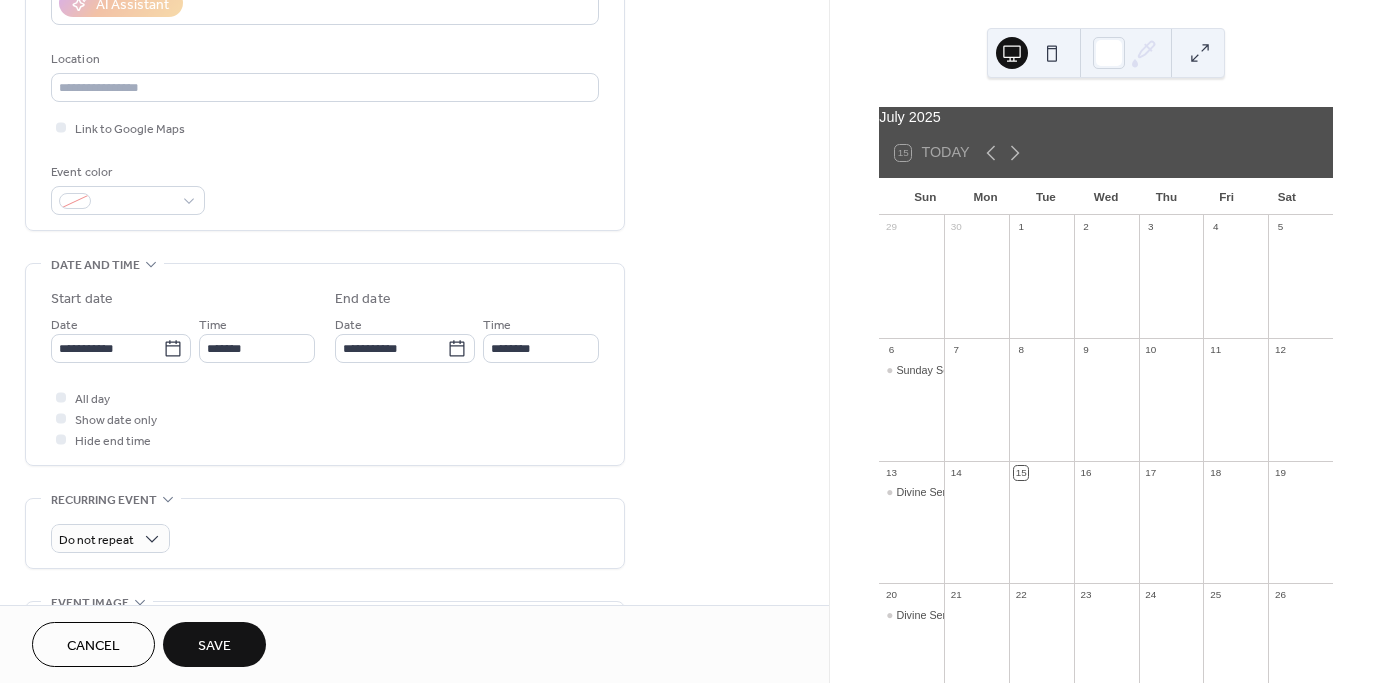 scroll, scrollTop: 390, scrollLeft: 0, axis: vertical 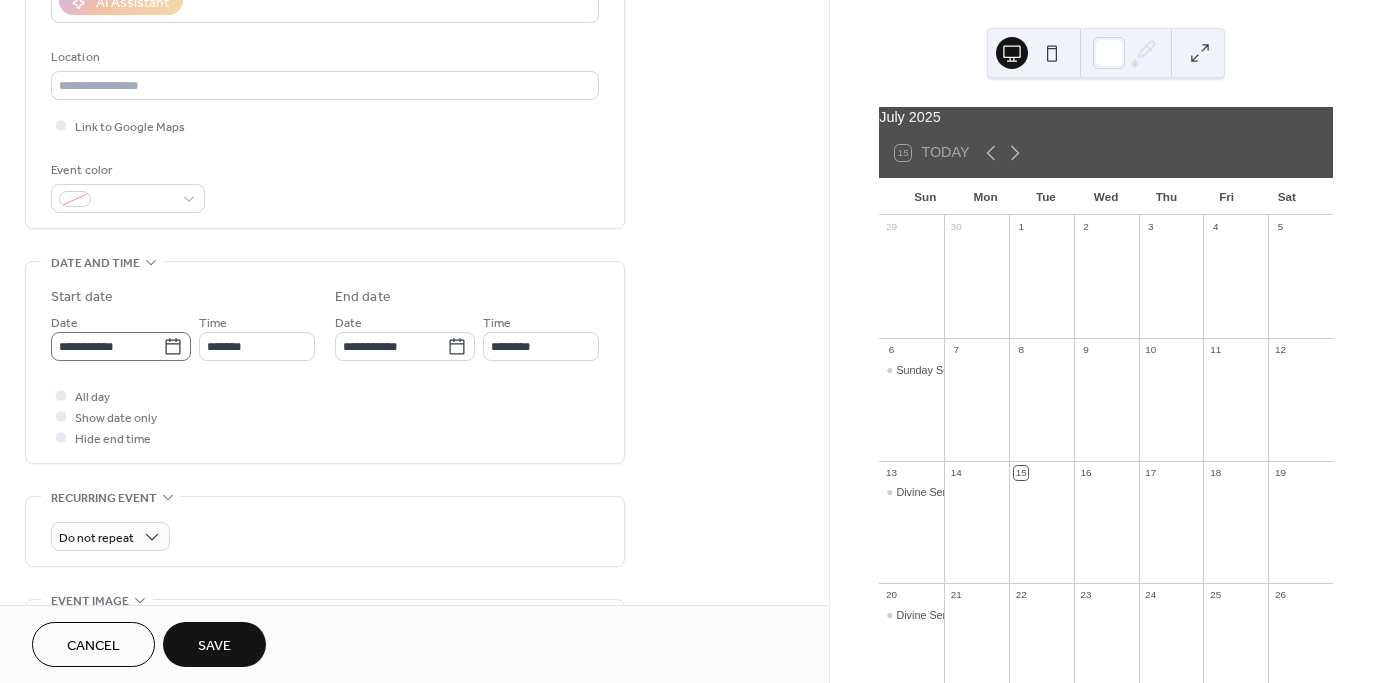 click 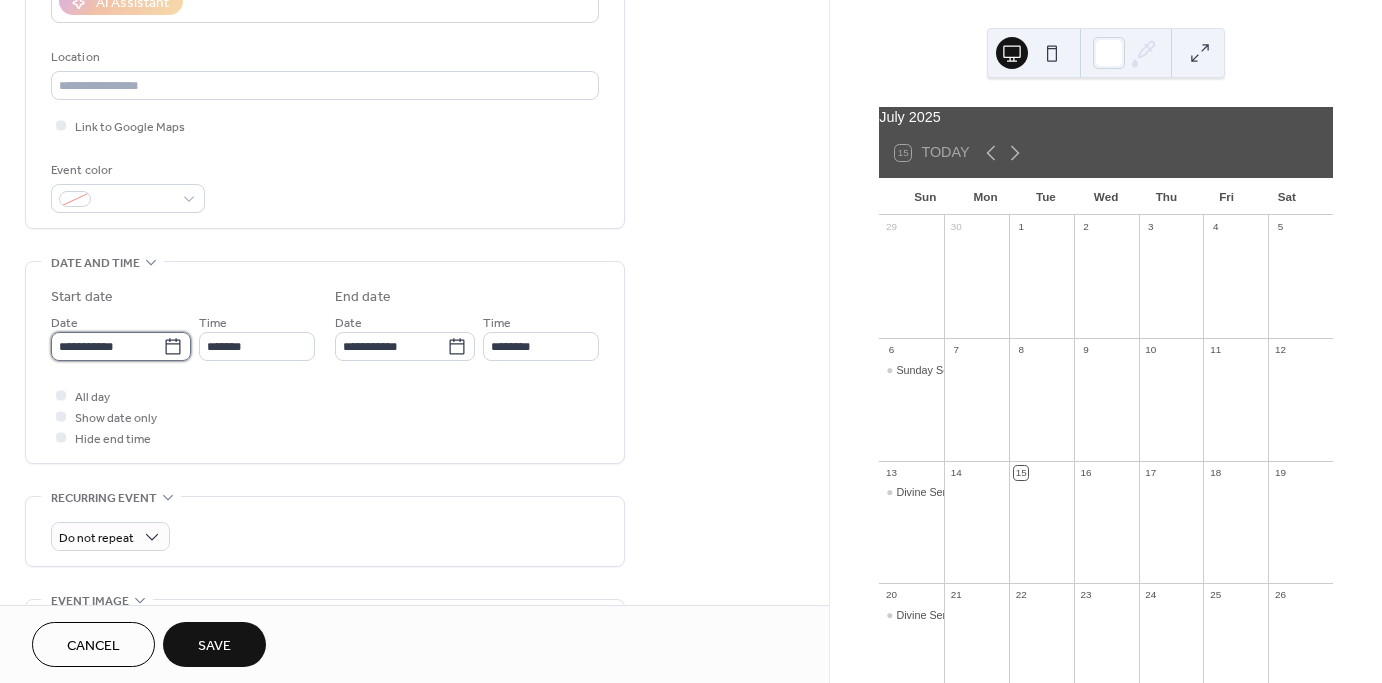 click on "**********" at bounding box center [107, 346] 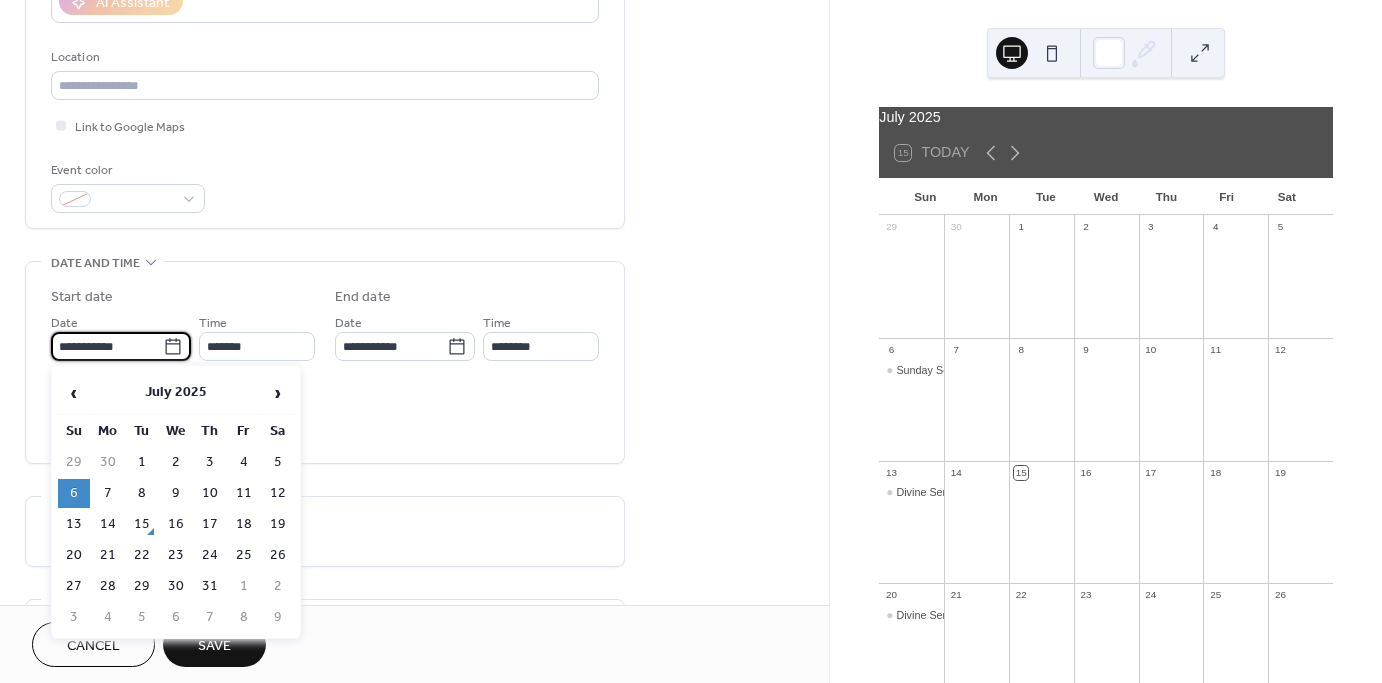 click on "Start date" at bounding box center (183, 297) 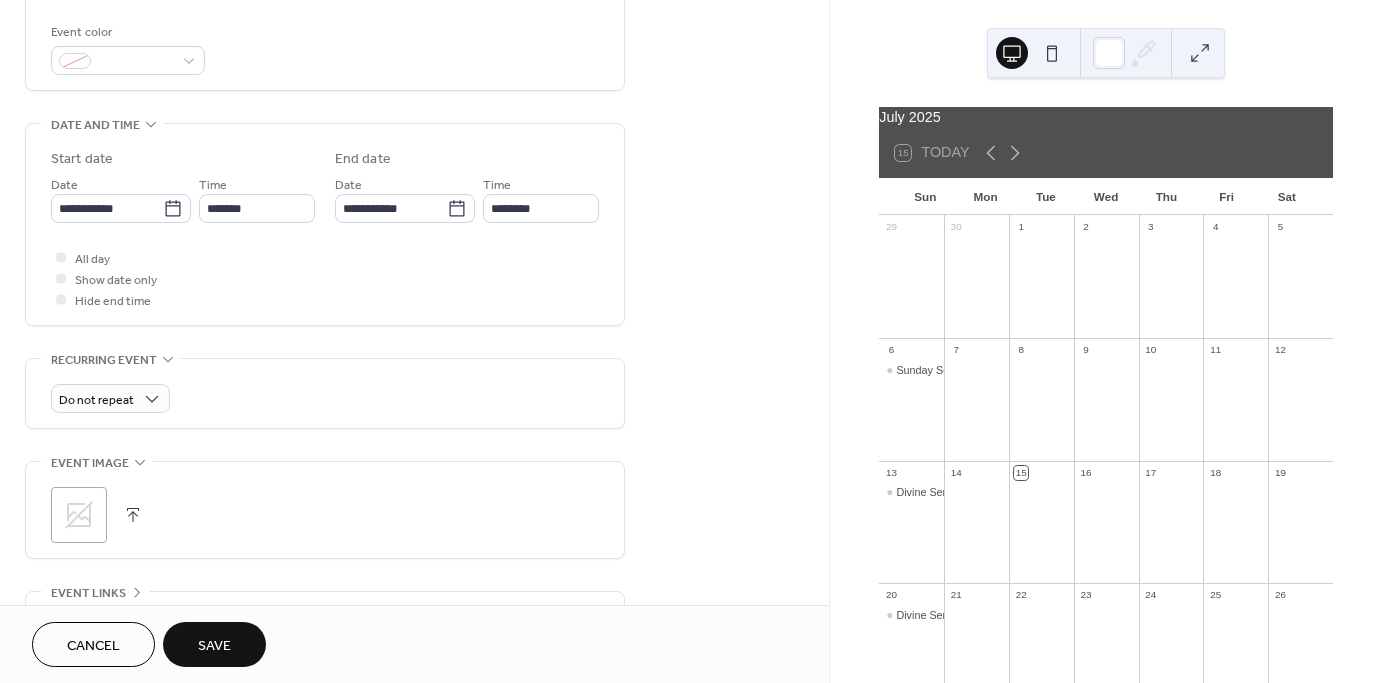 scroll, scrollTop: 530, scrollLeft: 0, axis: vertical 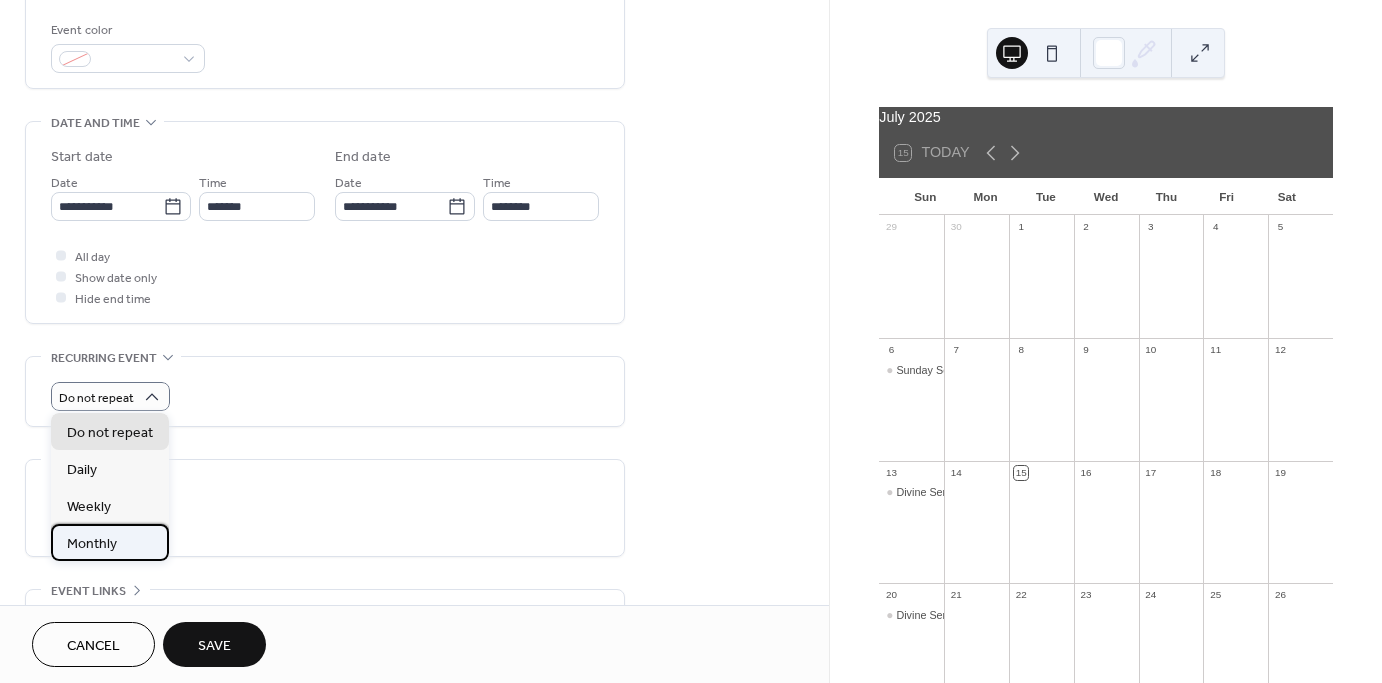 click on "Monthly" at bounding box center [92, 544] 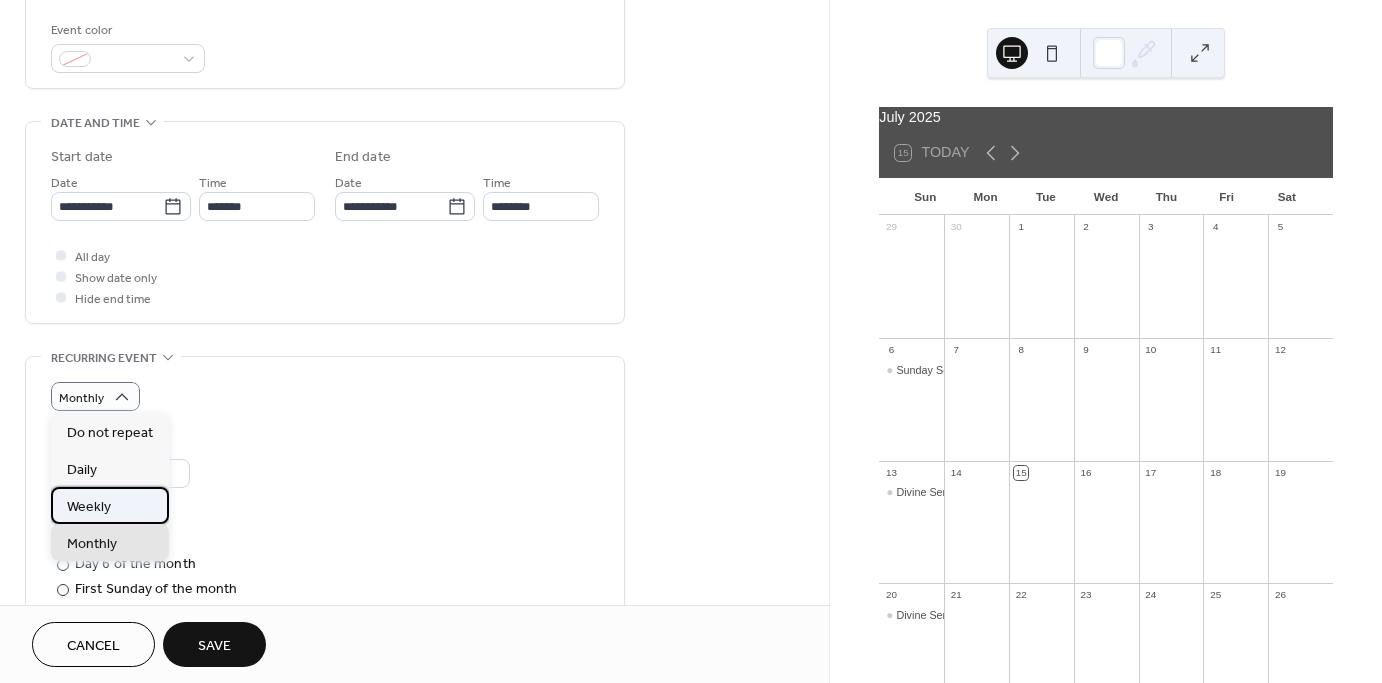 click on "Weekly" at bounding box center [89, 507] 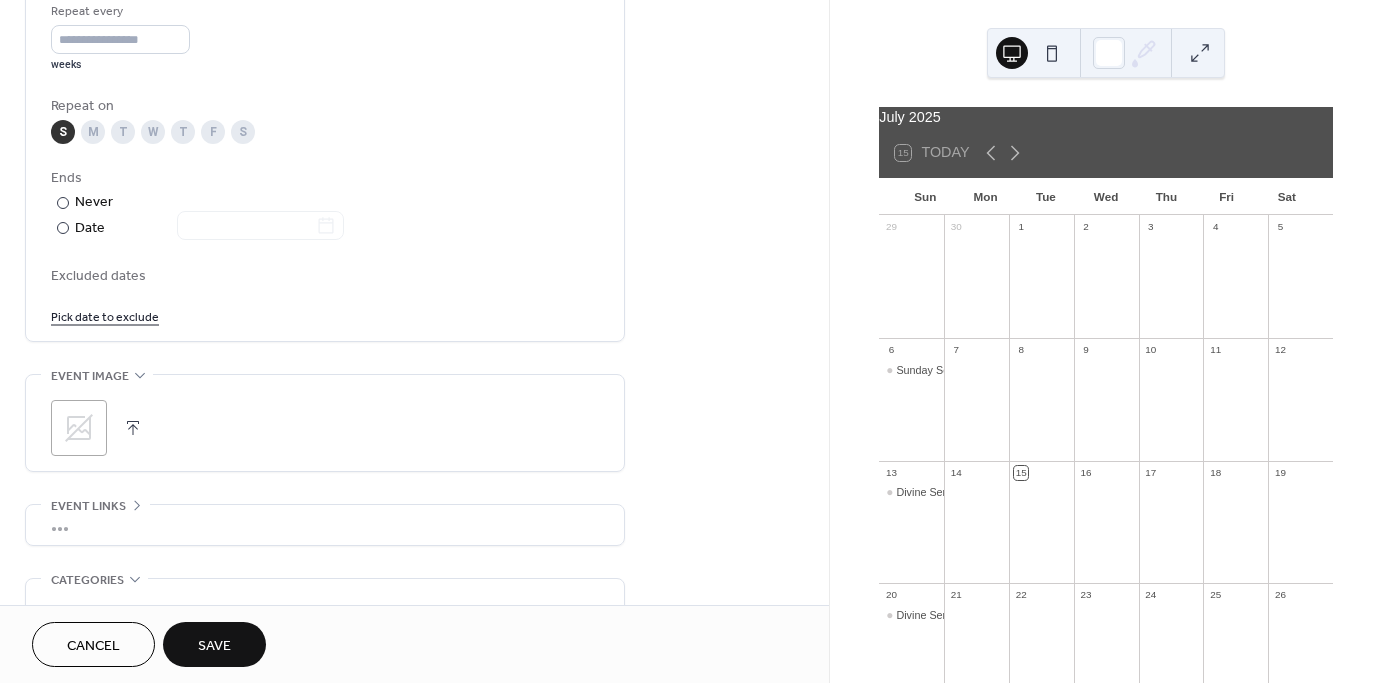 scroll, scrollTop: 966, scrollLeft: 0, axis: vertical 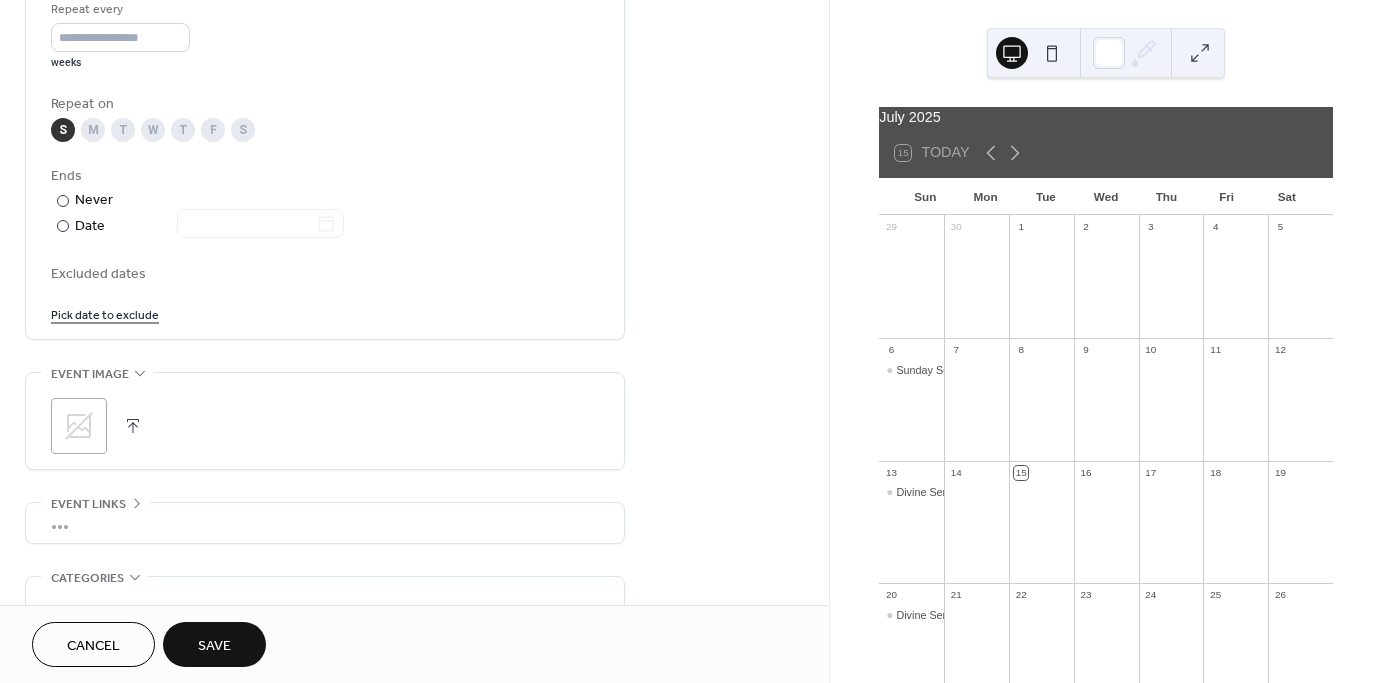 click on "Save" at bounding box center [214, 646] 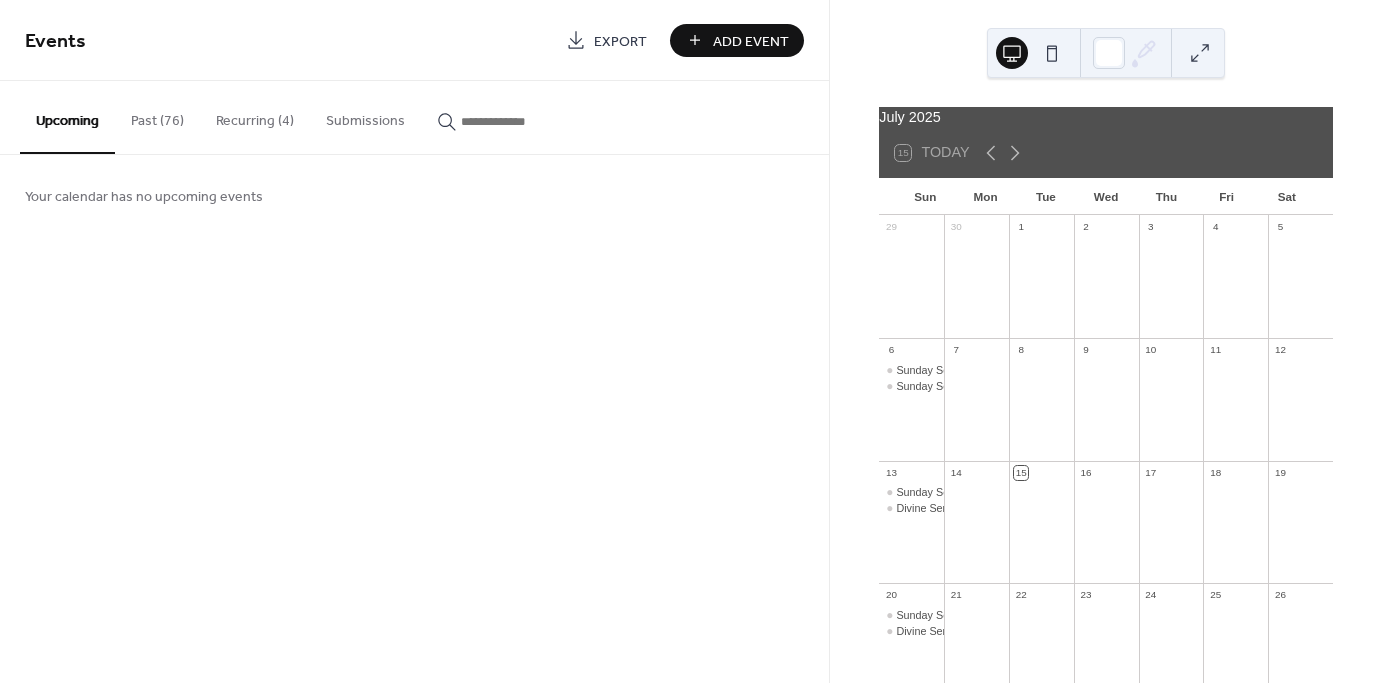 click on "Add Event" at bounding box center [751, 41] 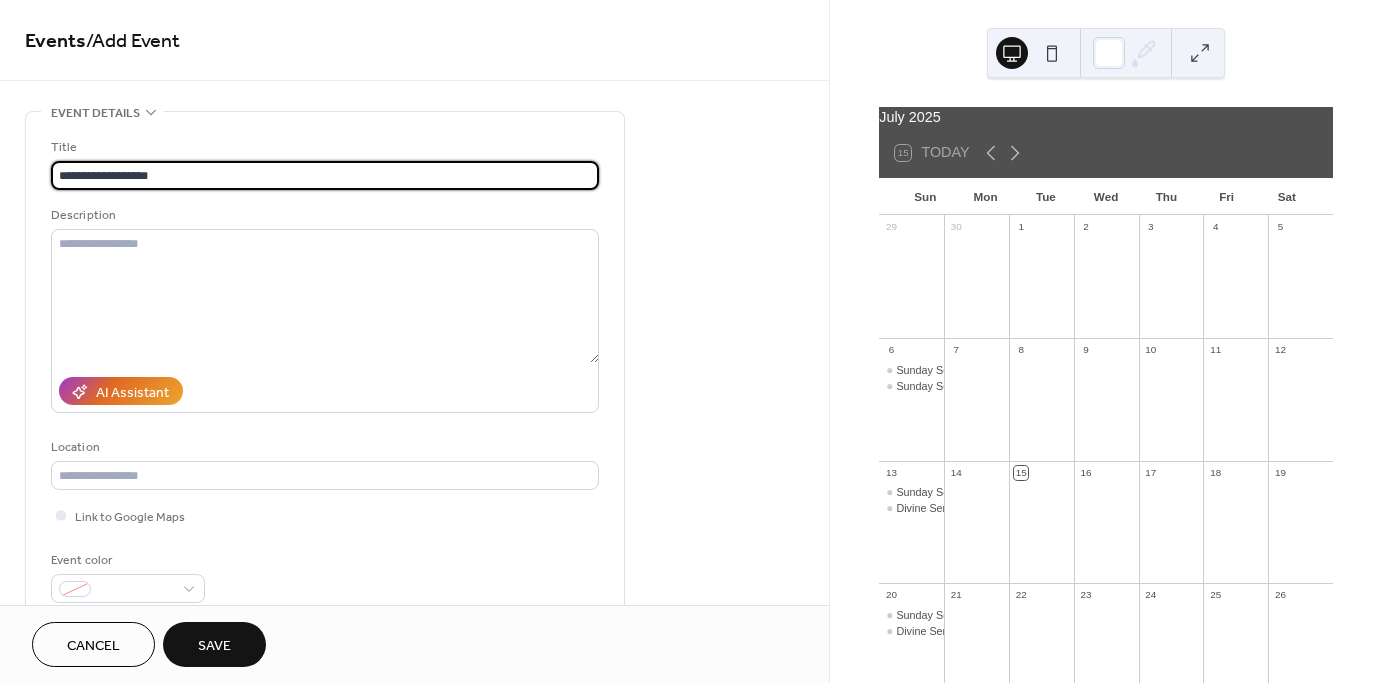 type on "**********" 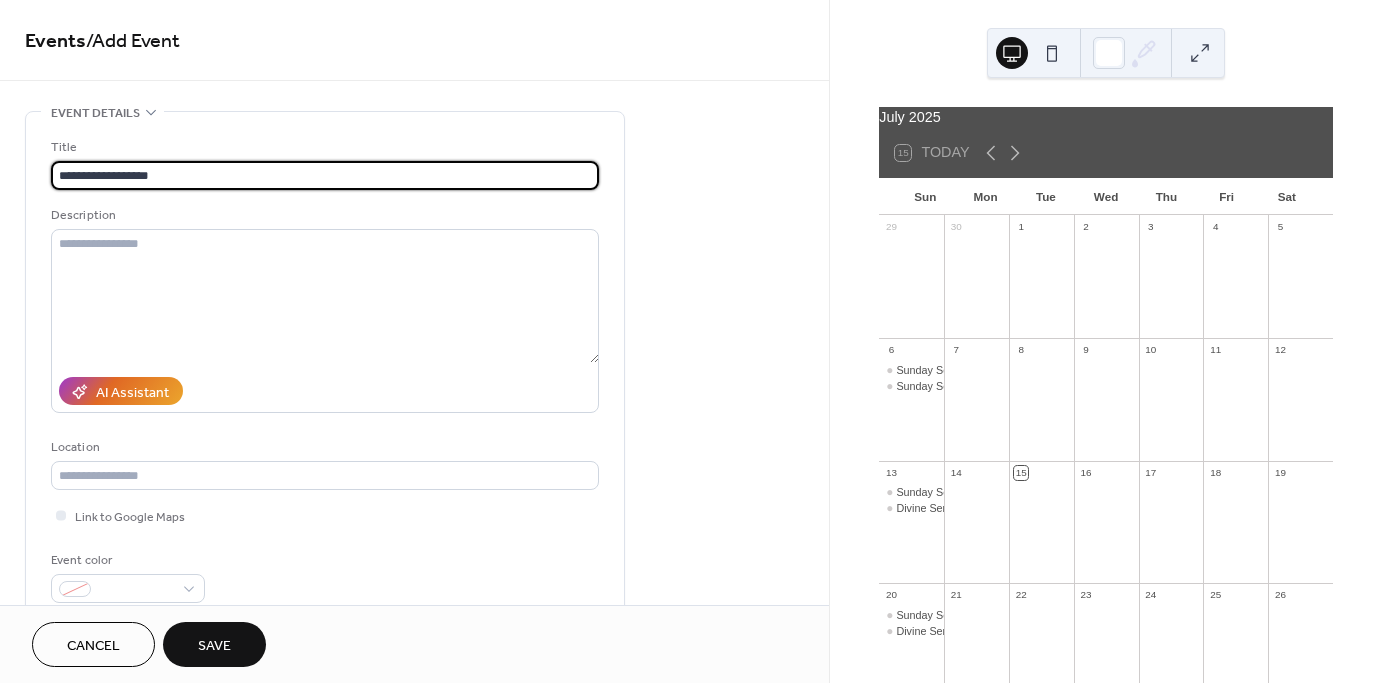 scroll, scrollTop: 32, scrollLeft: 0, axis: vertical 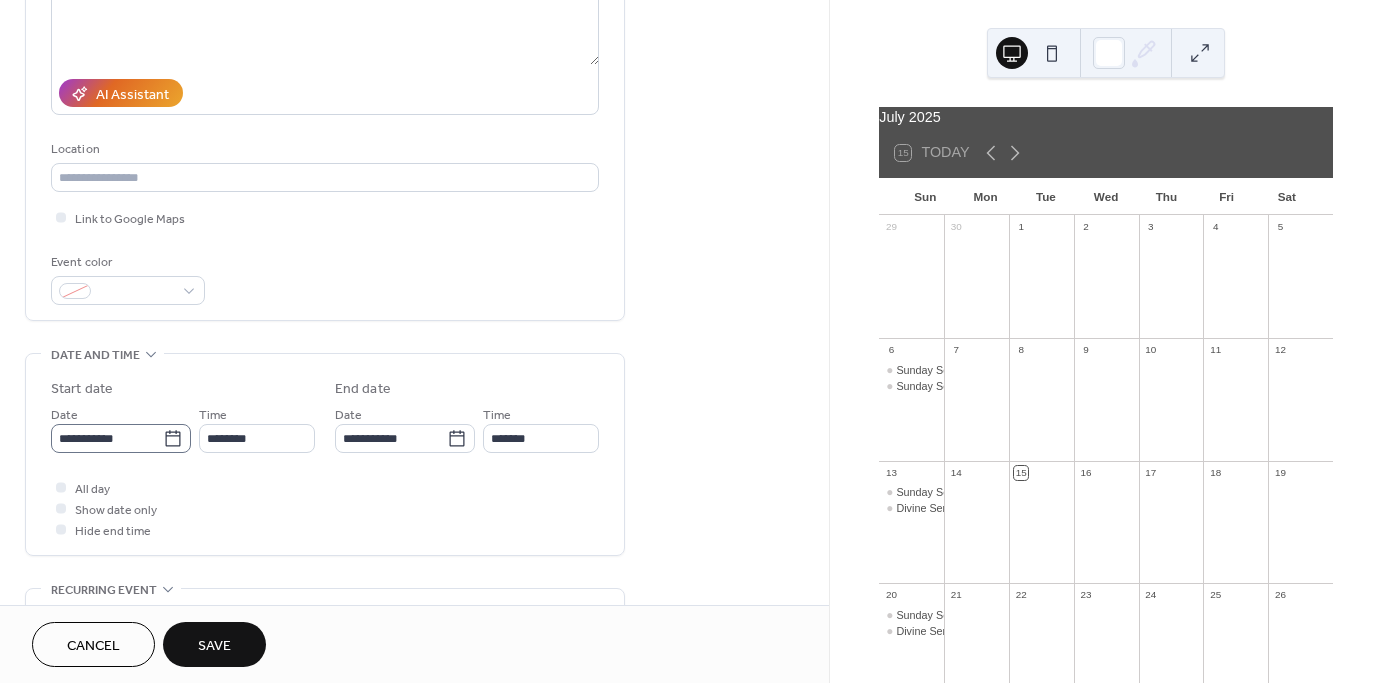 click 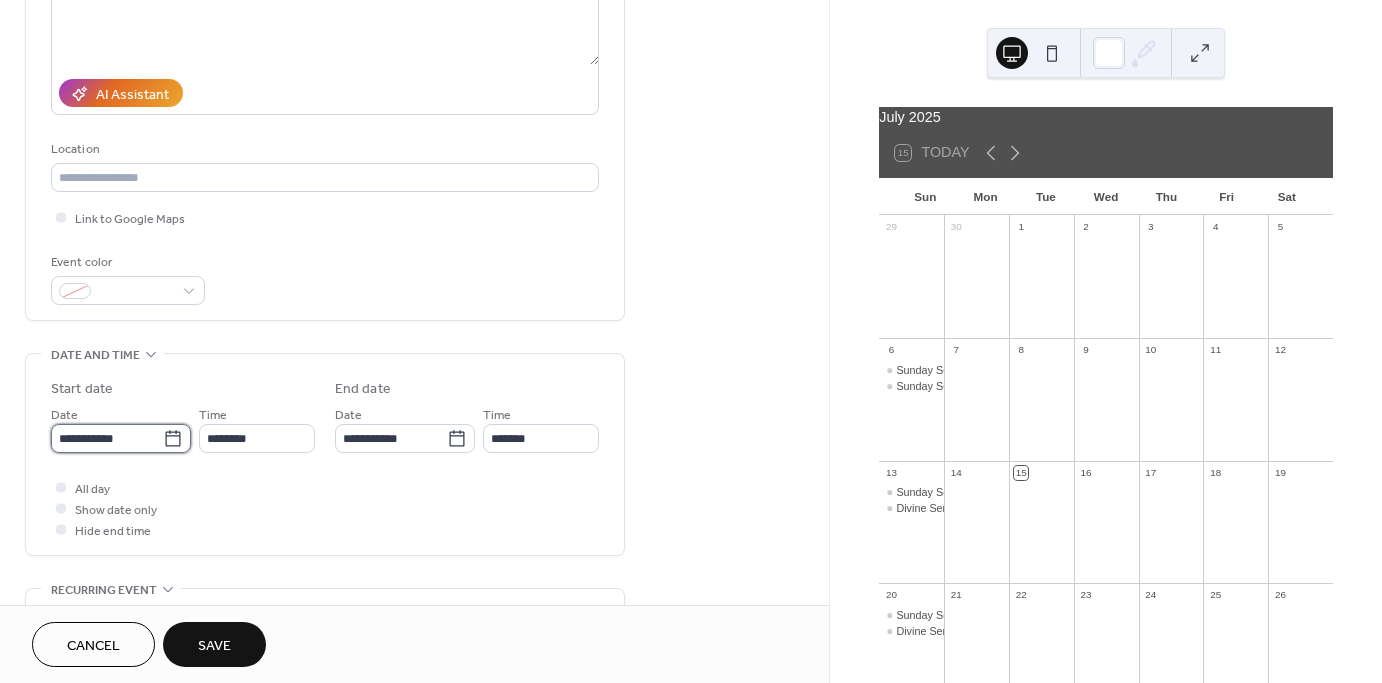 click on "**********" at bounding box center (107, 438) 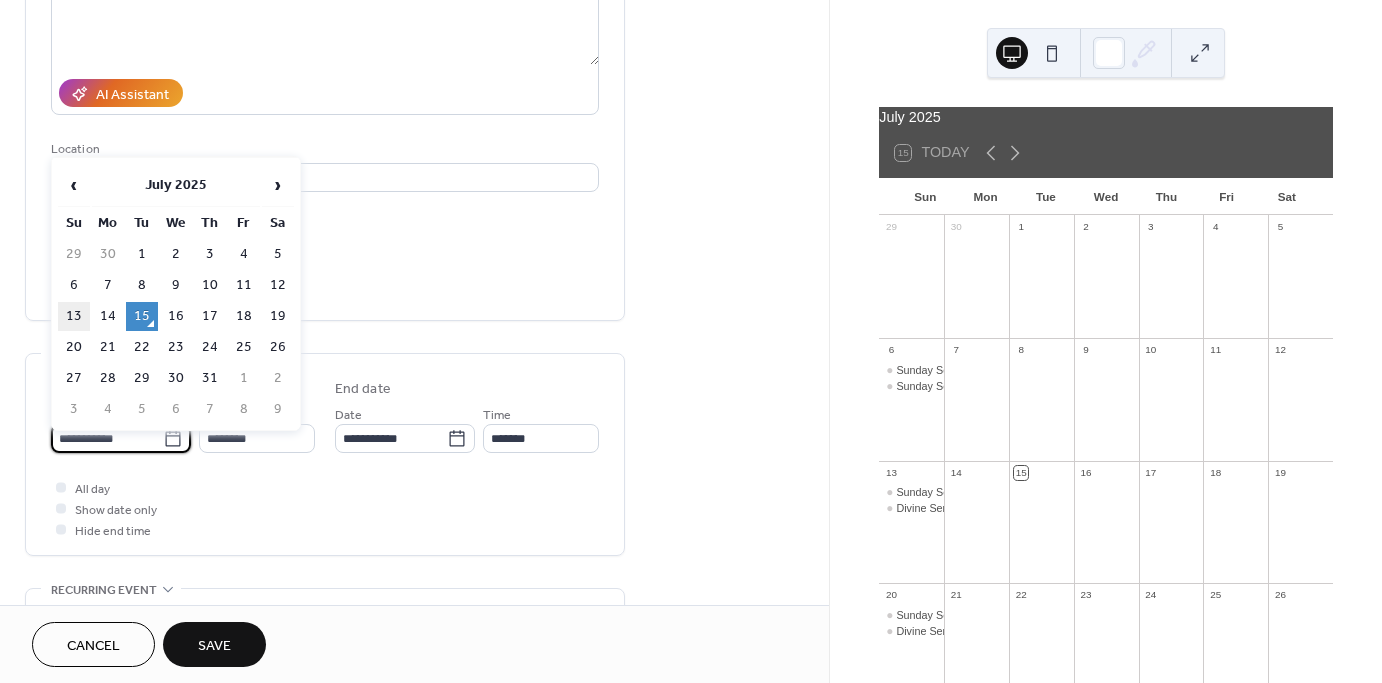 click on "13" at bounding box center [74, 316] 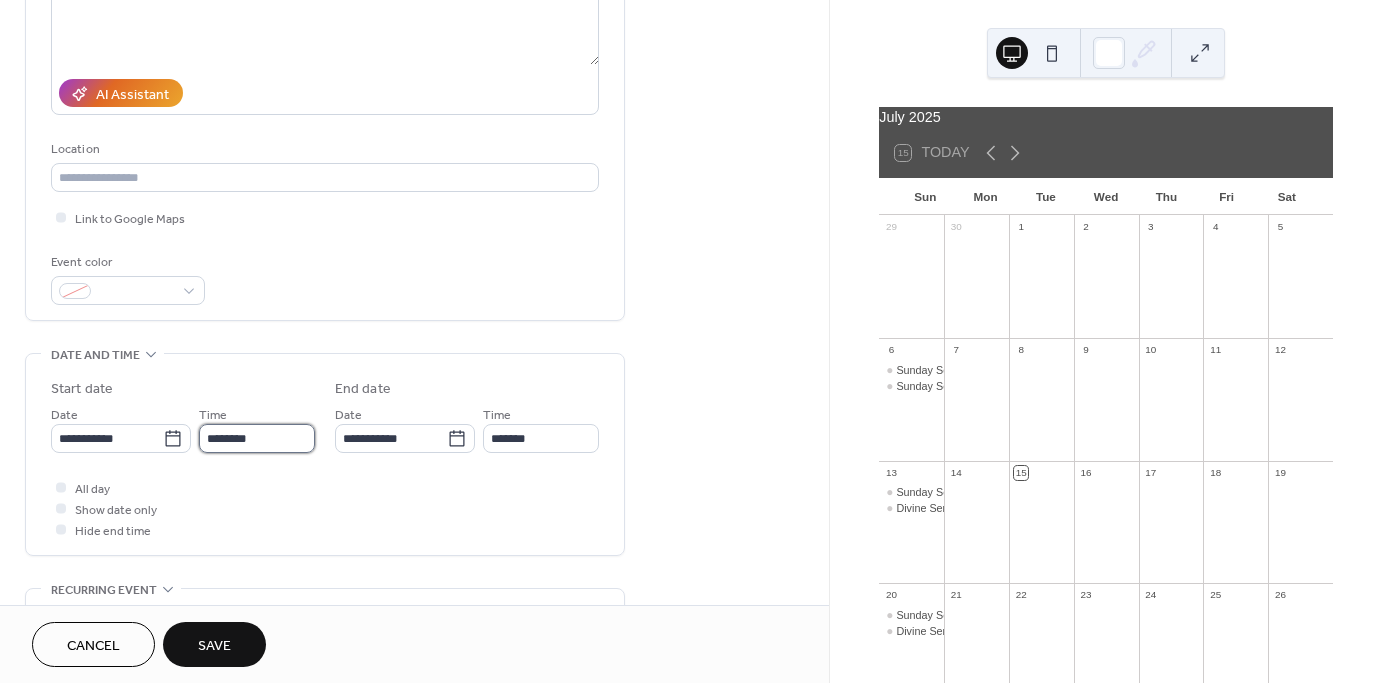 click on "********" at bounding box center (257, 438) 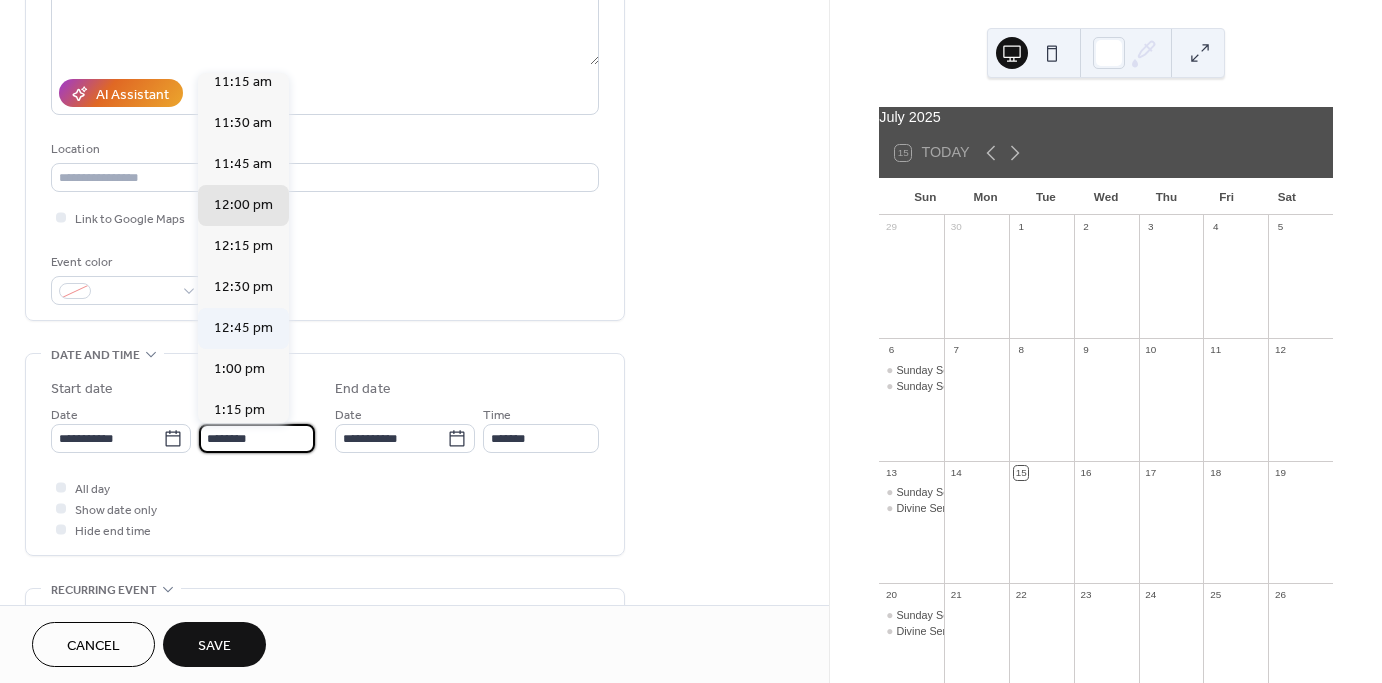 scroll, scrollTop: 1852, scrollLeft: 0, axis: vertical 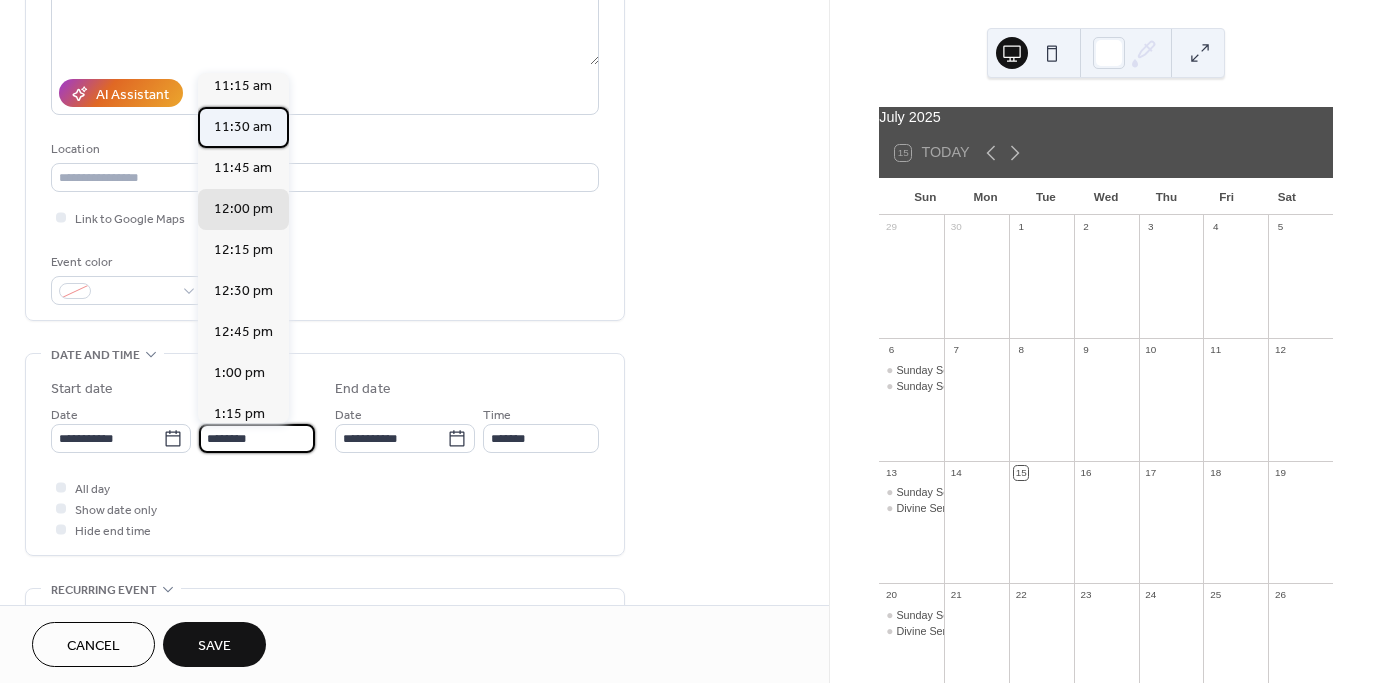 click on "11:30 am" at bounding box center (243, 126) 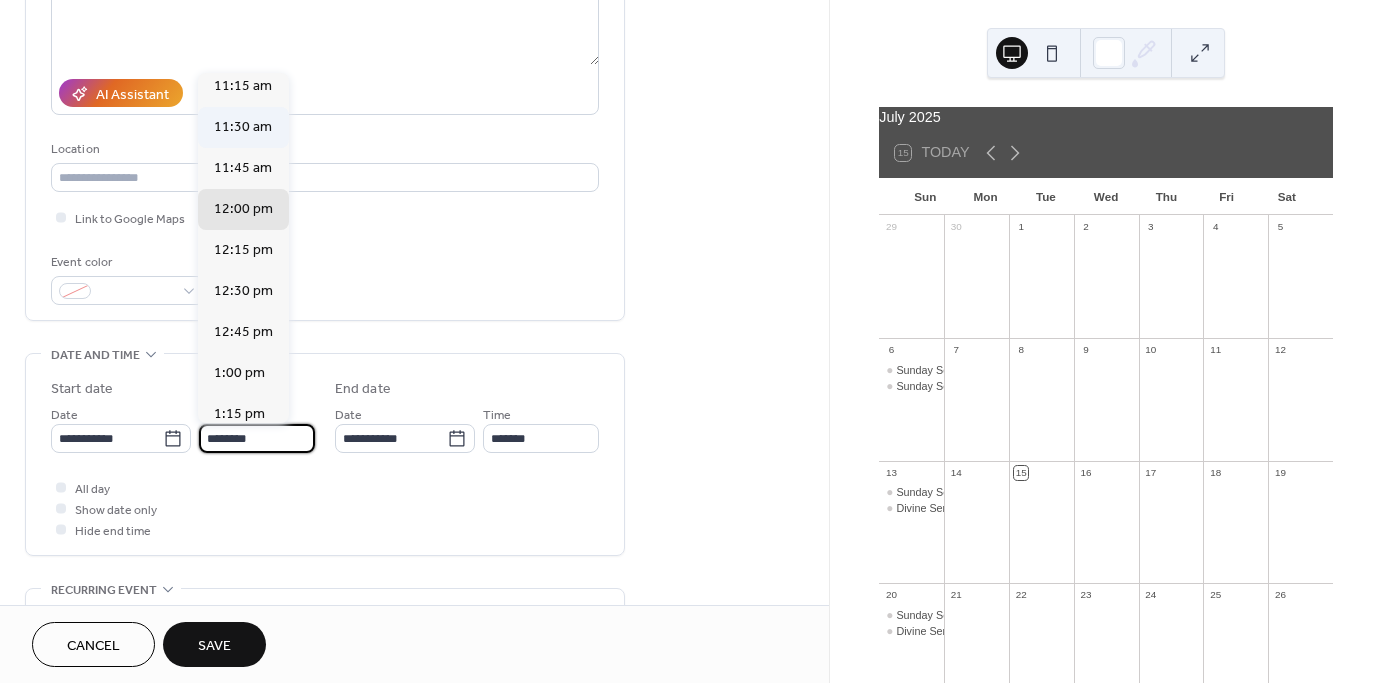 type on "********" 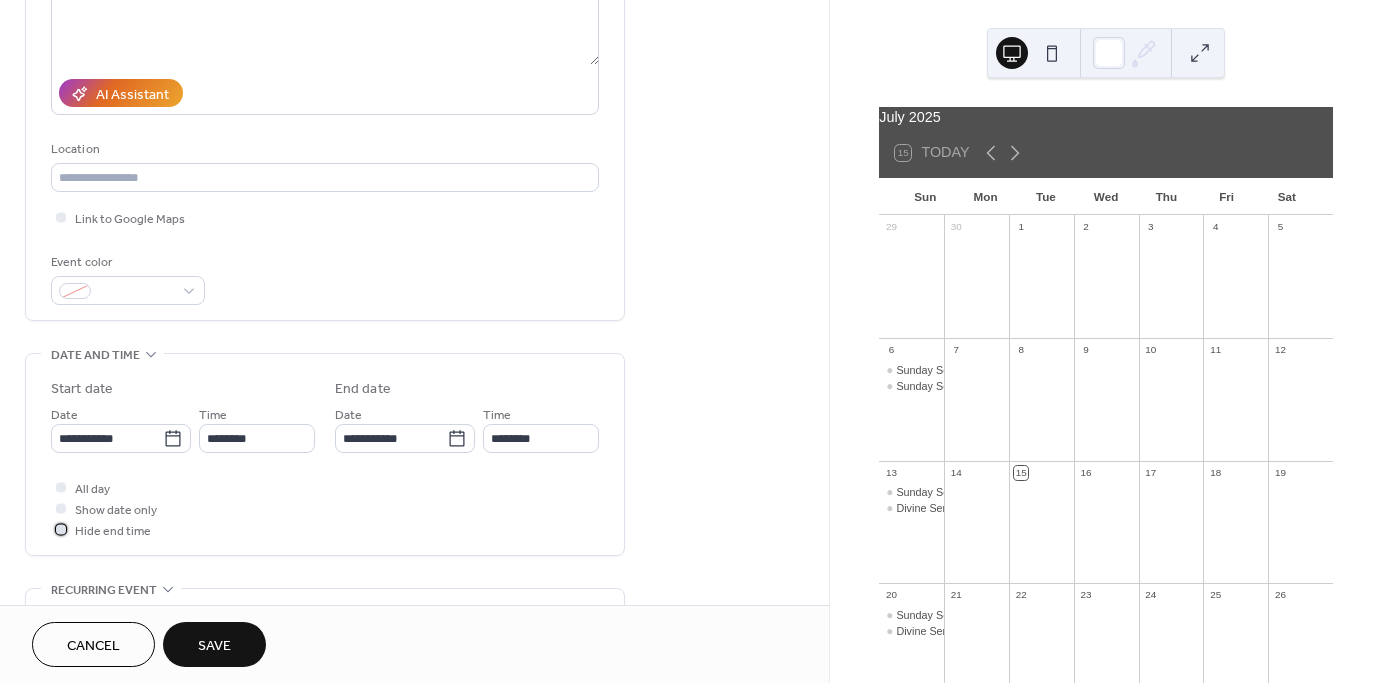 click at bounding box center [61, 529] 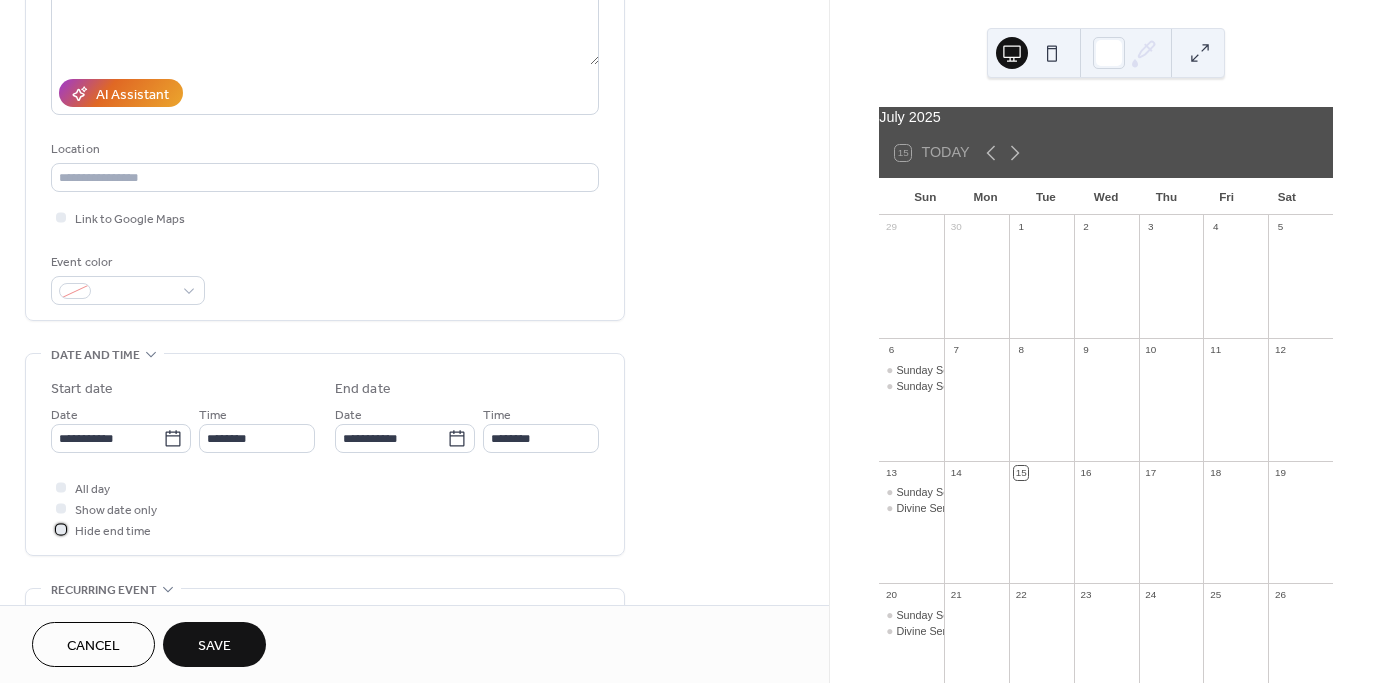 scroll, scrollTop: 496, scrollLeft: 0, axis: vertical 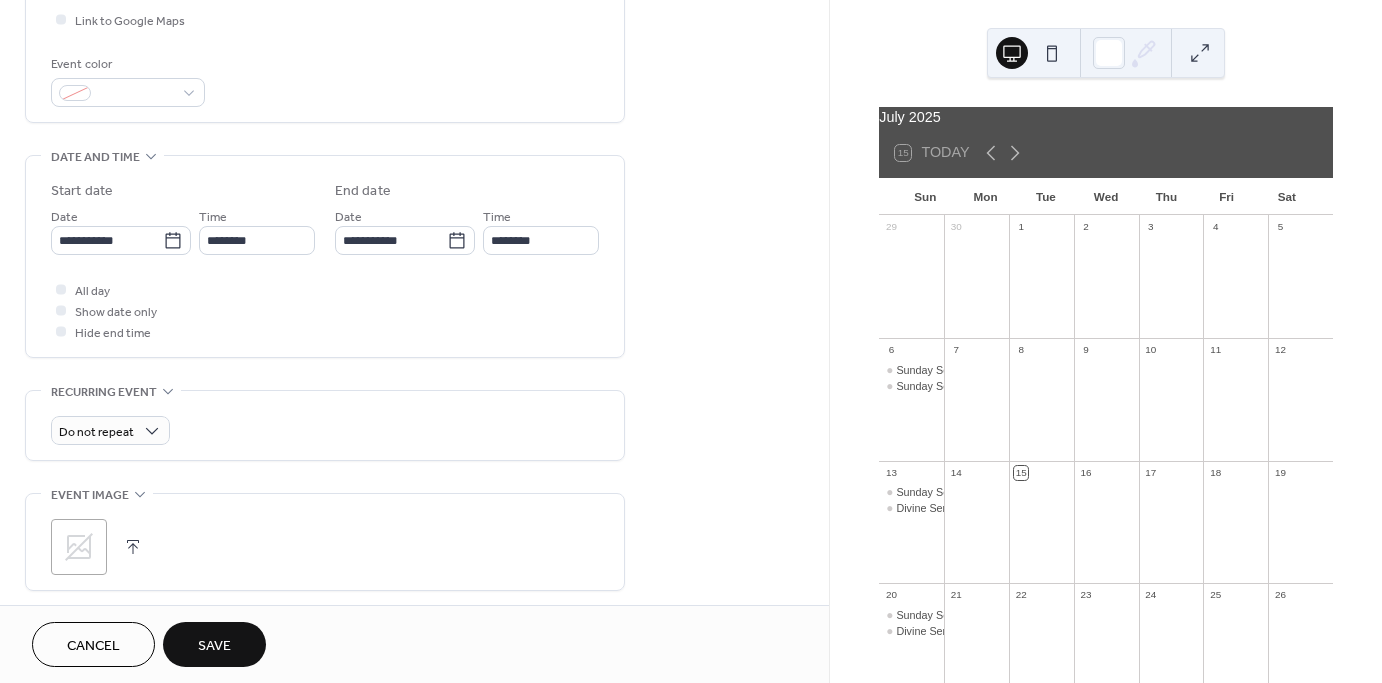 click on "Save" at bounding box center (214, 646) 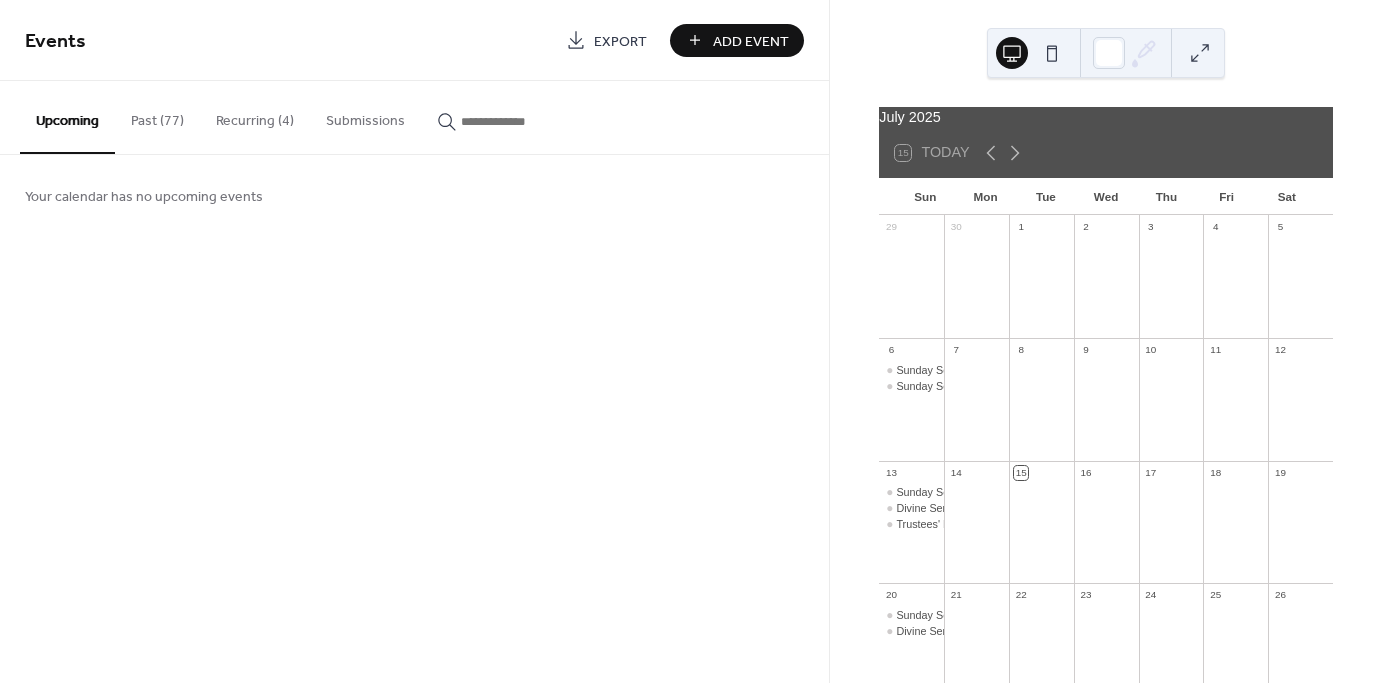 click on "Add Event" at bounding box center [751, 41] 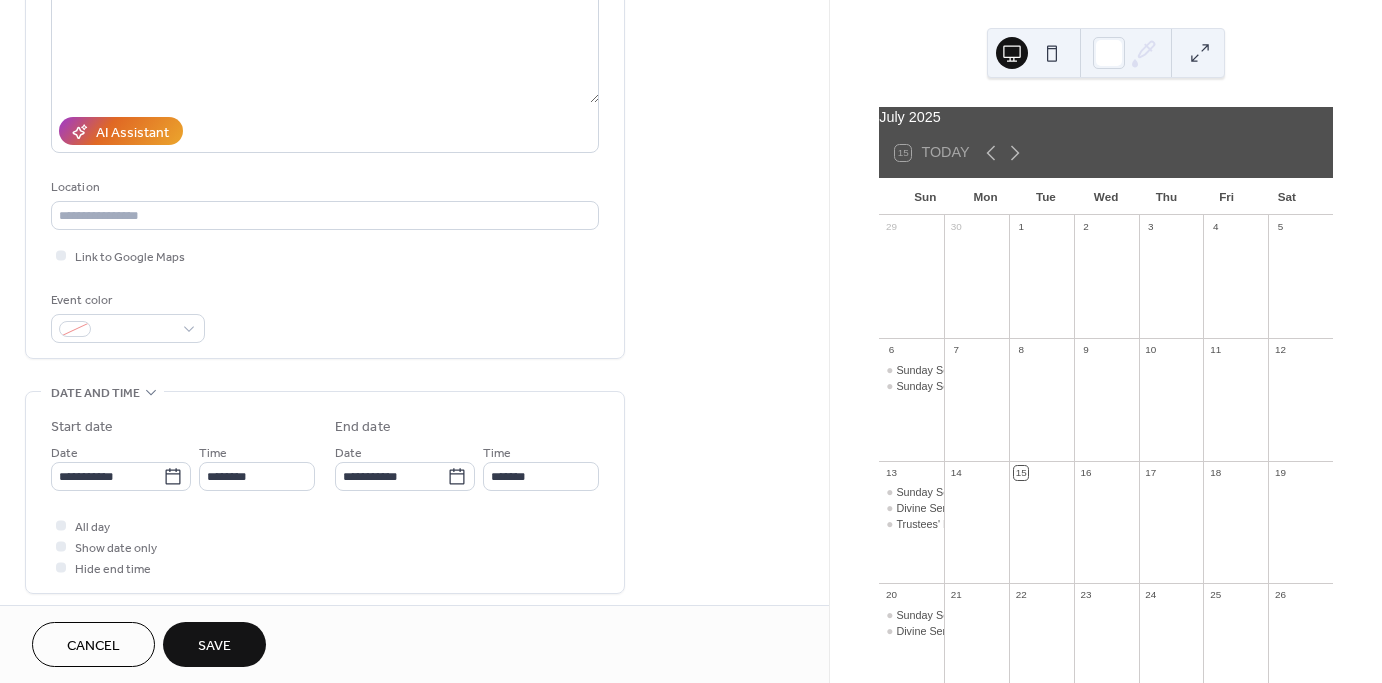 scroll, scrollTop: 300, scrollLeft: 0, axis: vertical 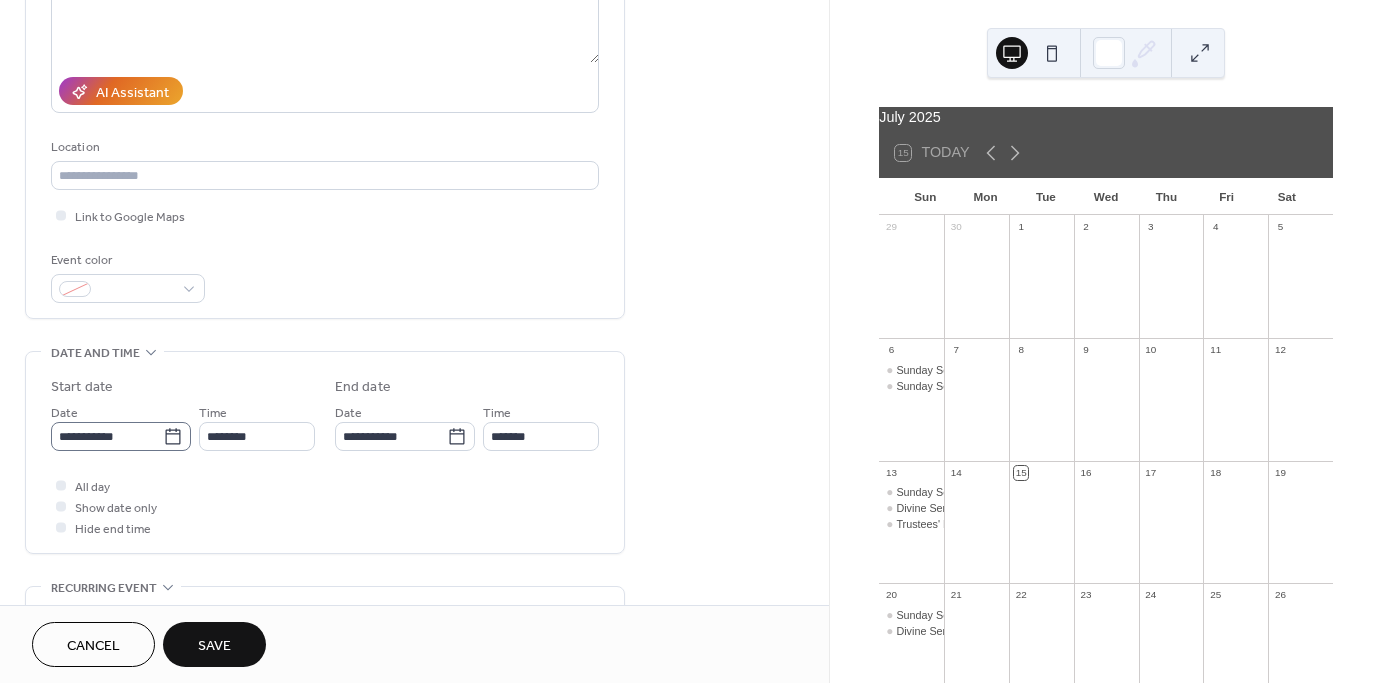type on "**********" 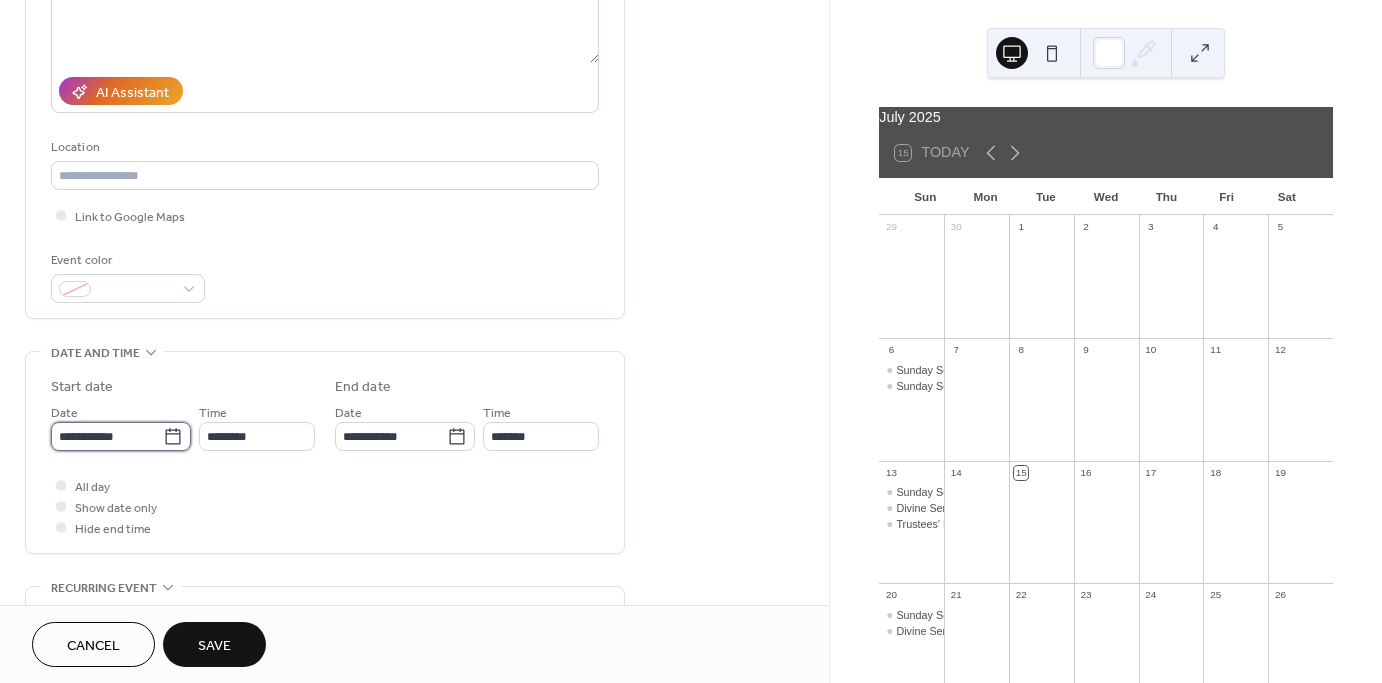 click on "**********" at bounding box center (107, 436) 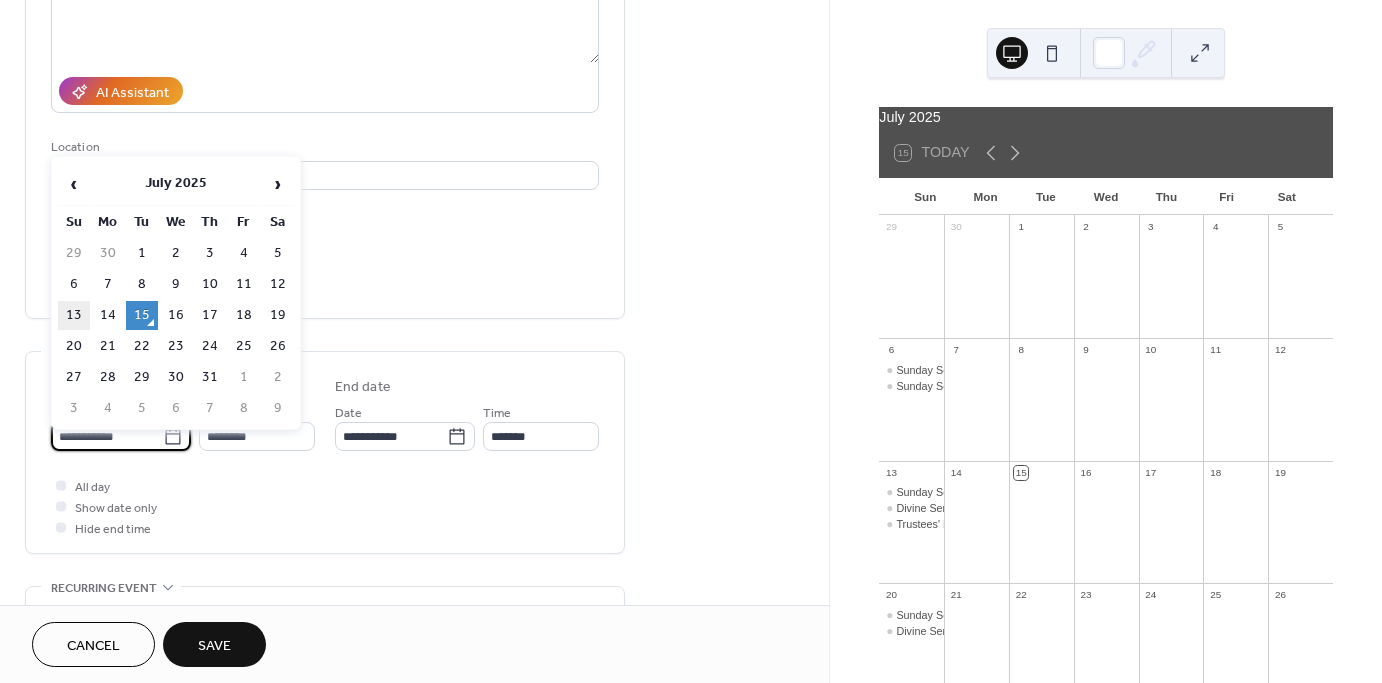 click on "13" at bounding box center (74, 315) 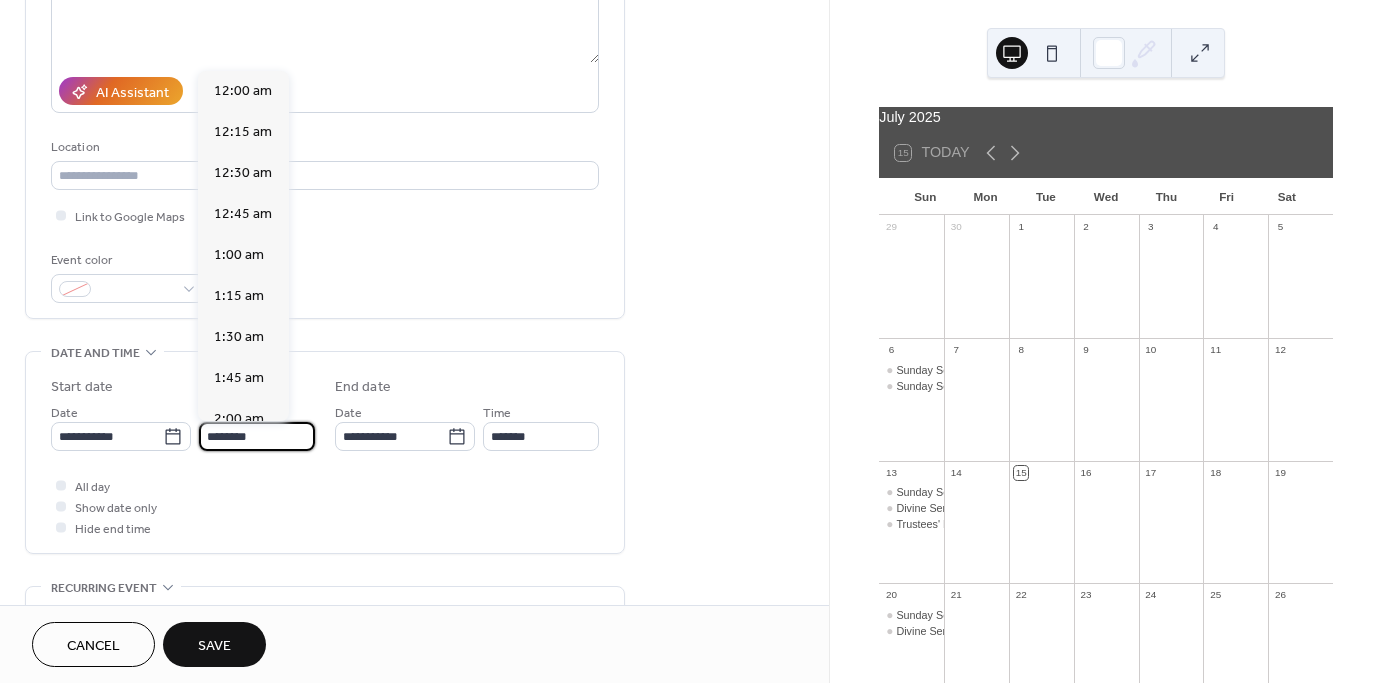 click on "********" at bounding box center (257, 436) 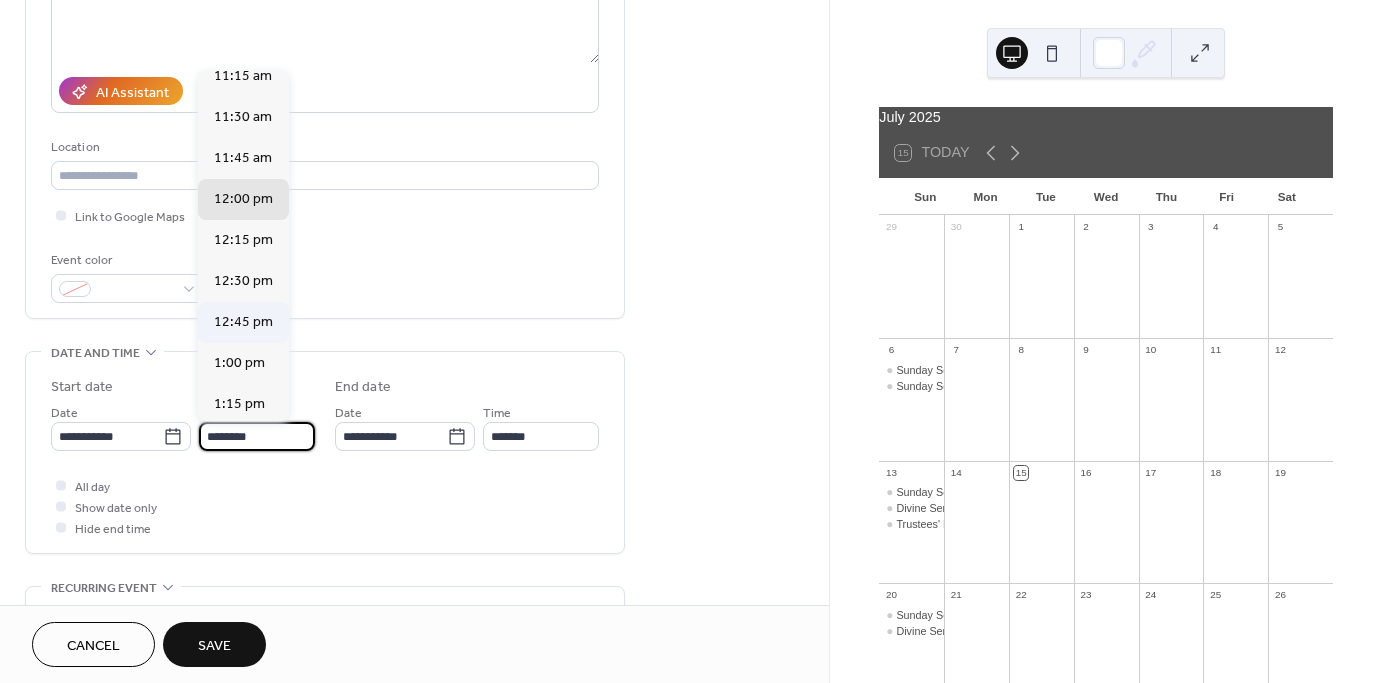 scroll, scrollTop: 1840, scrollLeft: 0, axis: vertical 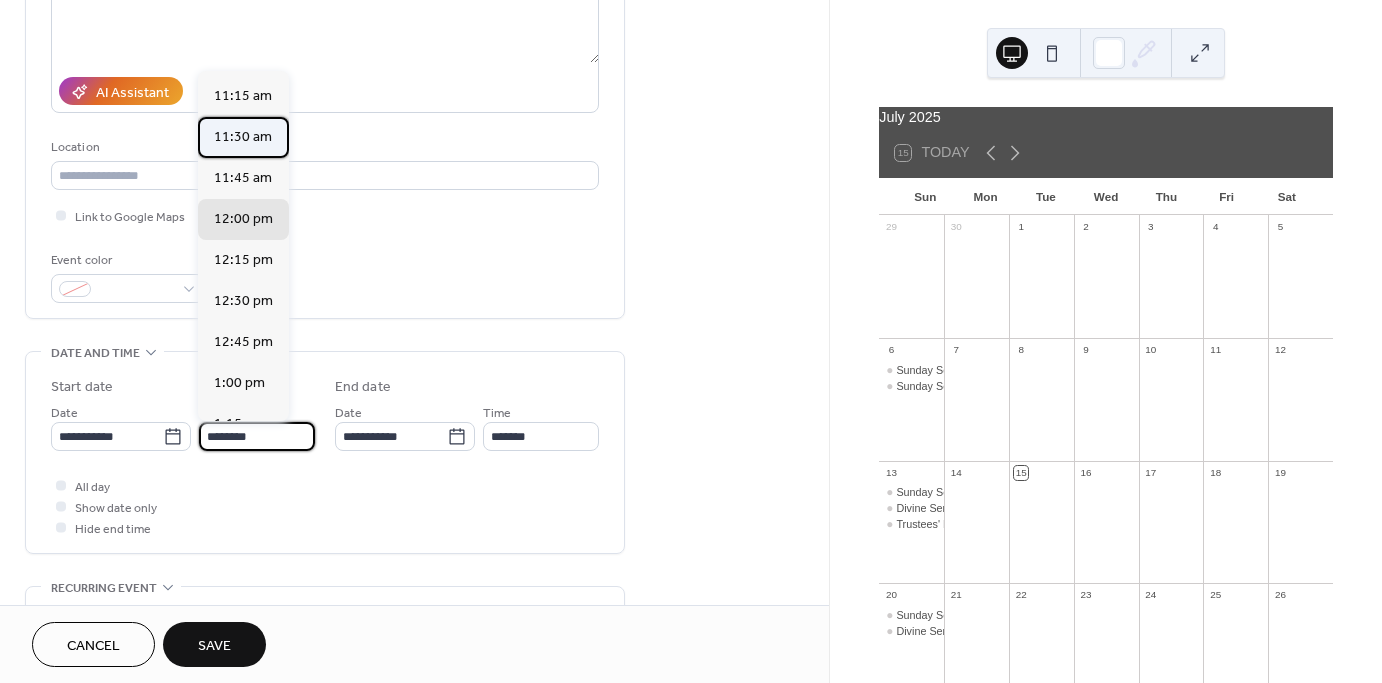 click on "11:30 am" at bounding box center (243, 137) 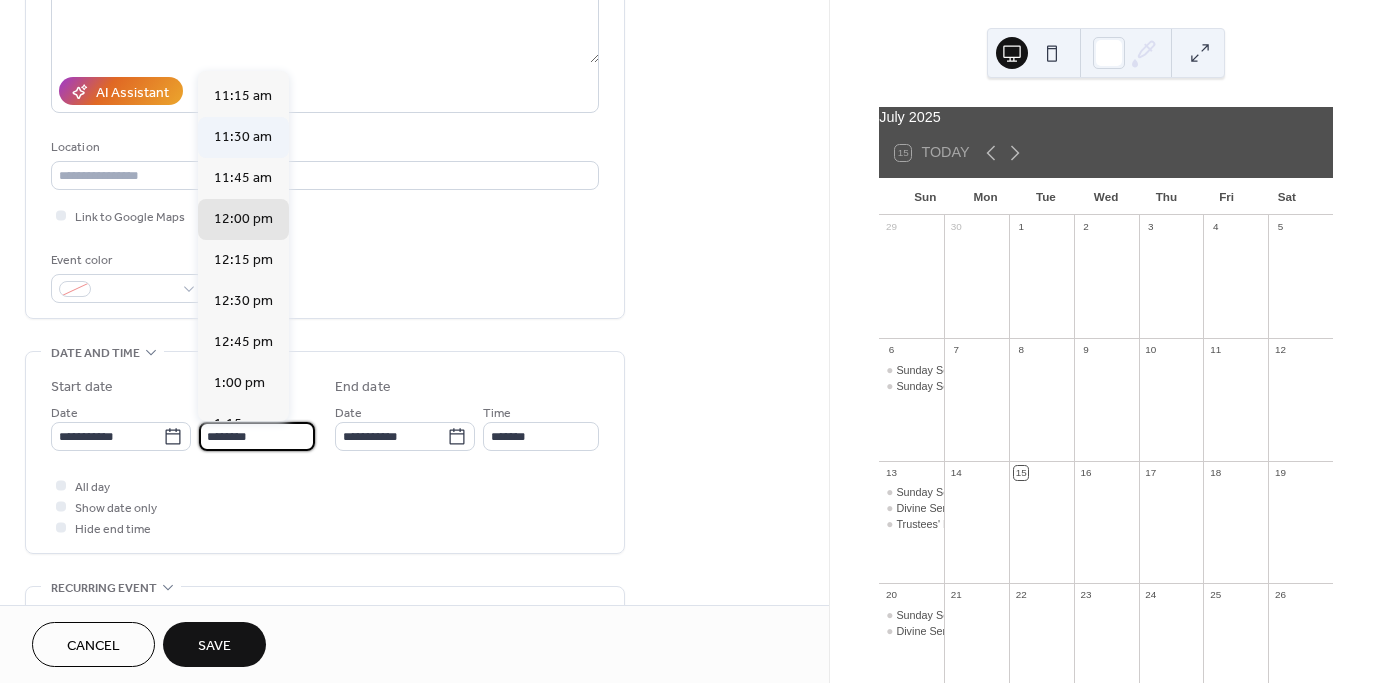 type on "********" 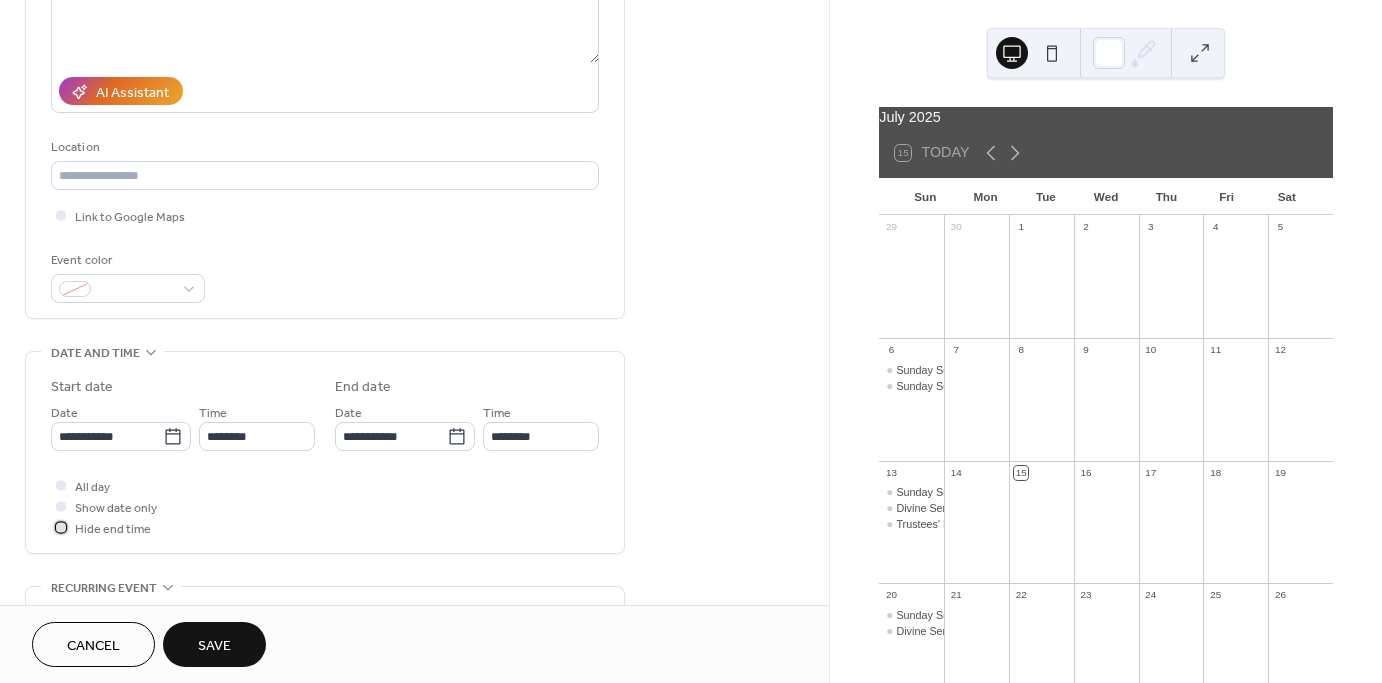 click at bounding box center (61, 527) 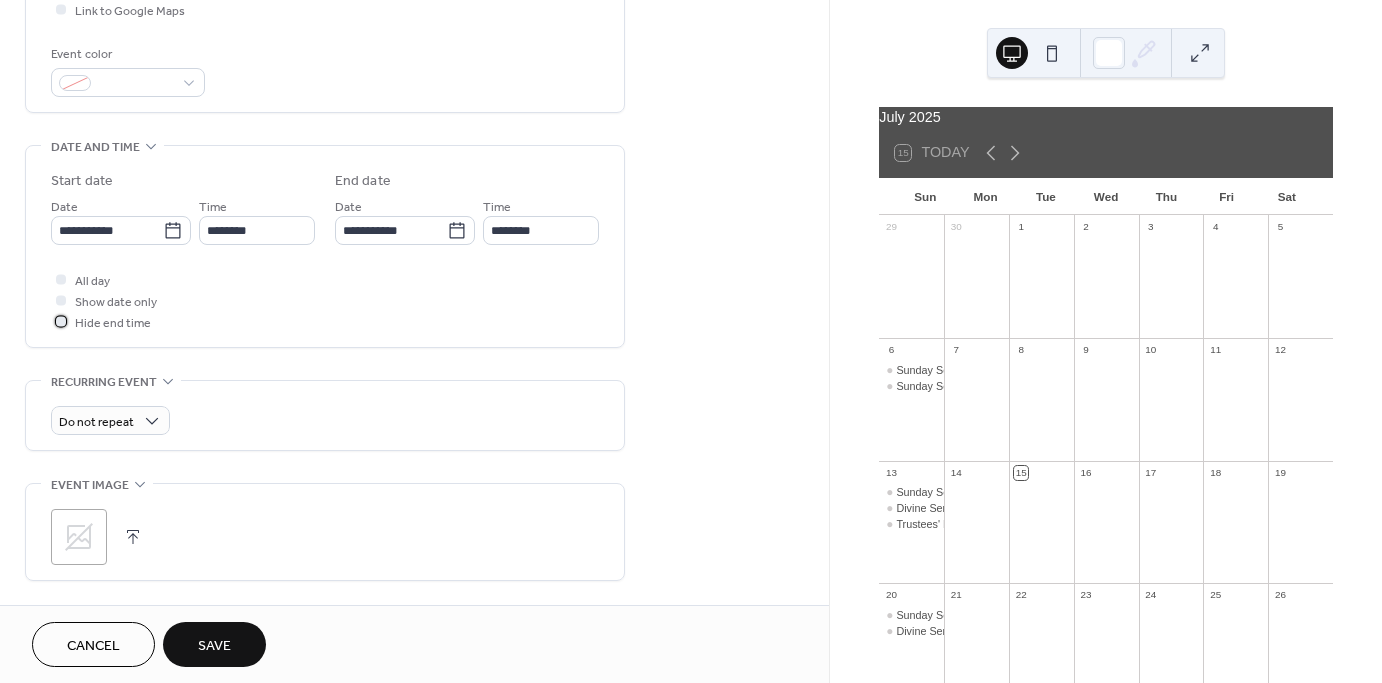 scroll, scrollTop: 507, scrollLeft: 0, axis: vertical 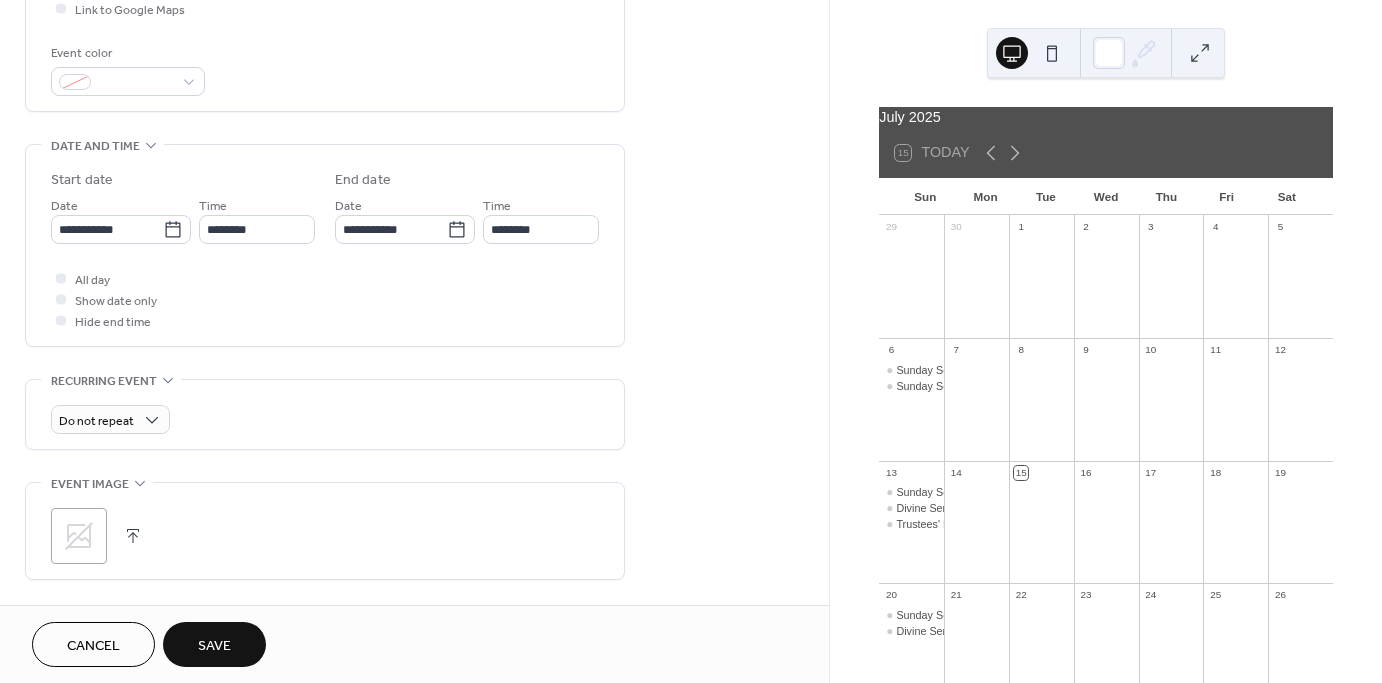 click on "Save" at bounding box center [214, 644] 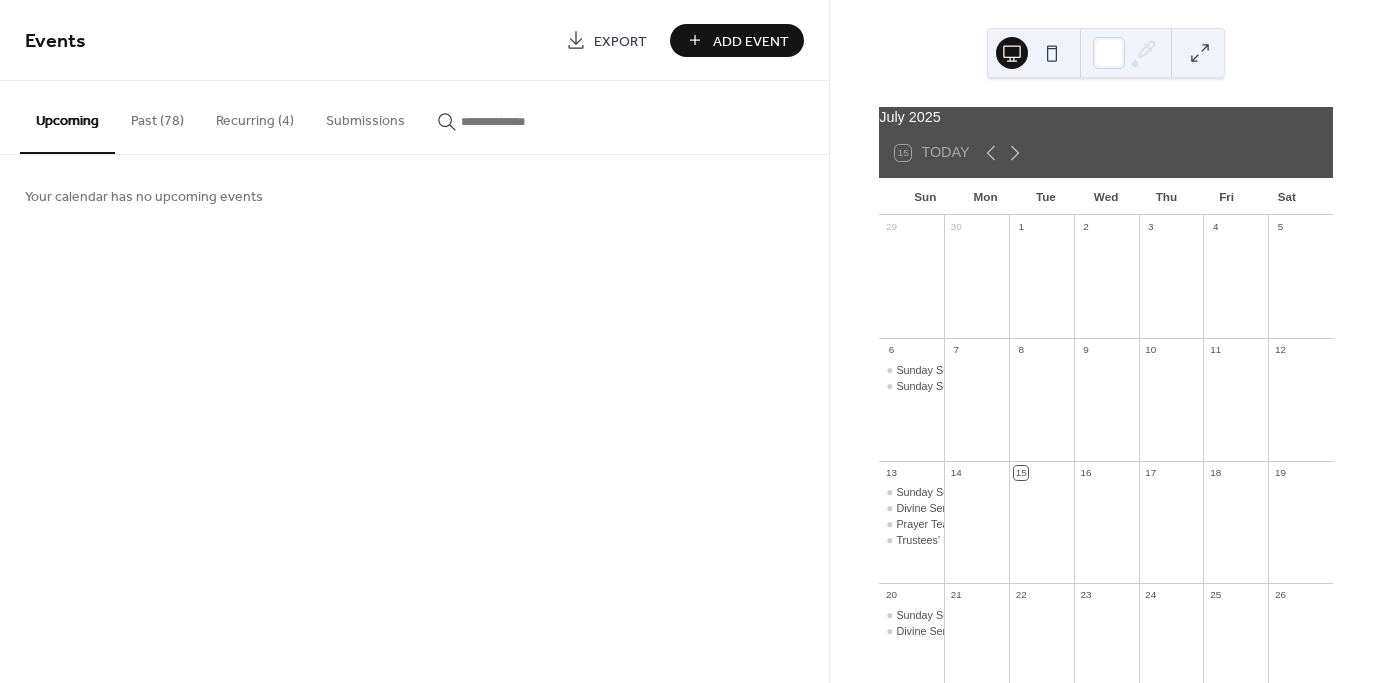 click on "Add Event" at bounding box center (737, 40) 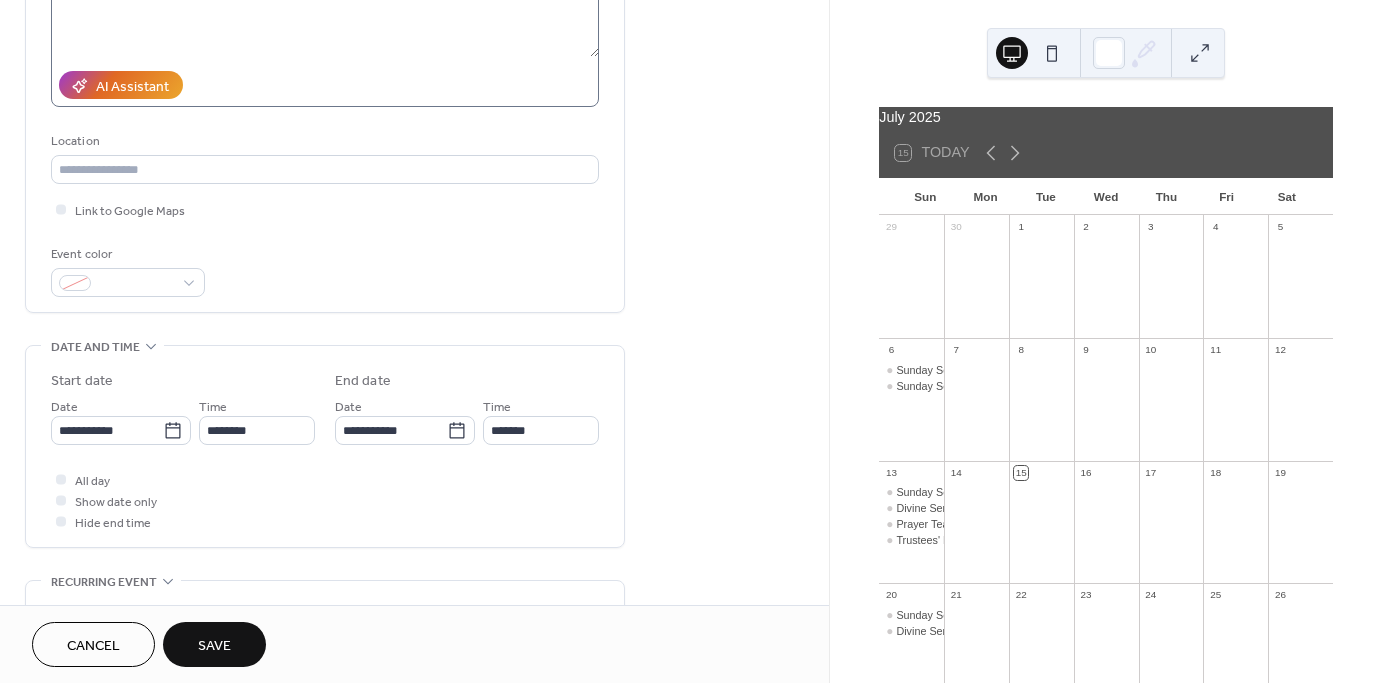 scroll, scrollTop: 307, scrollLeft: 0, axis: vertical 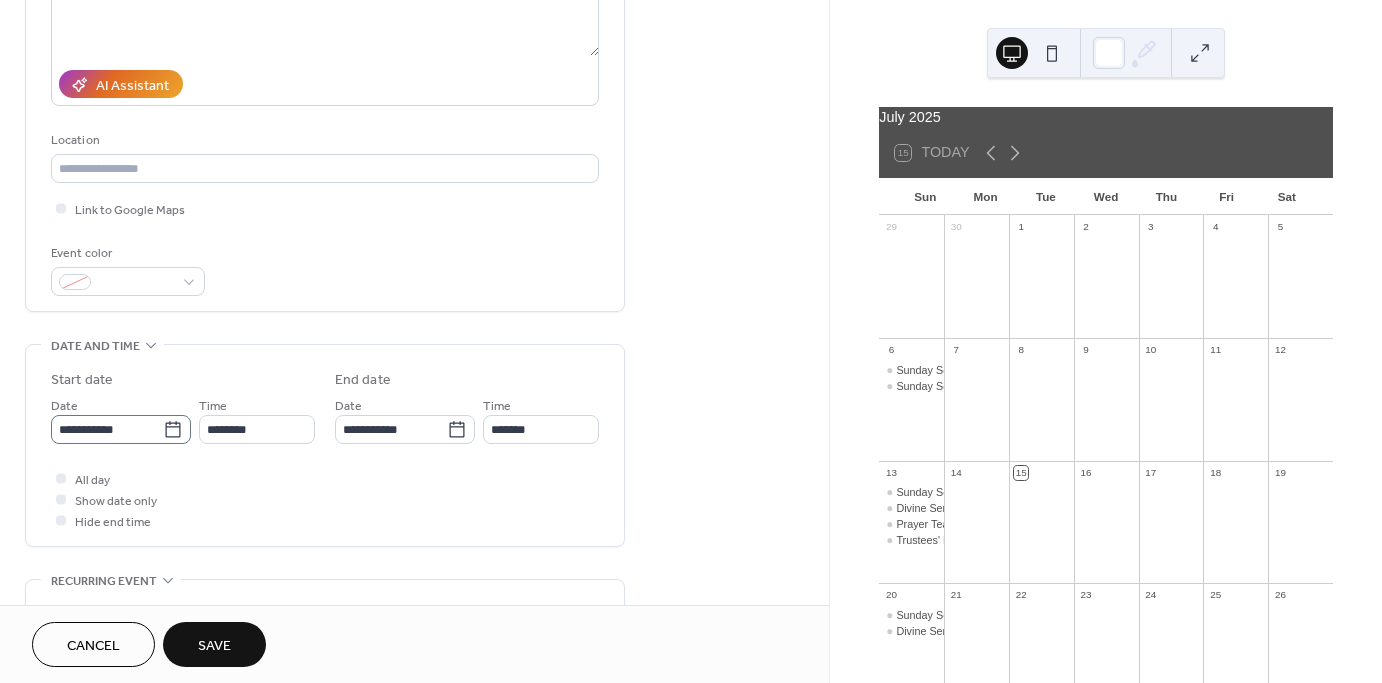type on "**********" 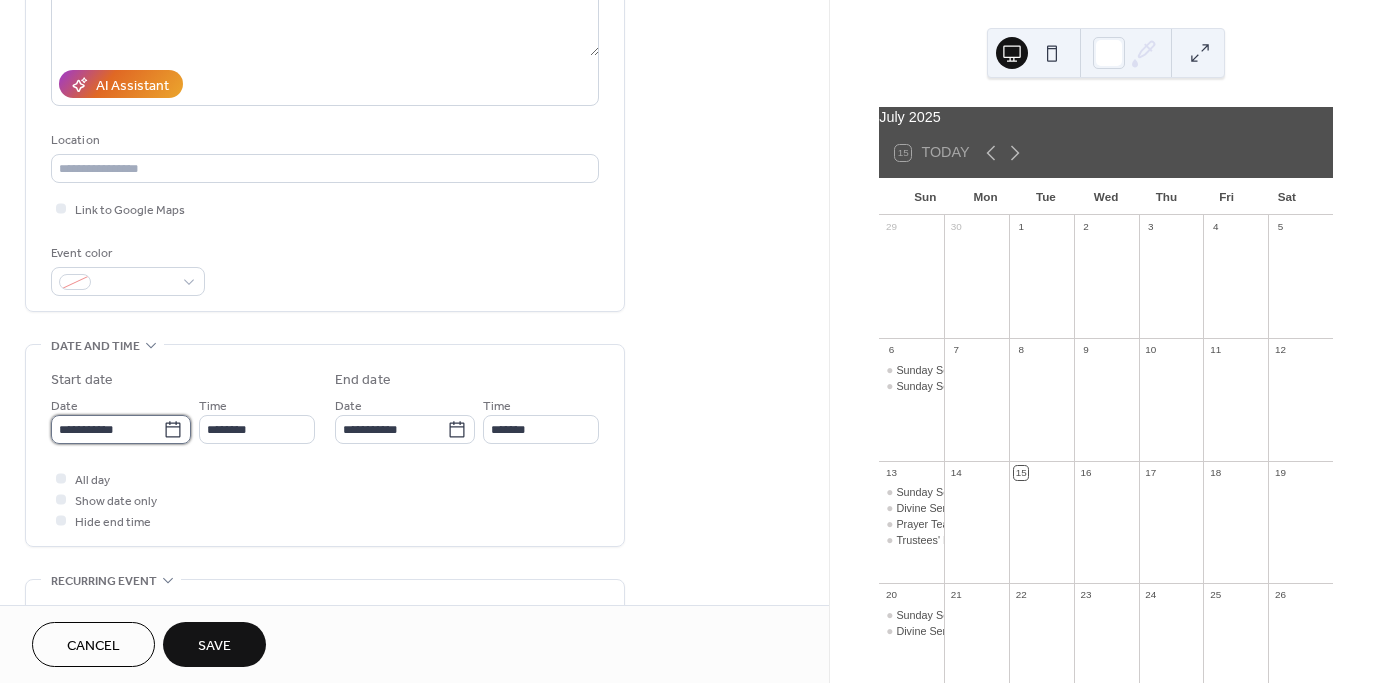 click on "**********" at bounding box center (107, 429) 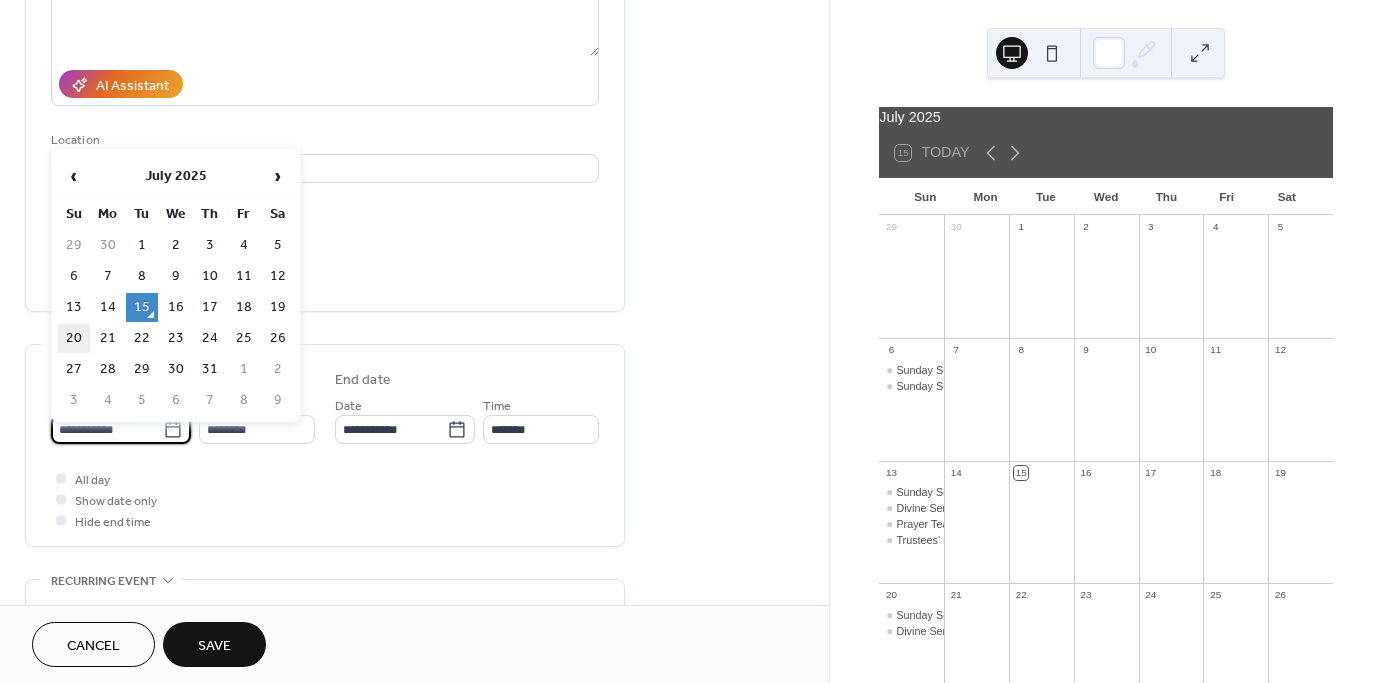 click on "20" at bounding box center (74, 338) 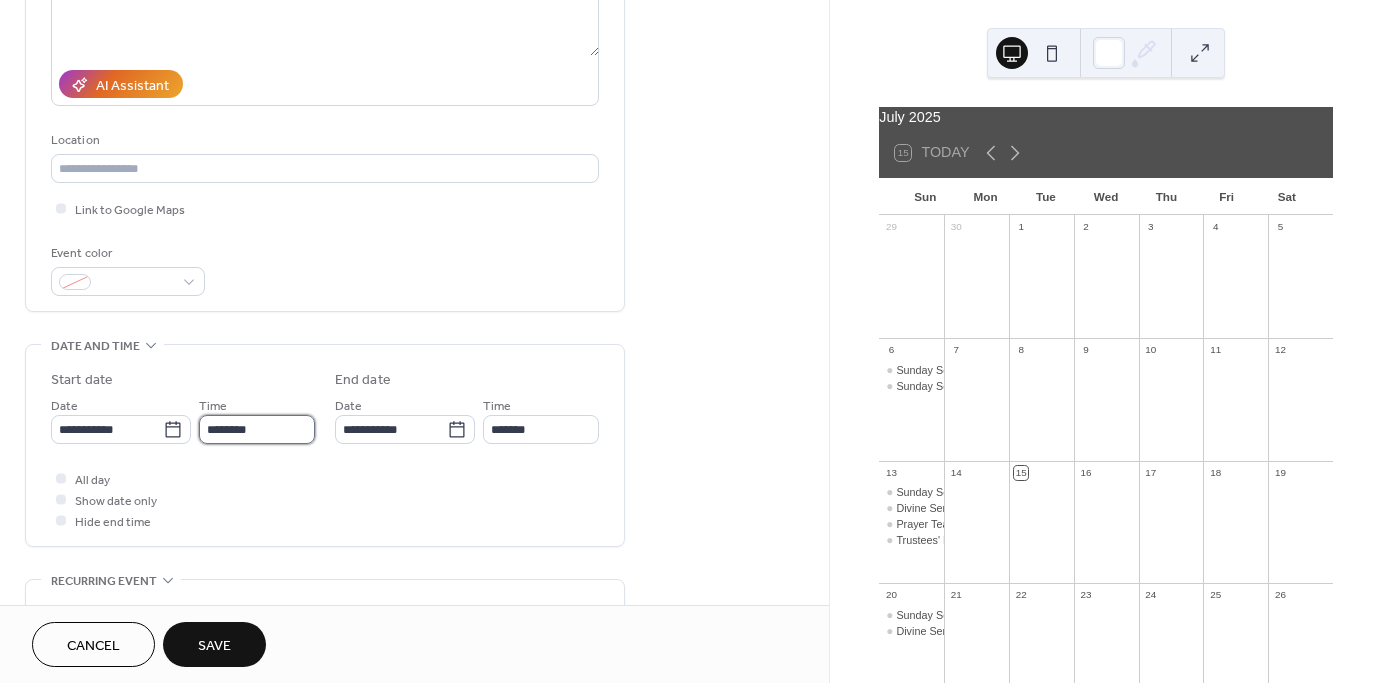 click on "********" at bounding box center (257, 429) 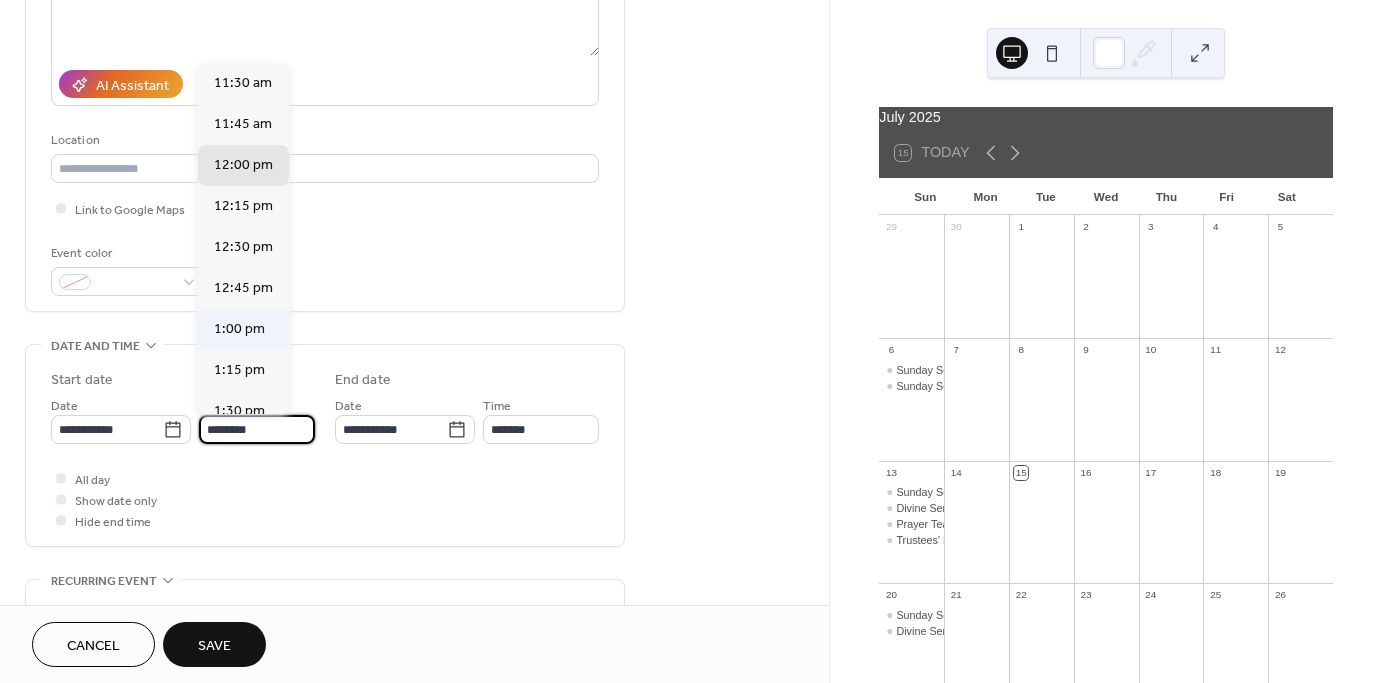 scroll, scrollTop: 1828, scrollLeft: 0, axis: vertical 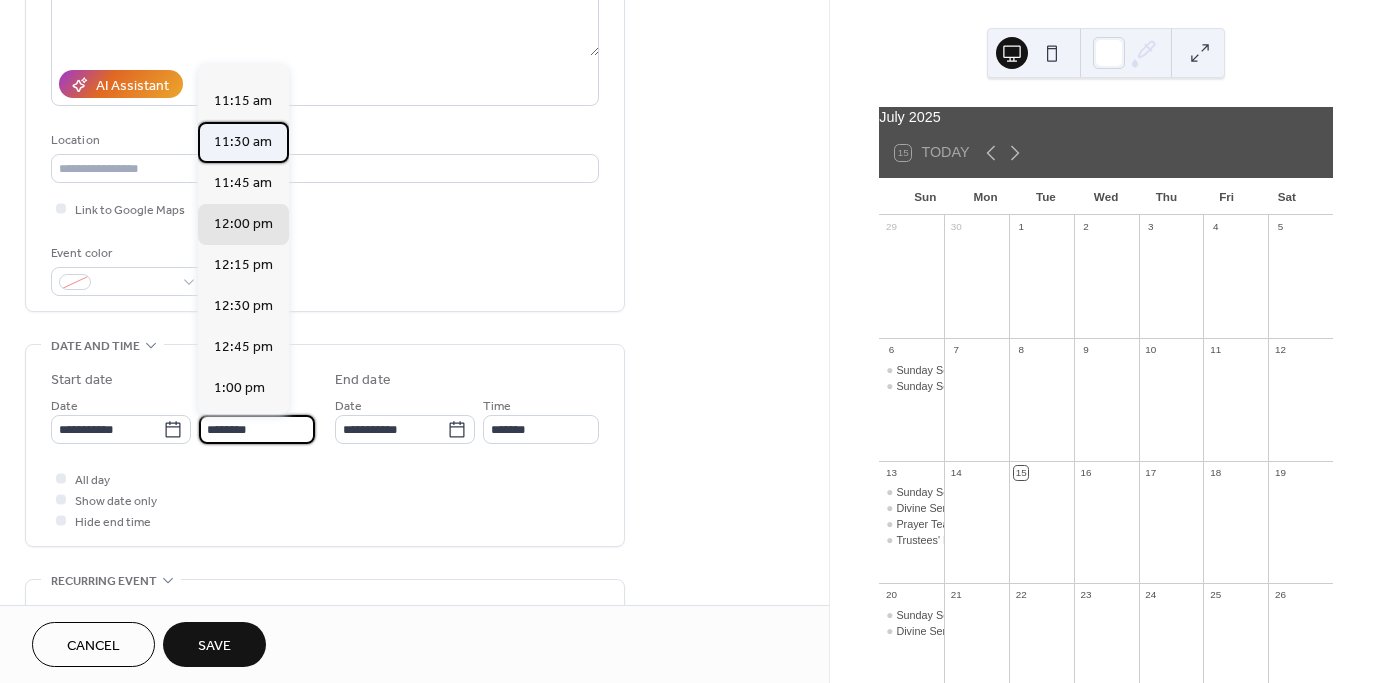 click on "11:30 am" at bounding box center (243, 142) 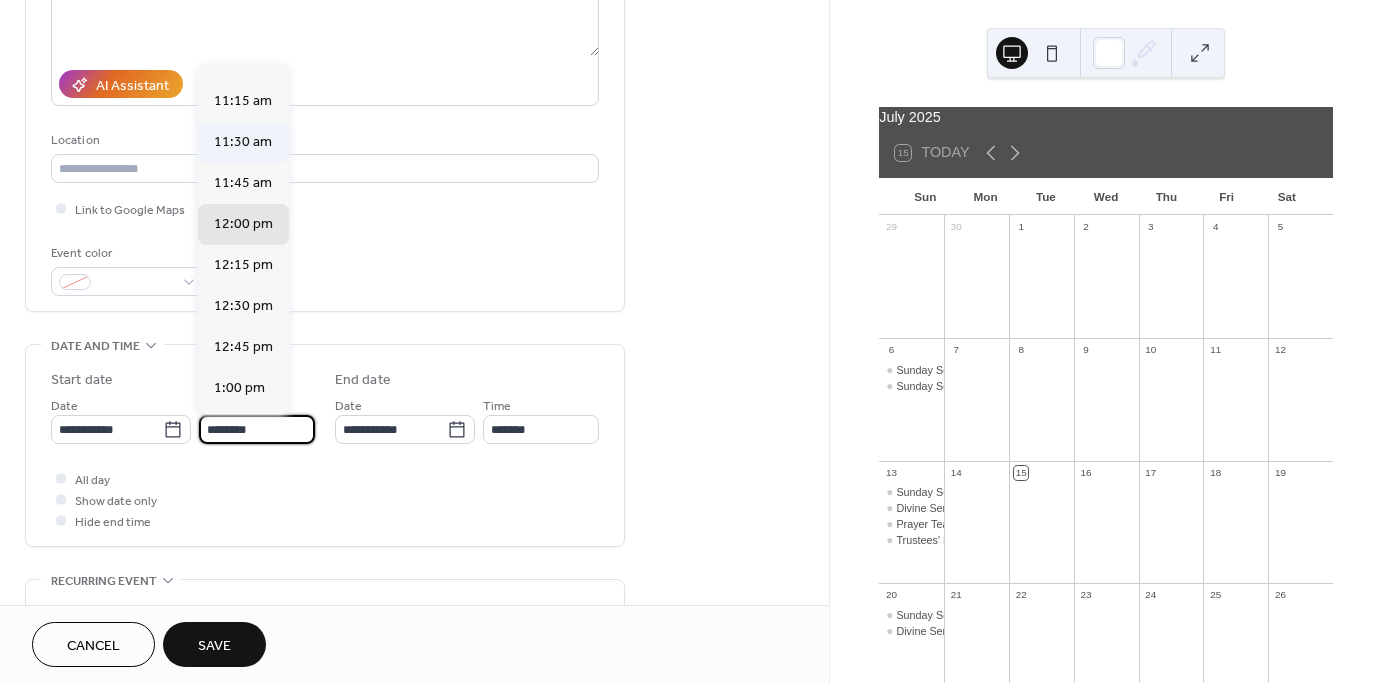 type on "********" 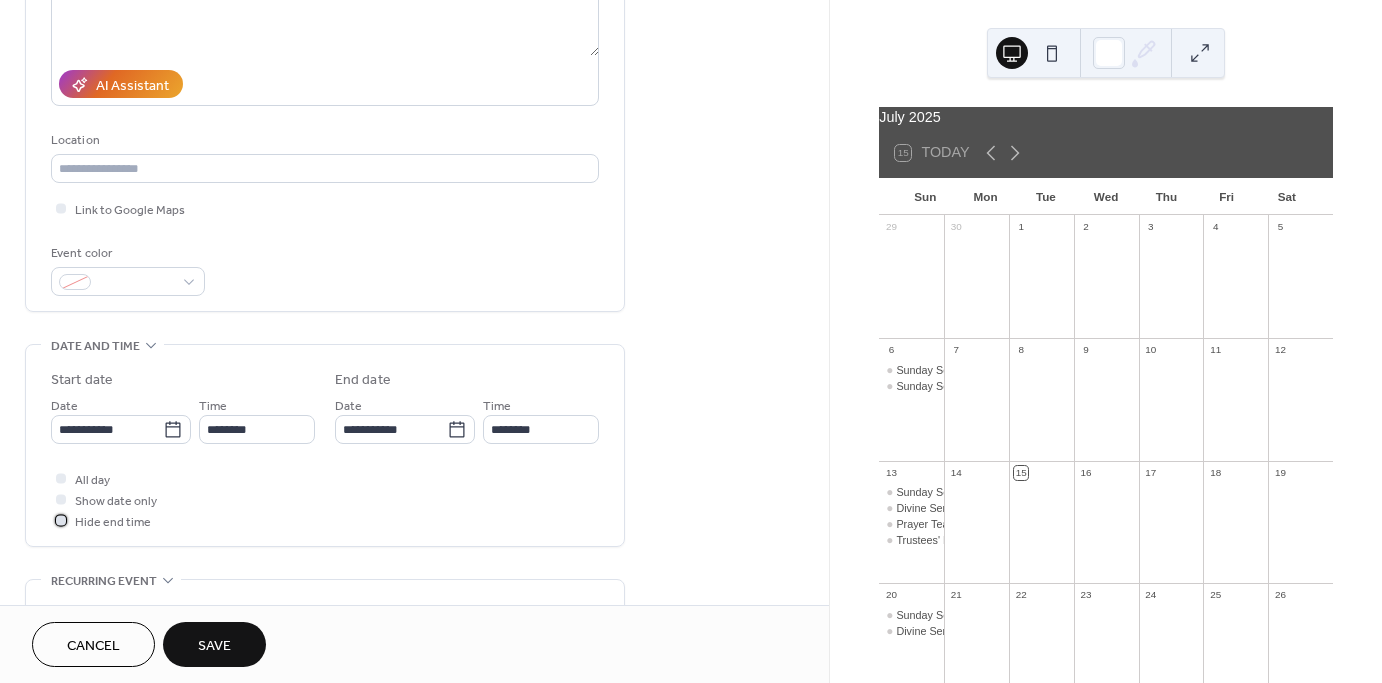 click at bounding box center (61, 520) 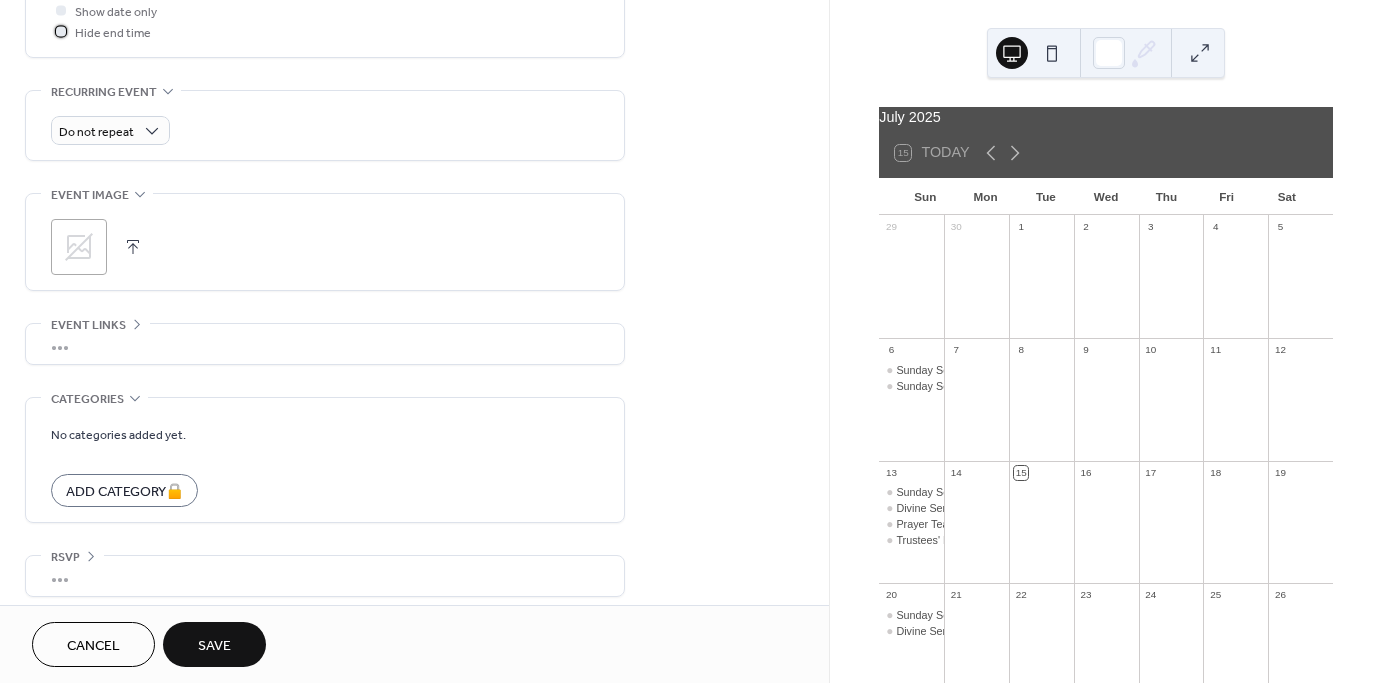 scroll, scrollTop: 805, scrollLeft: 0, axis: vertical 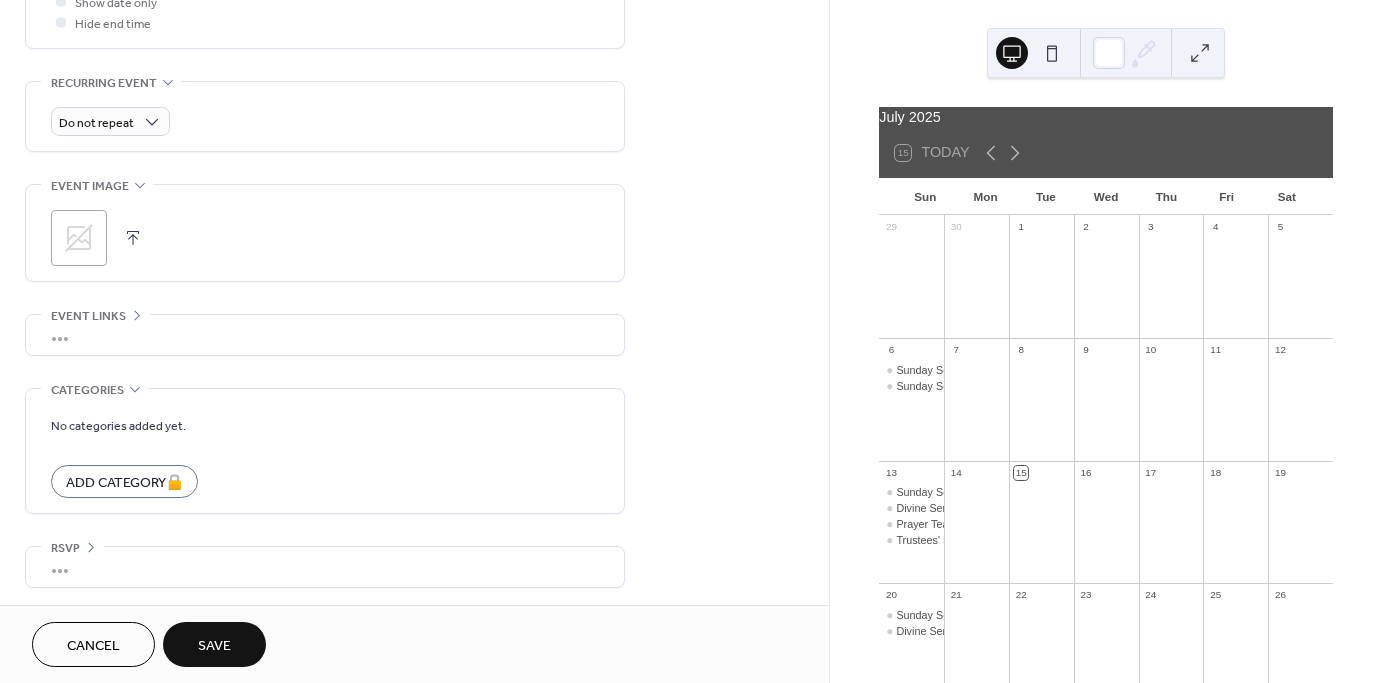 click on "Save" at bounding box center [214, 644] 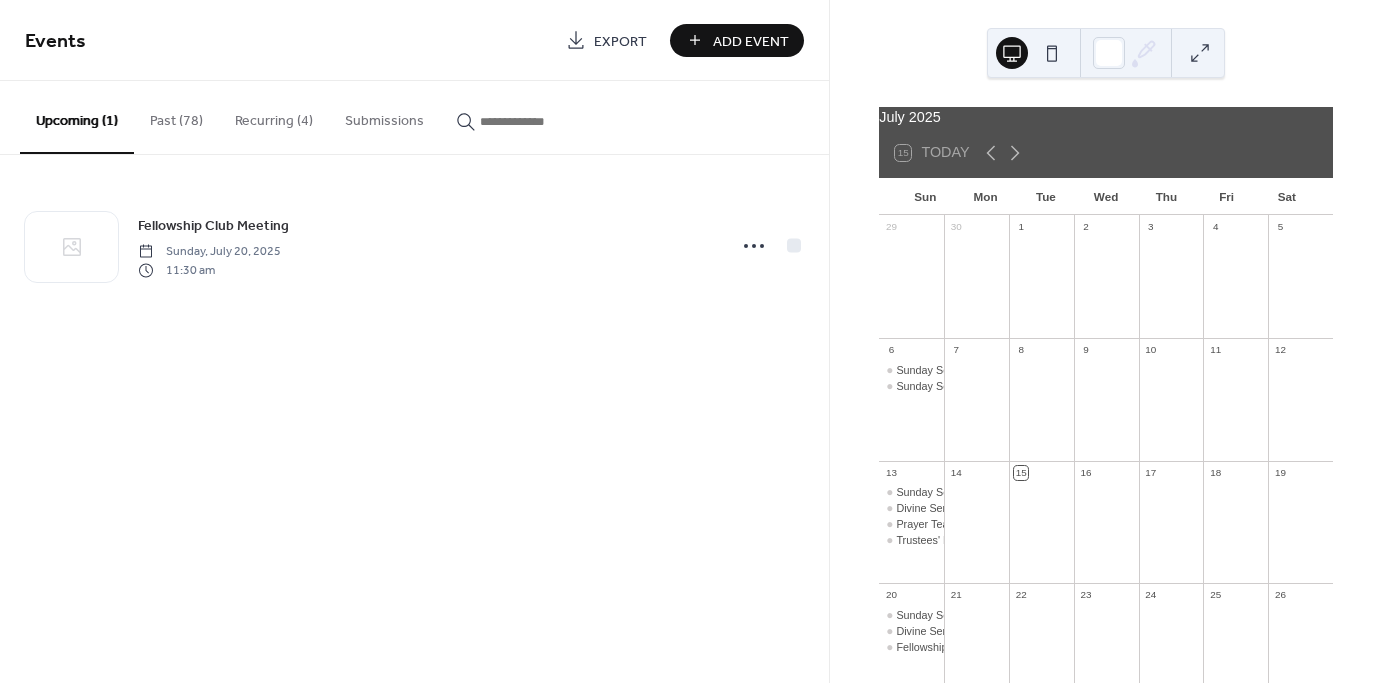 click on "Add Event" at bounding box center (751, 41) 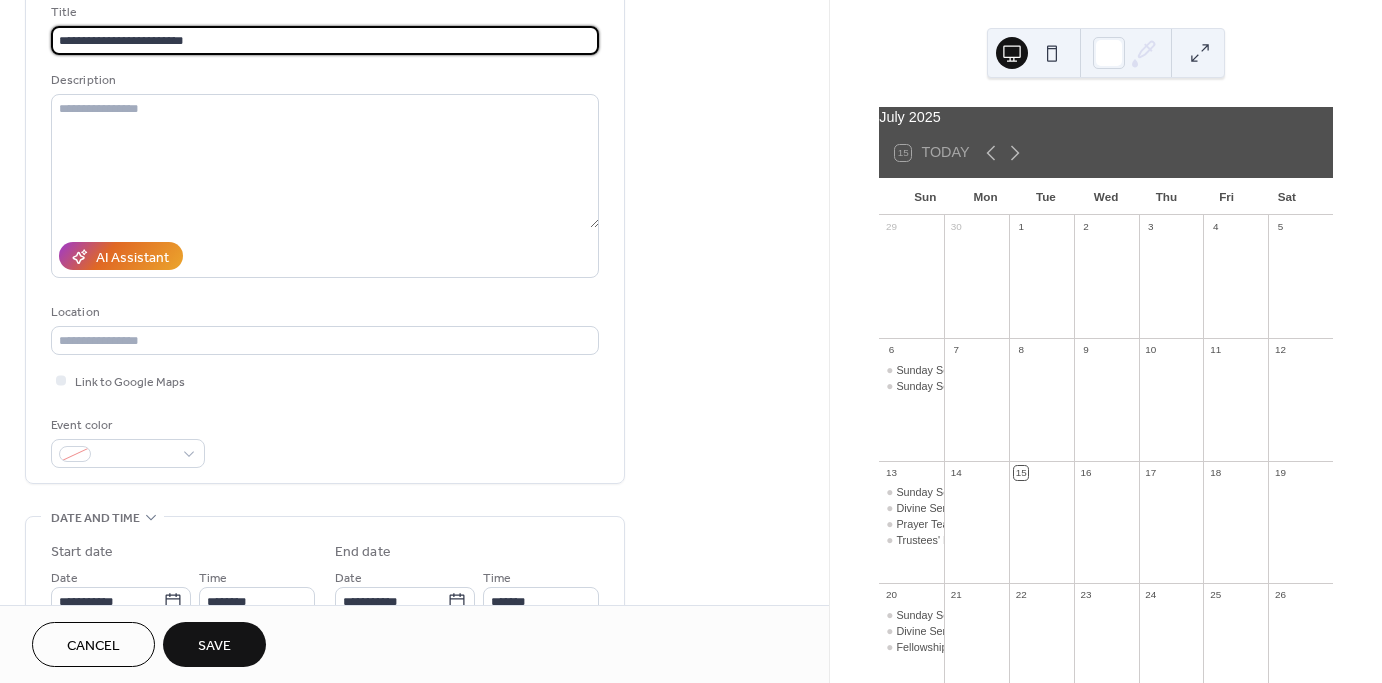 scroll, scrollTop: 216, scrollLeft: 0, axis: vertical 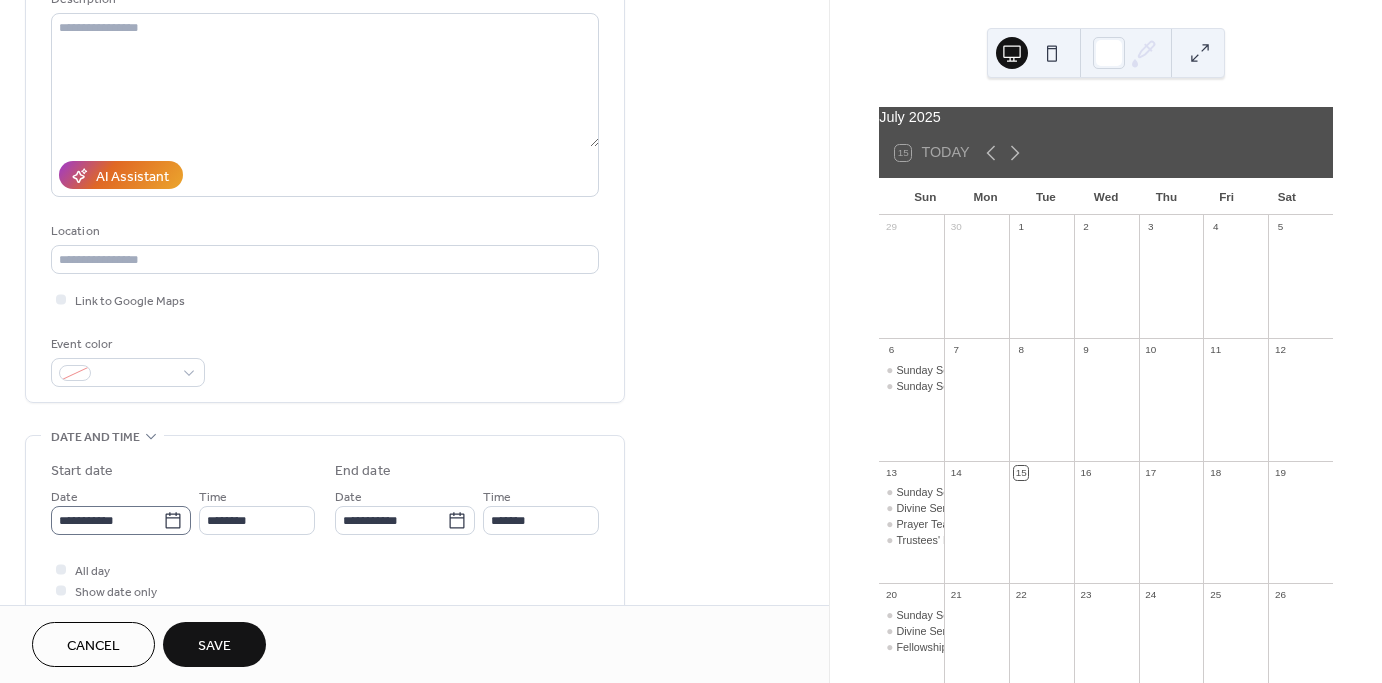 type on "**********" 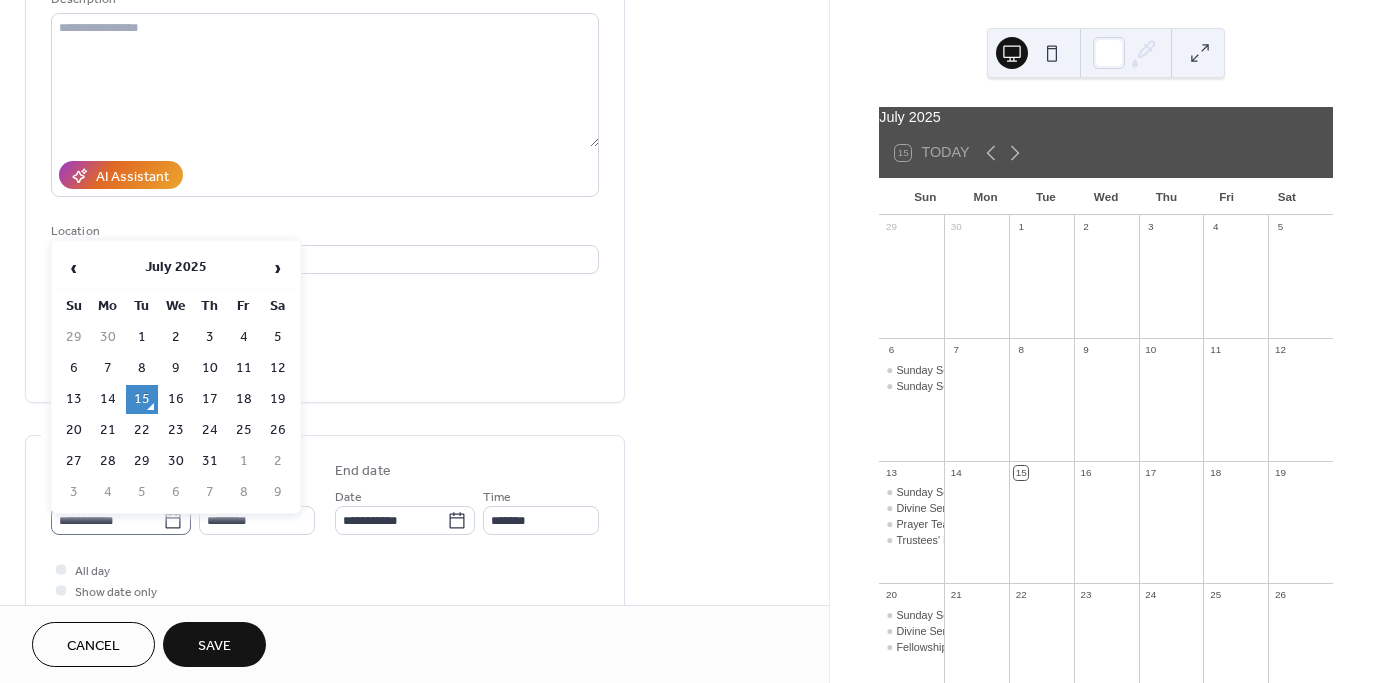 click 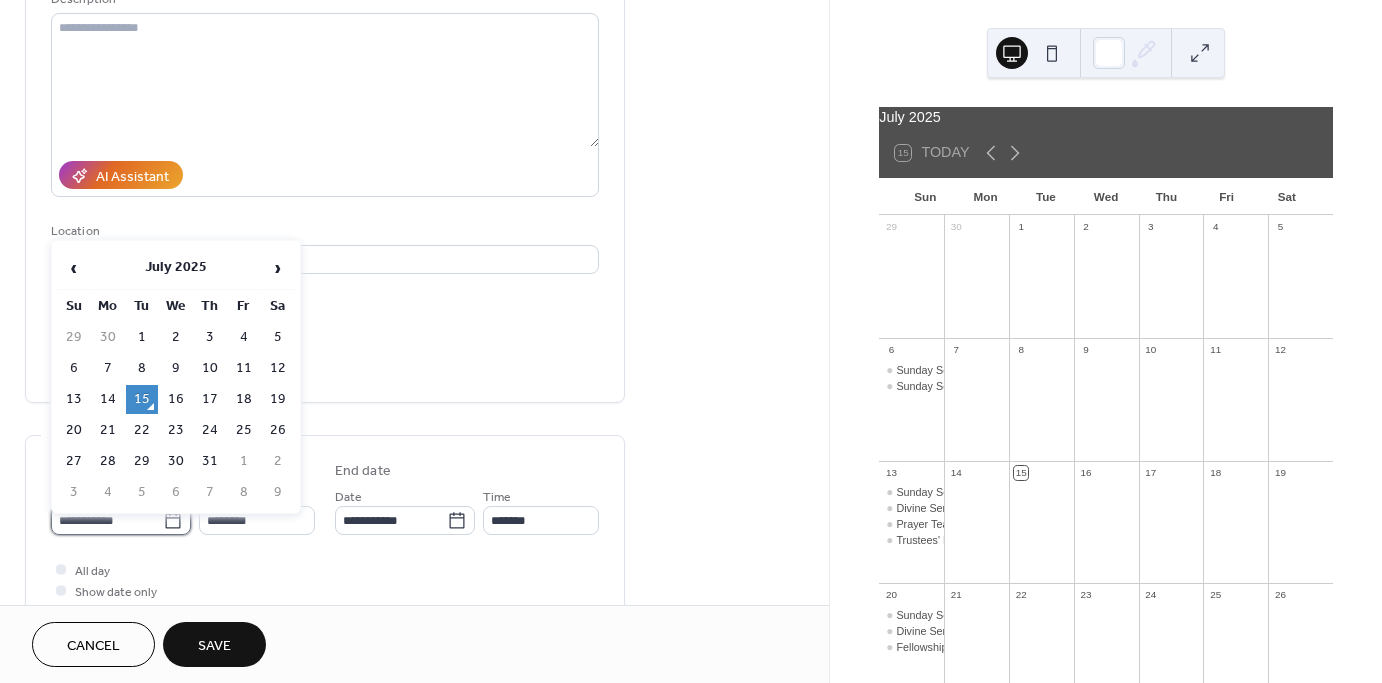 click on "**********" at bounding box center [107, 520] 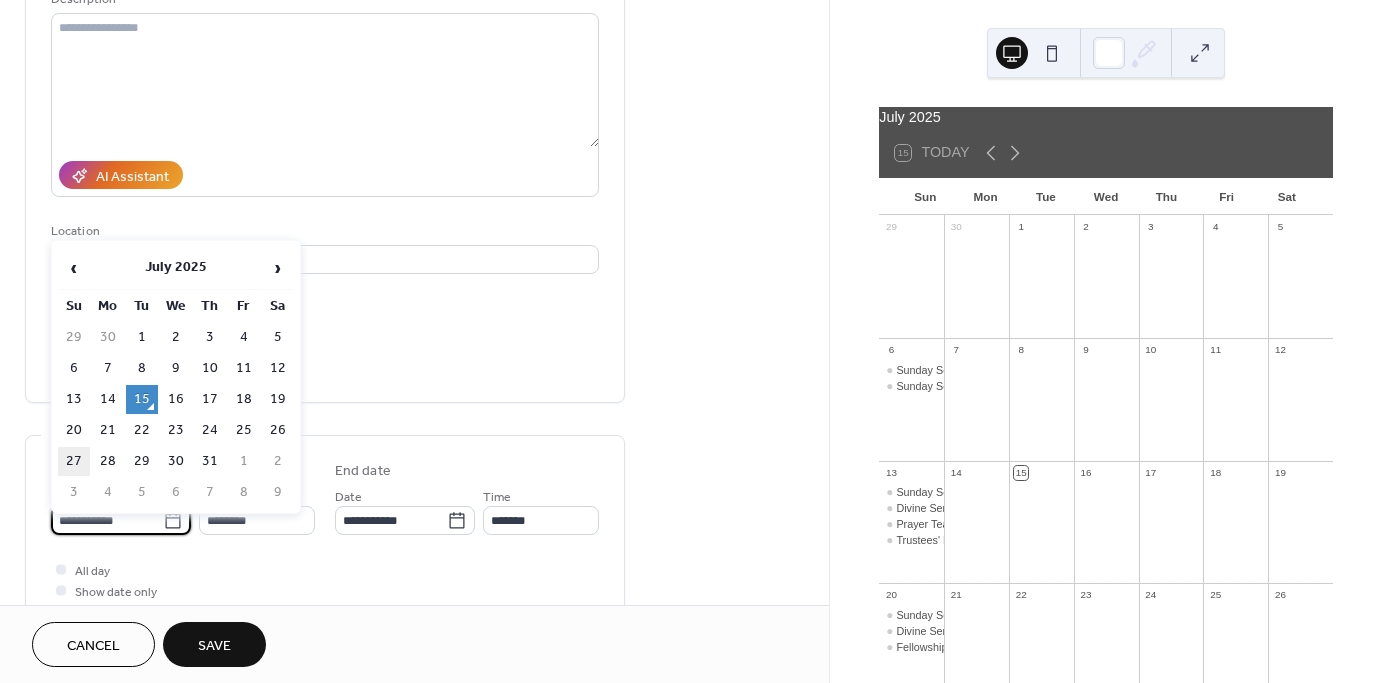 click on "27" at bounding box center (74, 461) 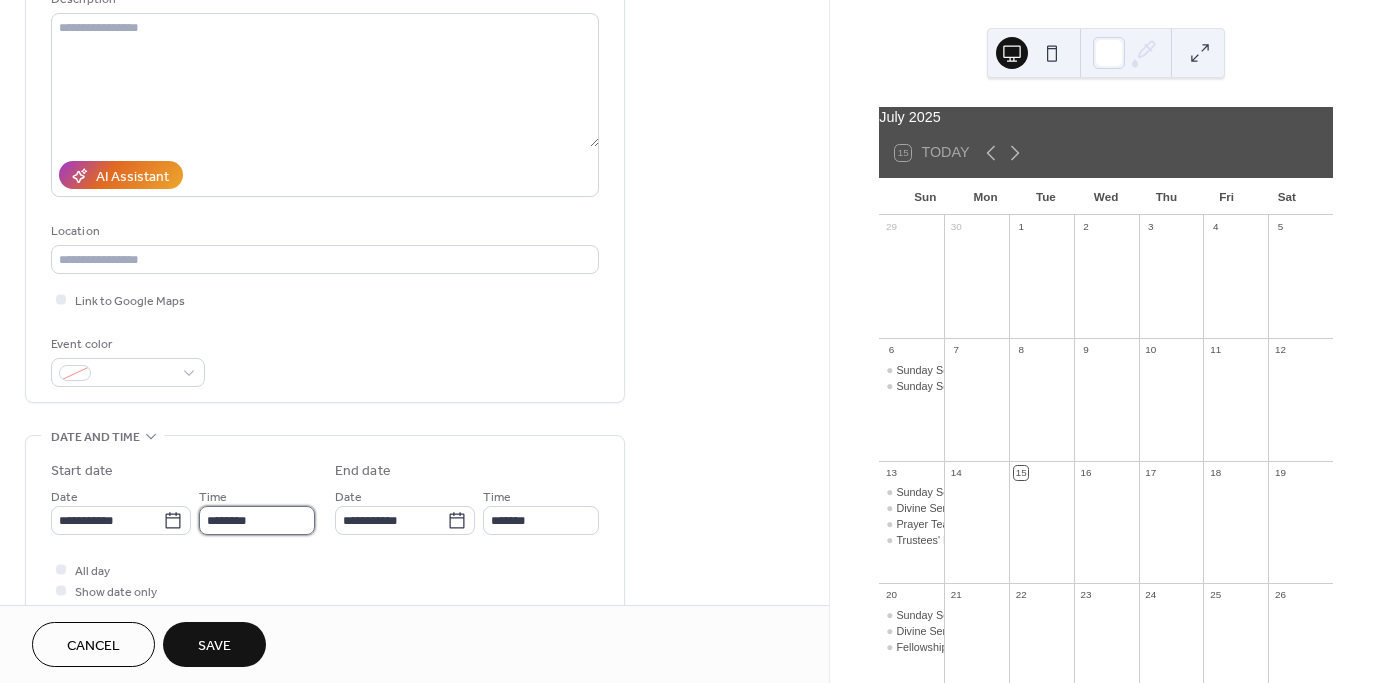 click on "********" at bounding box center (257, 520) 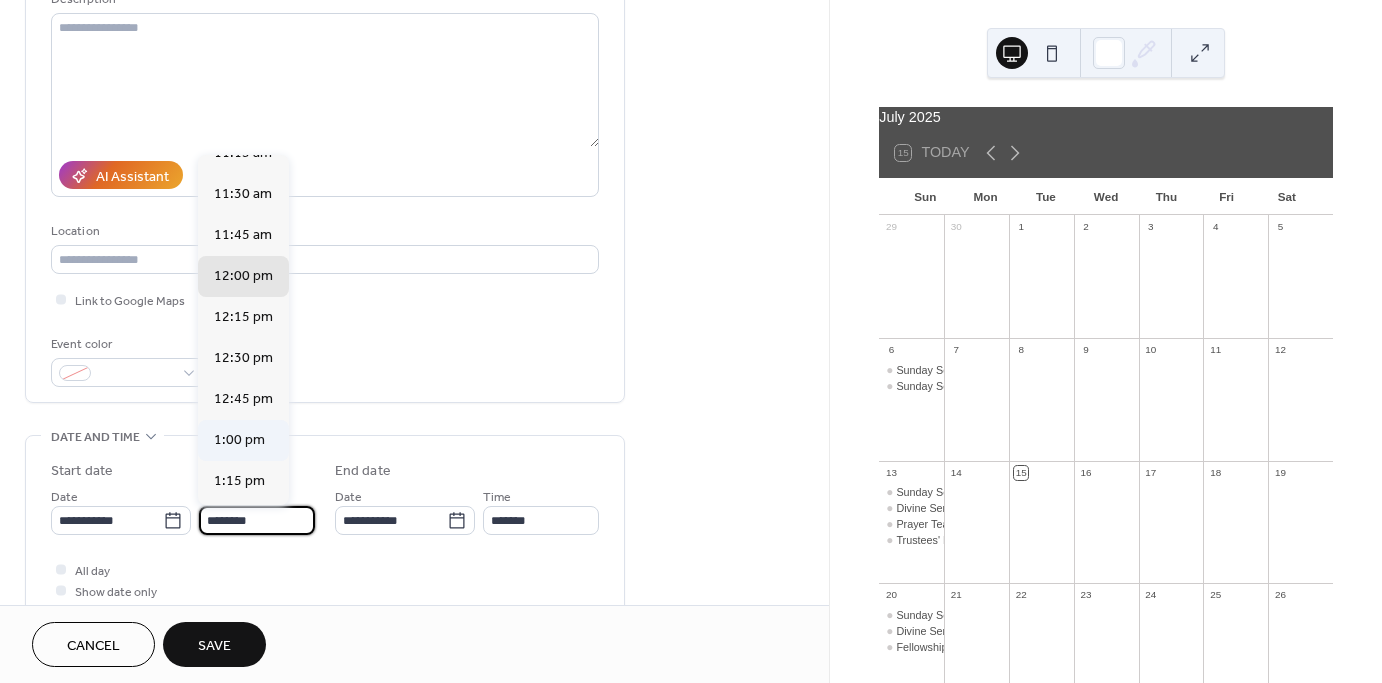 scroll, scrollTop: 1866, scrollLeft: 0, axis: vertical 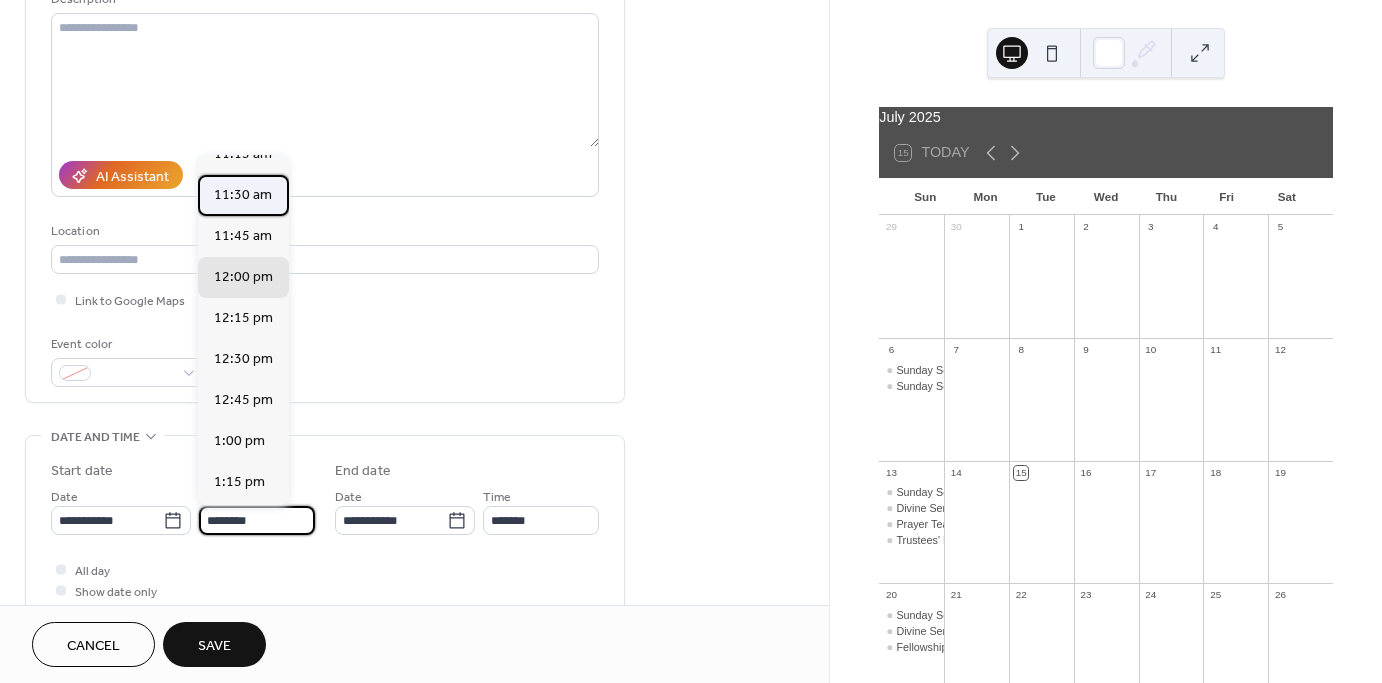 click on "11:30 am" at bounding box center (243, 195) 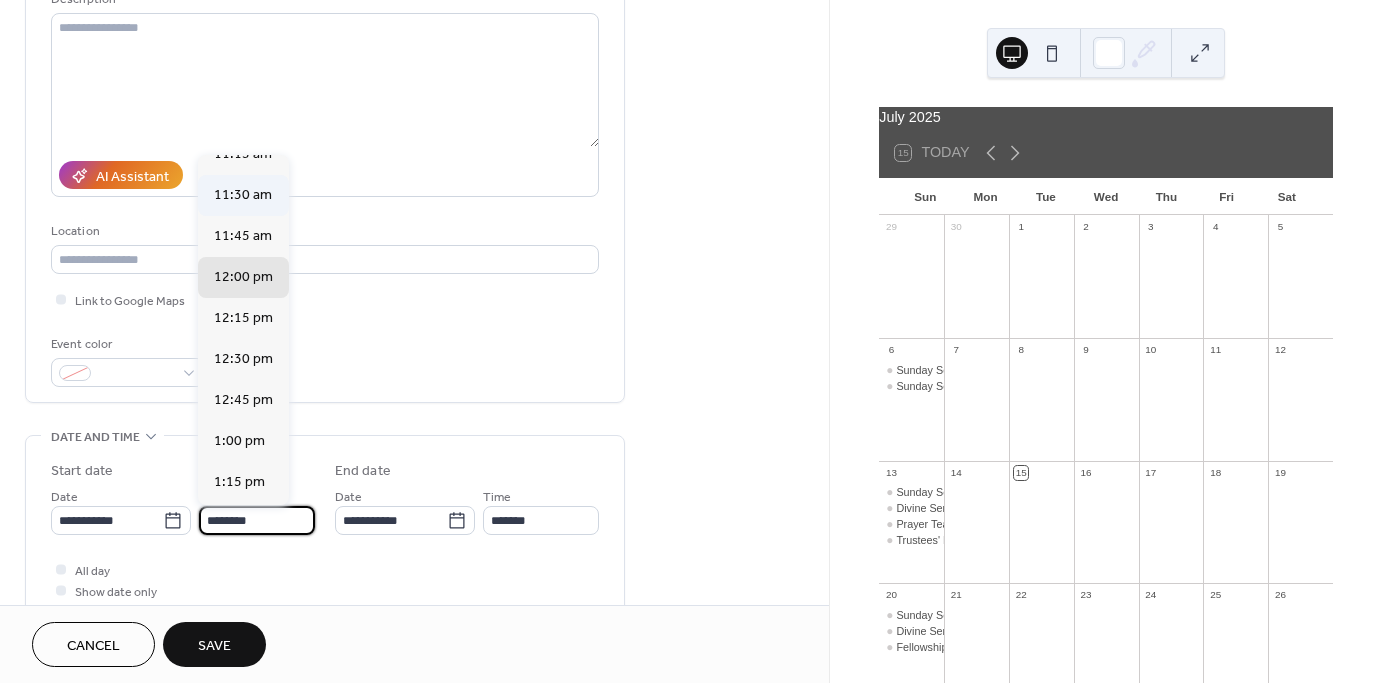 type on "********" 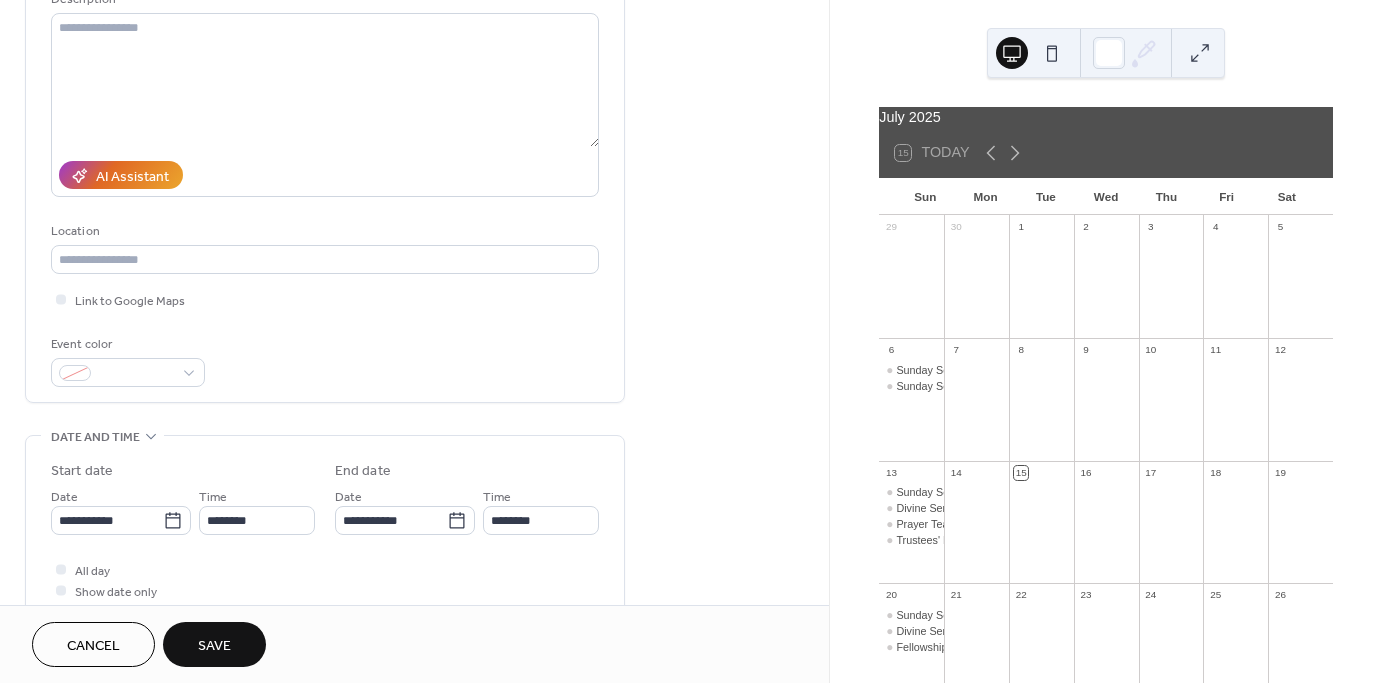 scroll, scrollTop: 388, scrollLeft: 0, axis: vertical 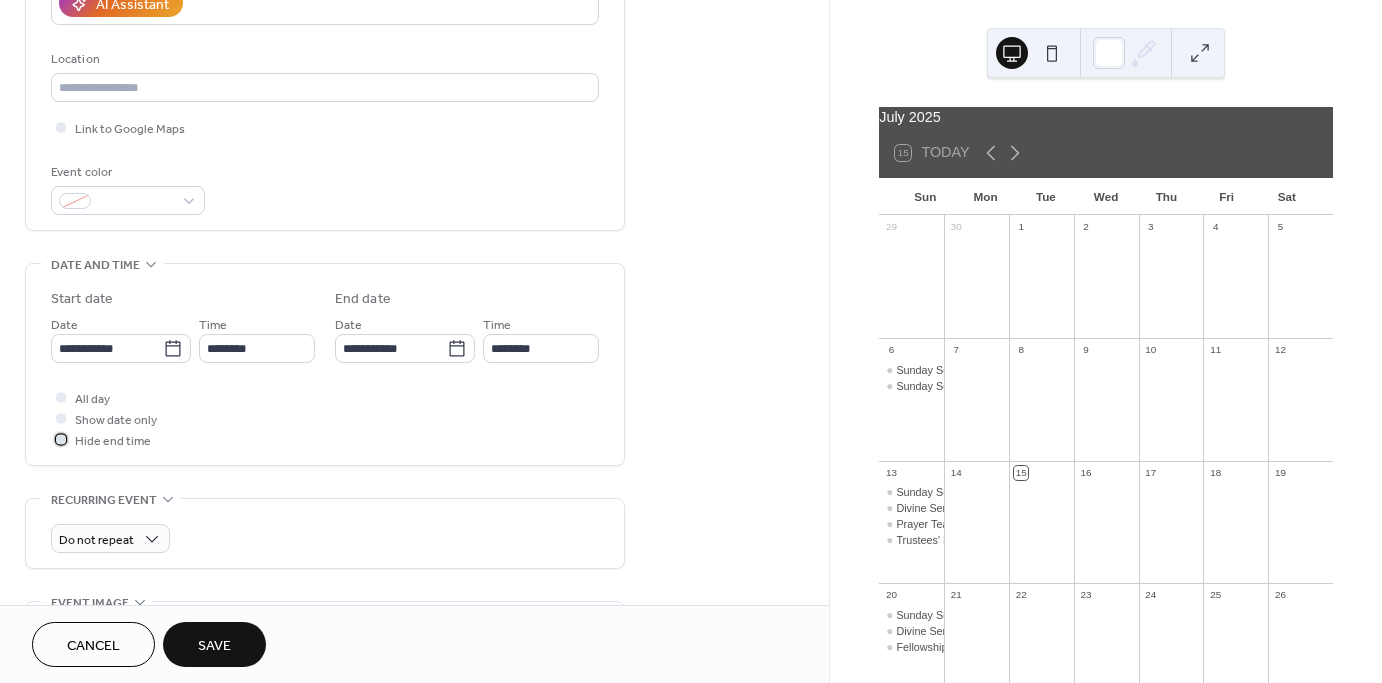 click at bounding box center (61, 439) 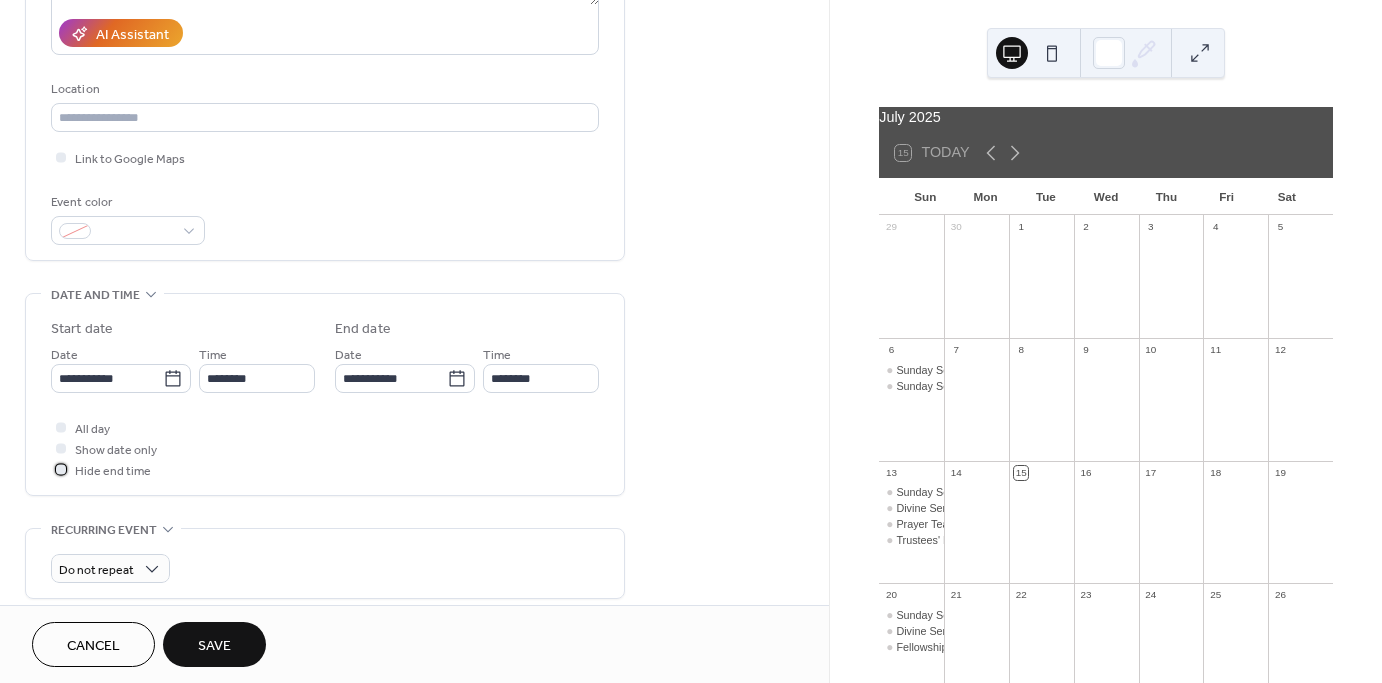 scroll, scrollTop: 359, scrollLeft: 0, axis: vertical 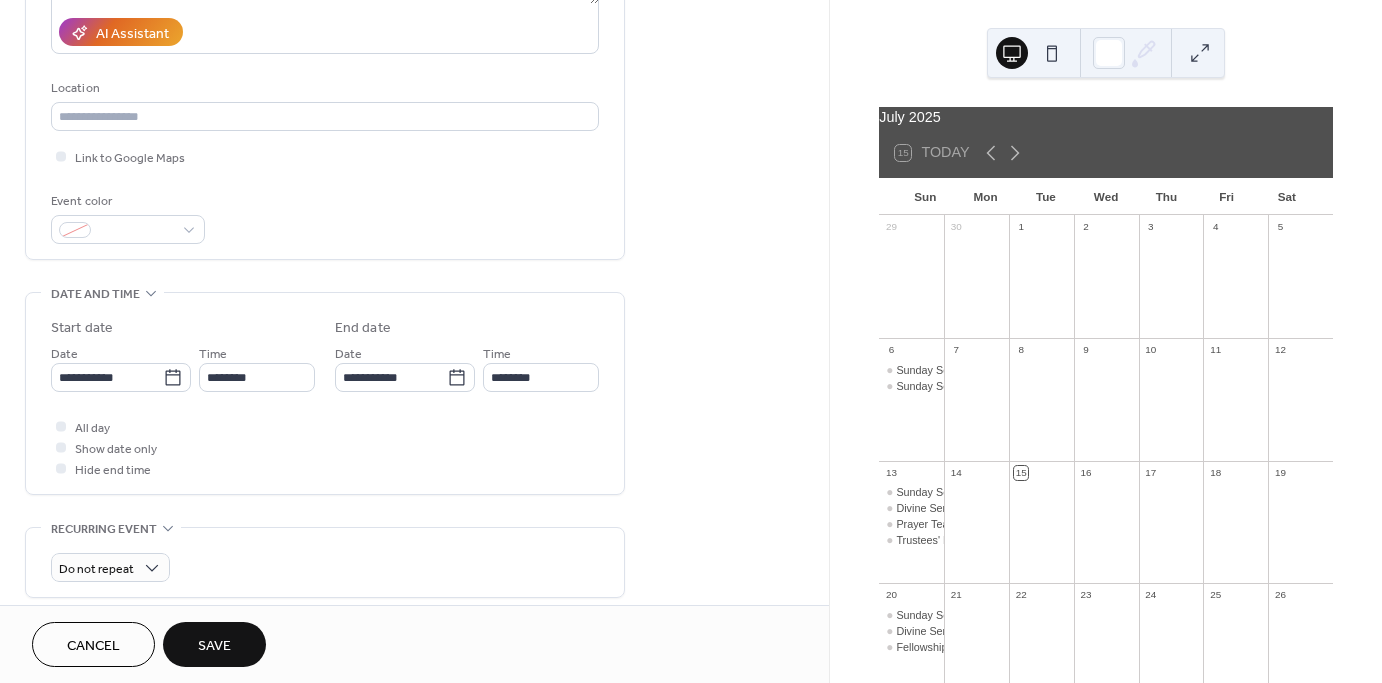 click on "Save" at bounding box center (214, 644) 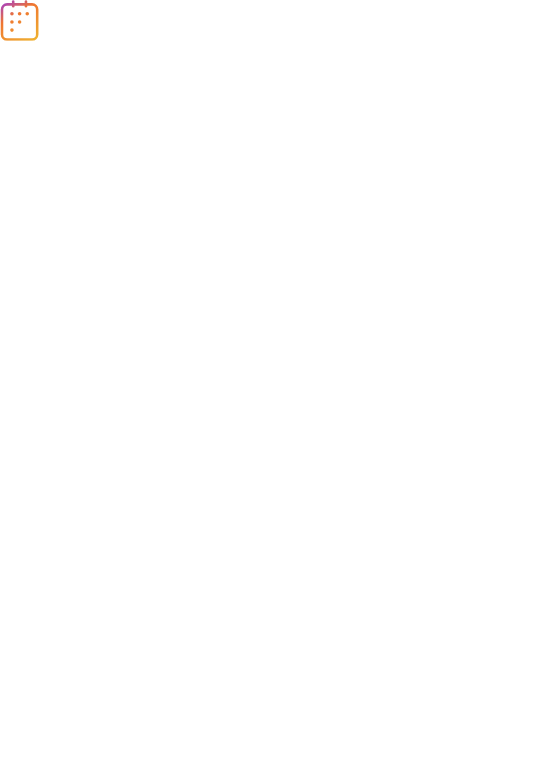 scroll, scrollTop: 0, scrollLeft: 0, axis: both 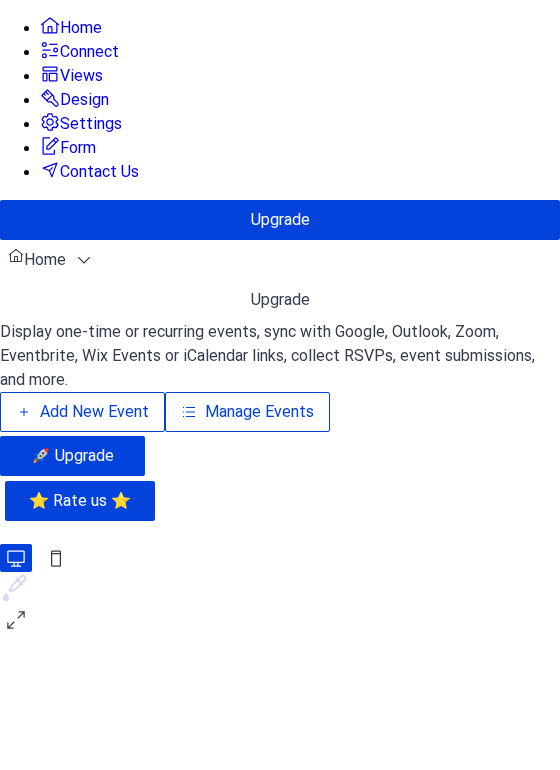 click on "Settings" at bounding box center [91, 124] 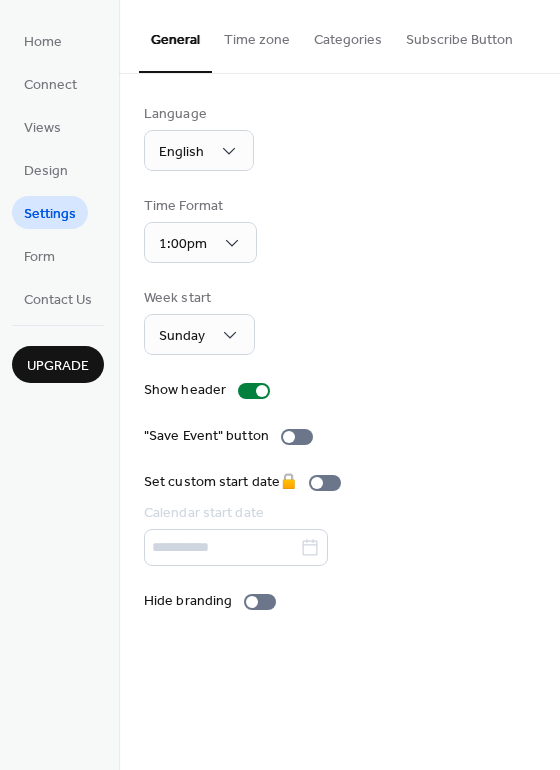 click on "Categories" at bounding box center (348, 35) 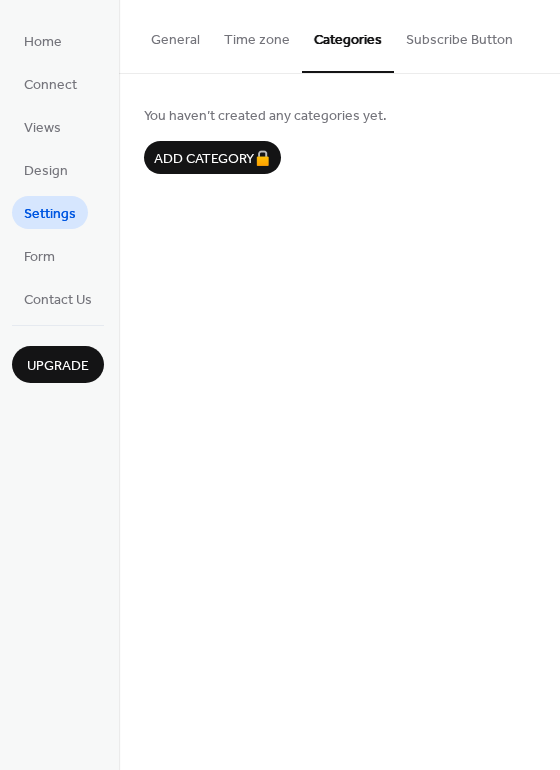 click on "Subscribe Button" at bounding box center [459, 35] 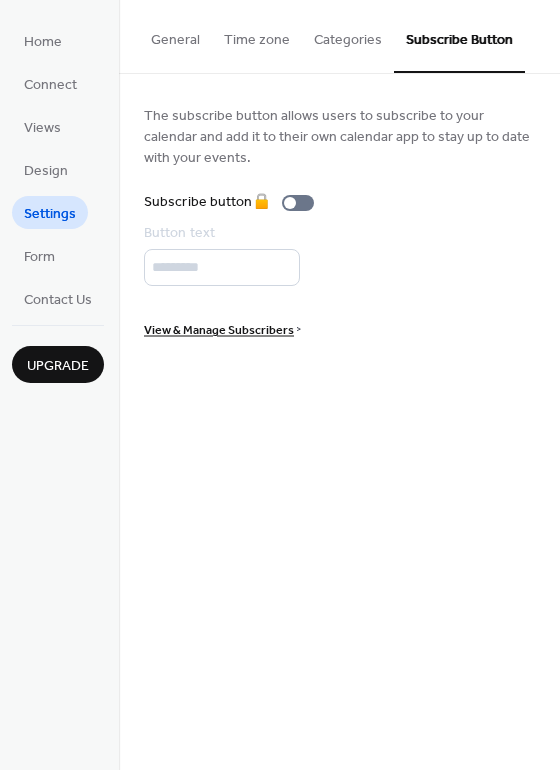 click on "Time zone" at bounding box center [257, 35] 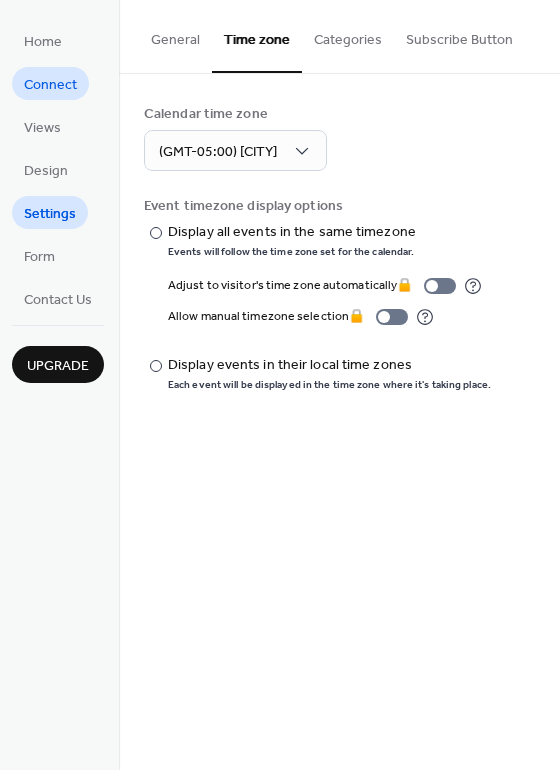 click on "Connect" at bounding box center (50, 85) 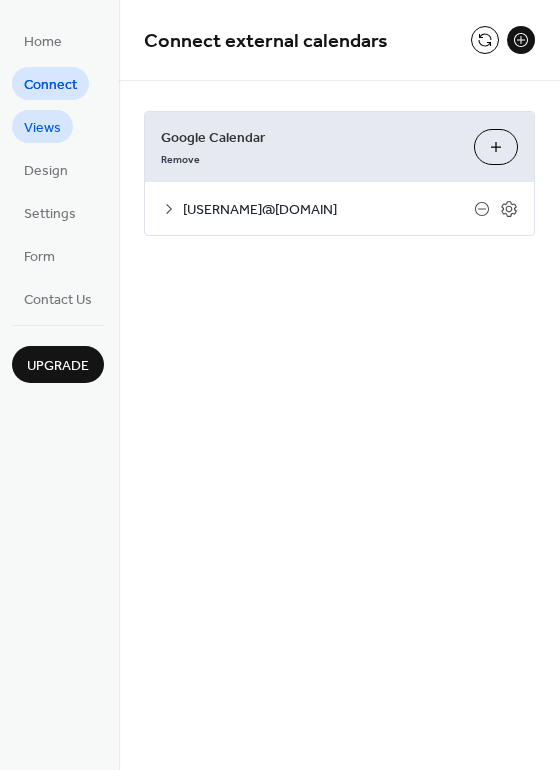 click on "Views" at bounding box center [42, 128] 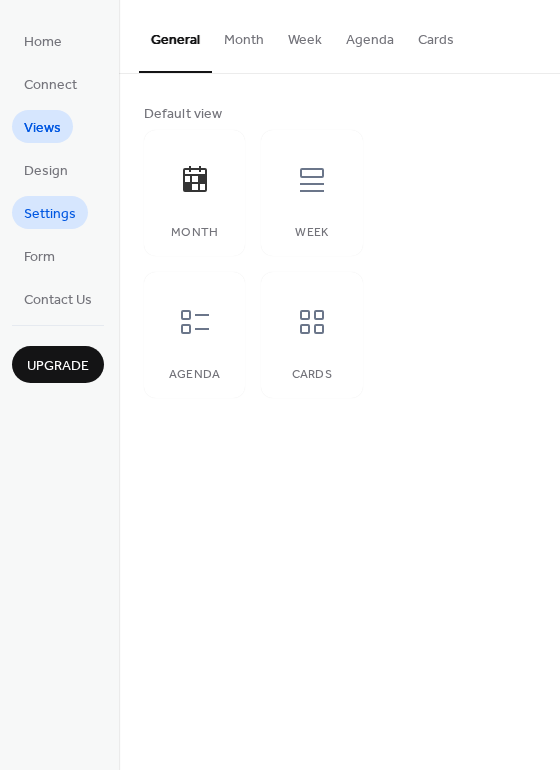 click on "Settings" at bounding box center [50, 214] 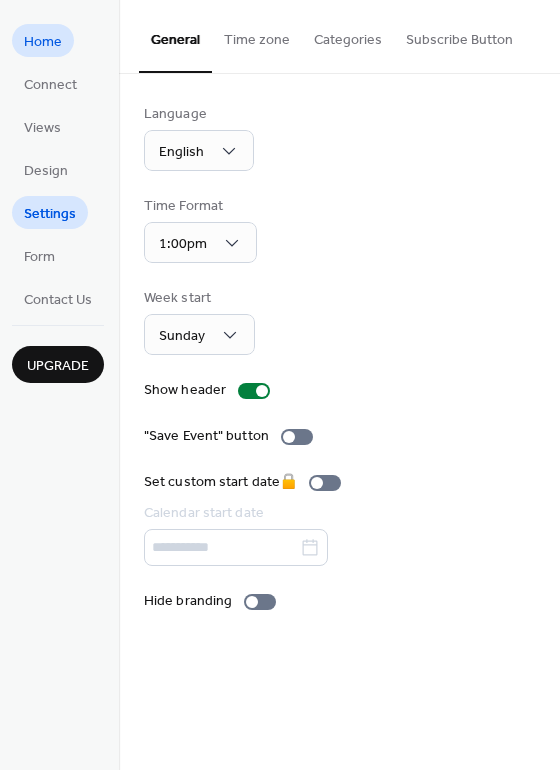 click on "Home" at bounding box center [43, 42] 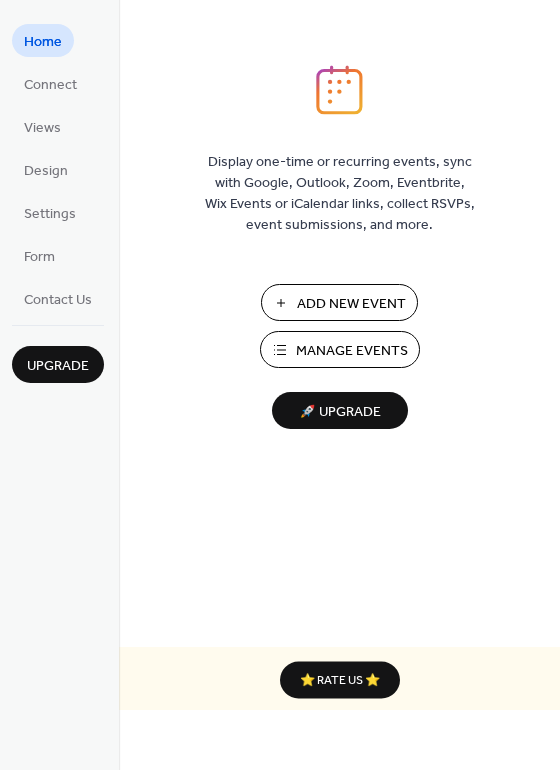 click on "Manage Events" at bounding box center (352, 351) 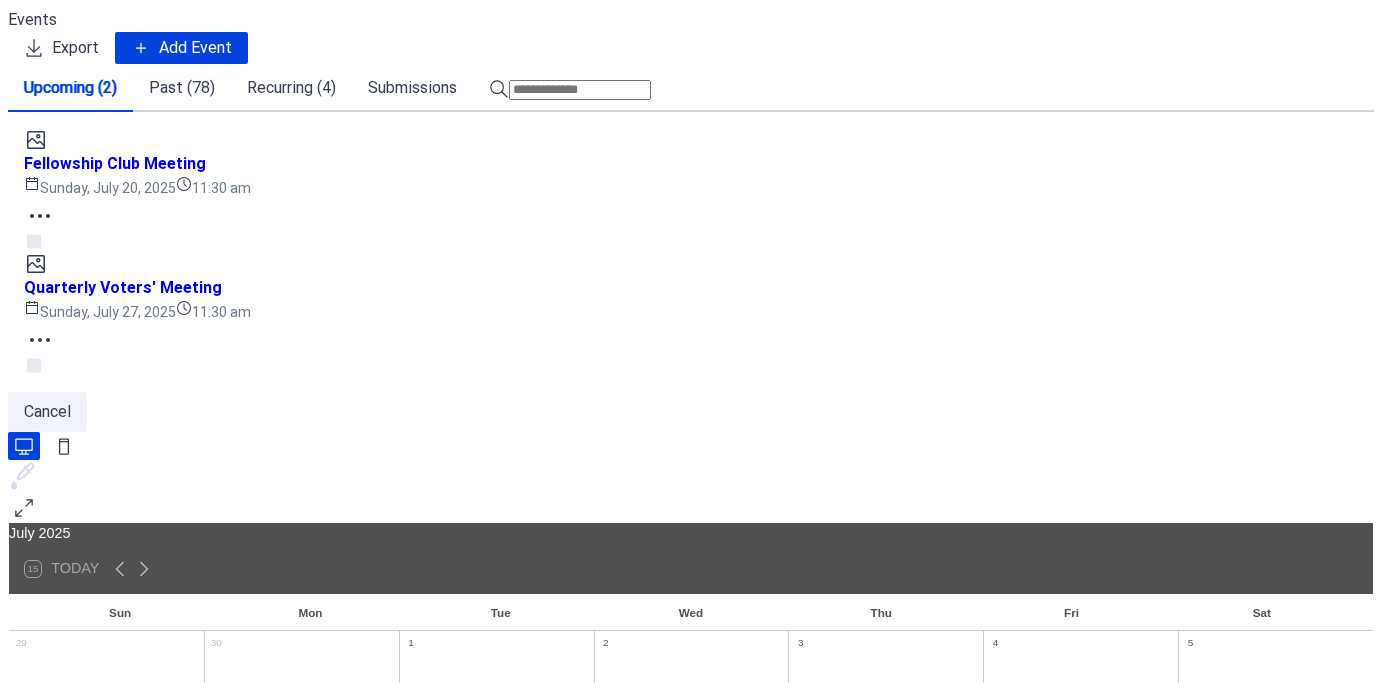 scroll, scrollTop: 0, scrollLeft: 0, axis: both 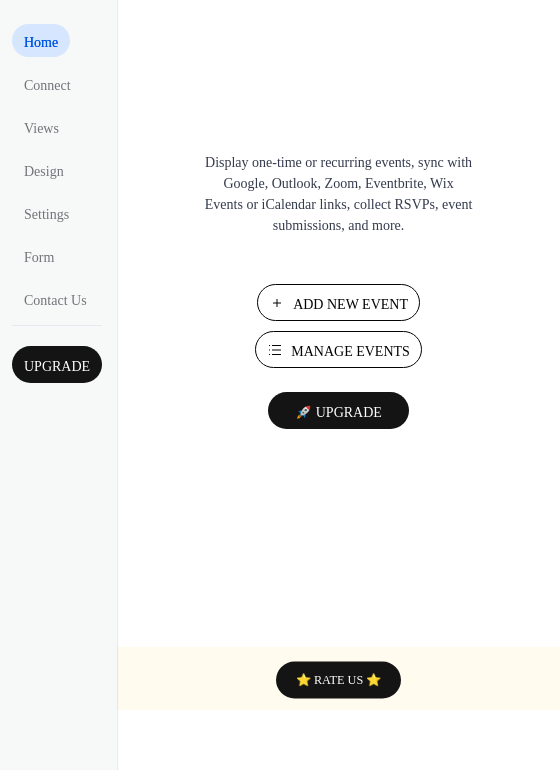 click on "Add New Event" at bounding box center (350, 304) 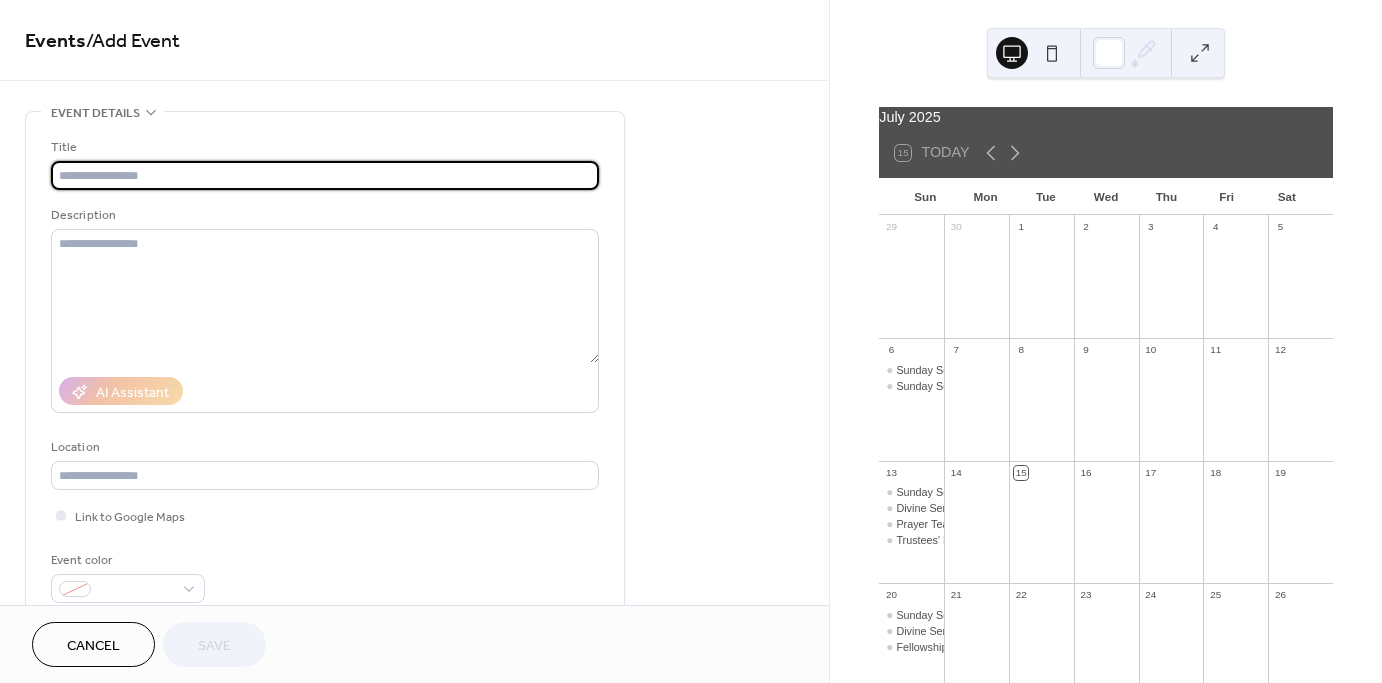 scroll, scrollTop: 0, scrollLeft: 0, axis: both 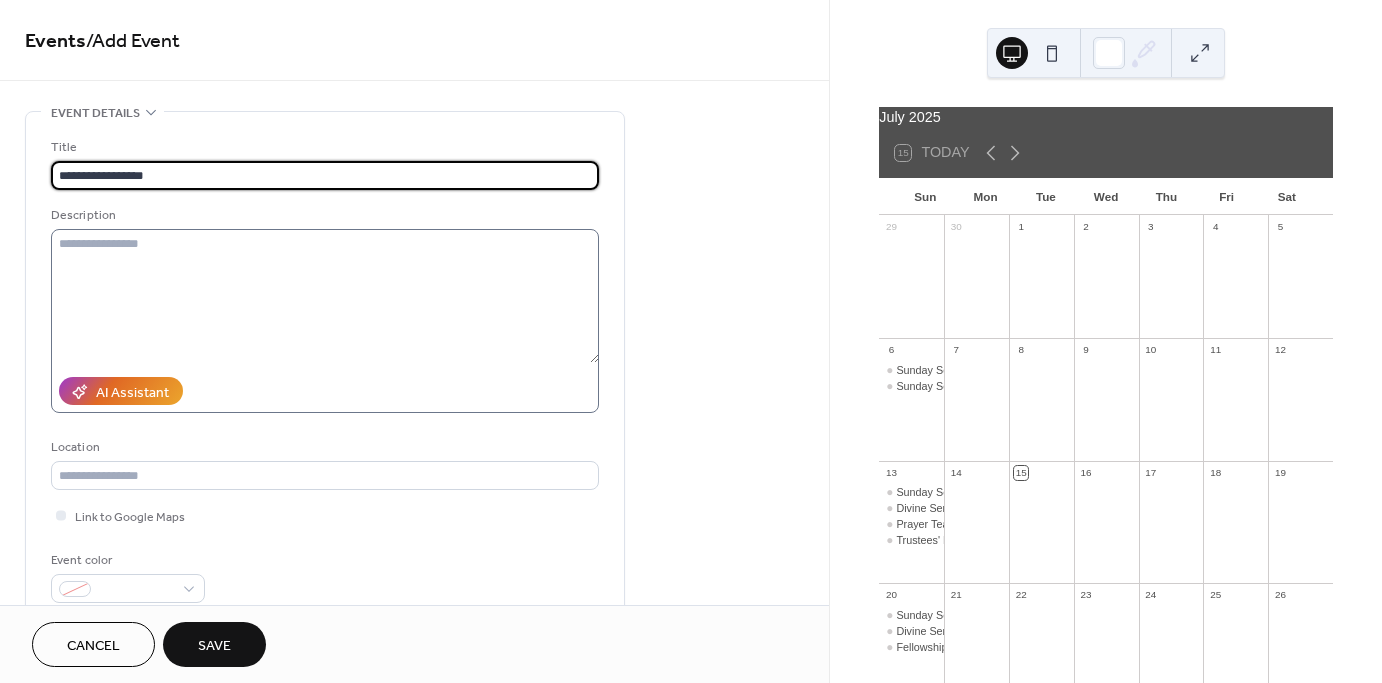 type on "**********" 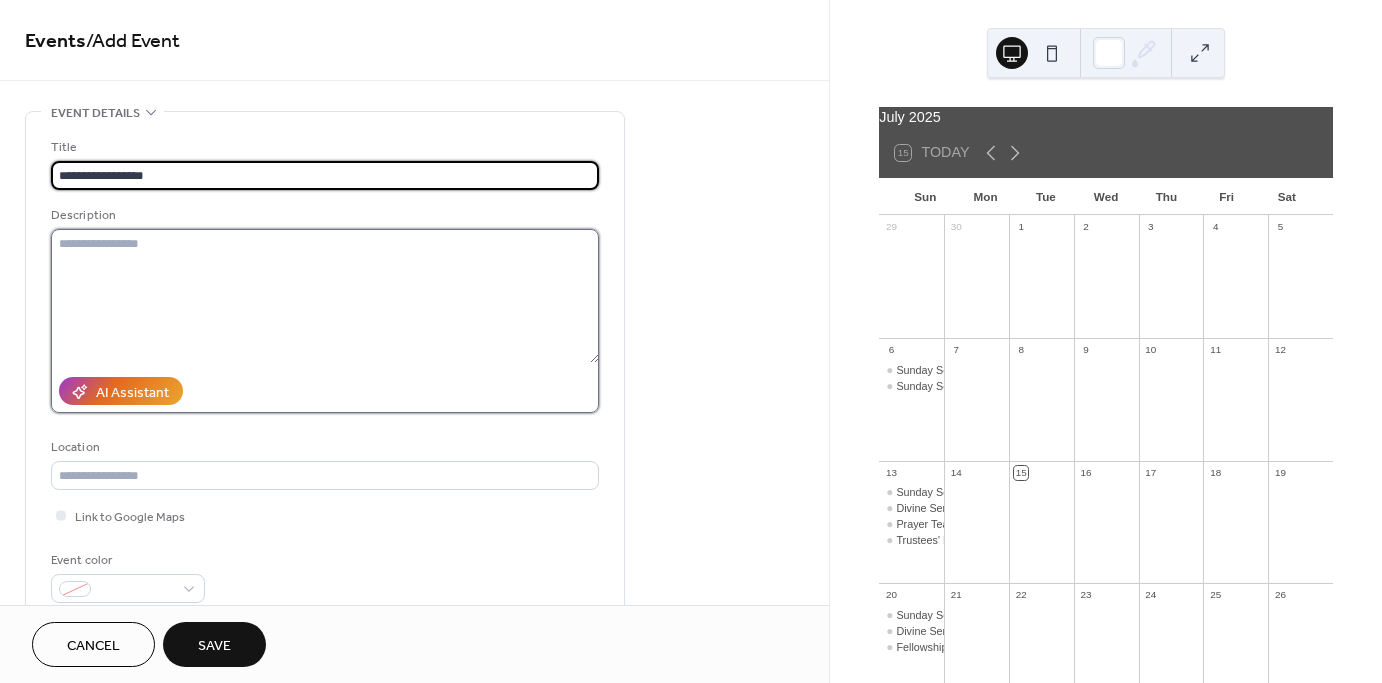 click at bounding box center (325, 296) 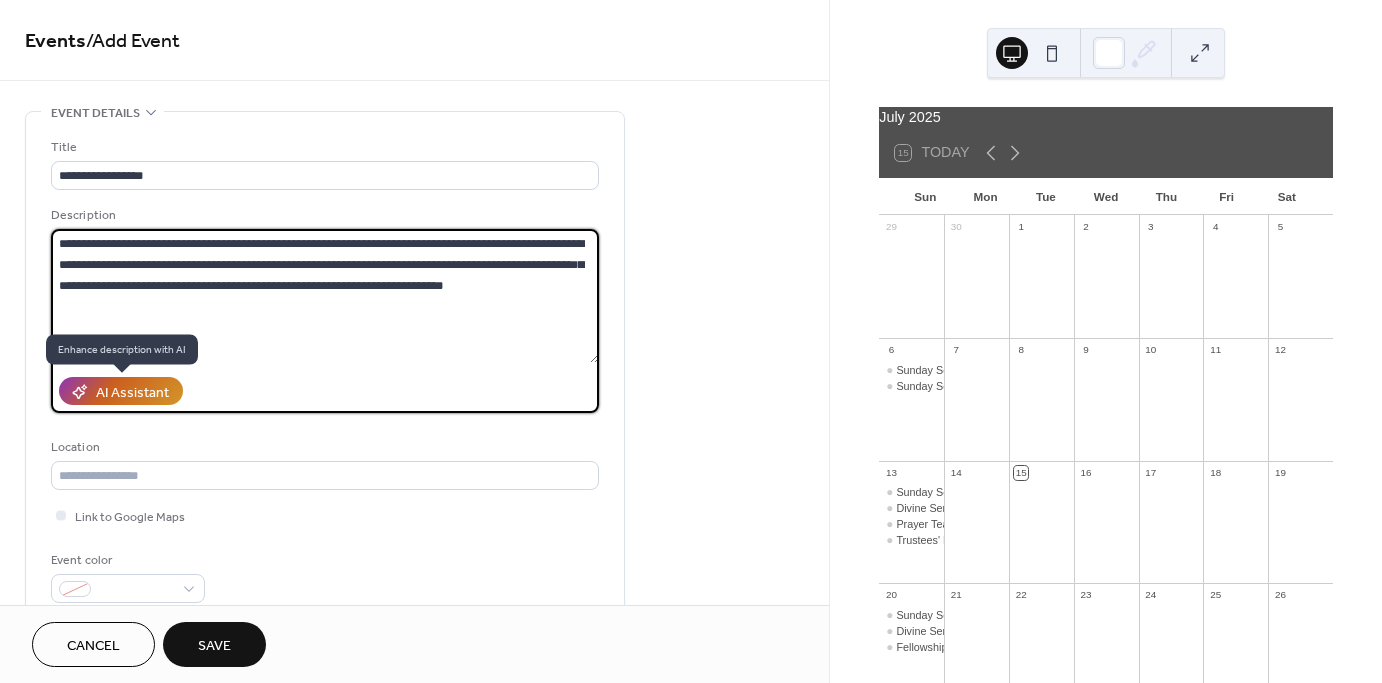 type on "**********" 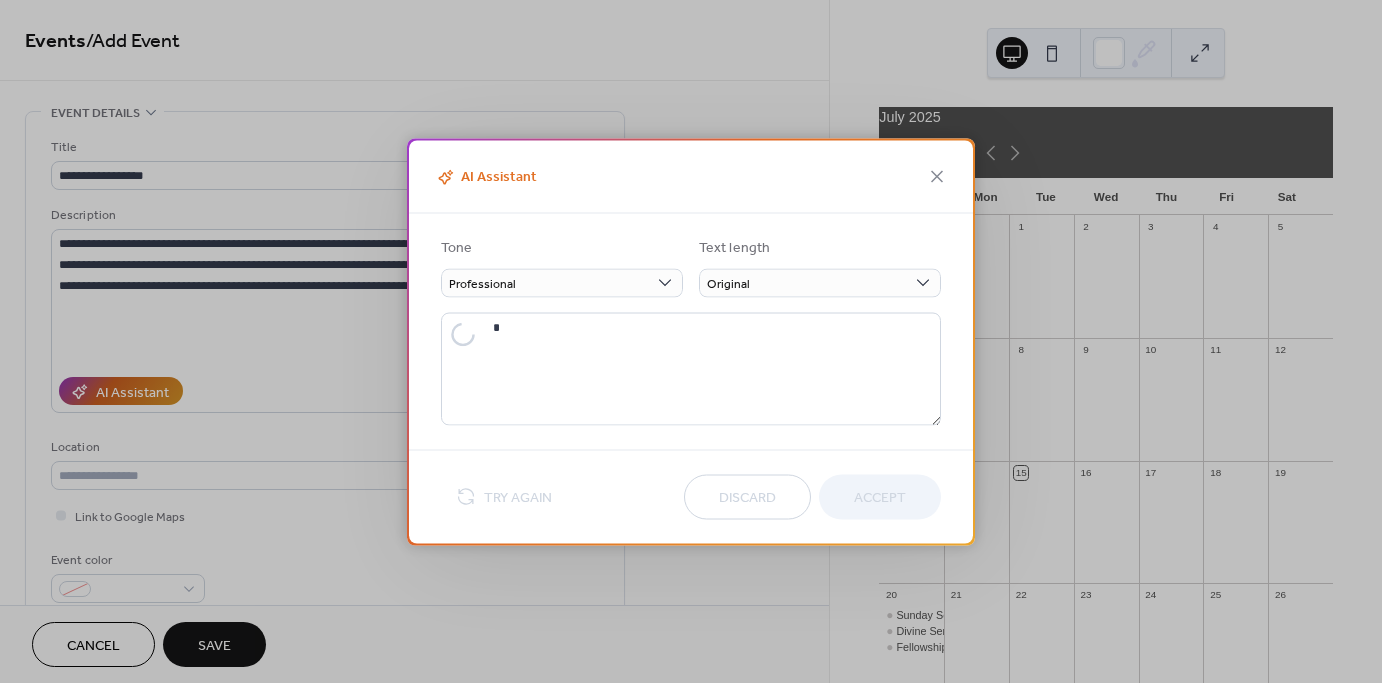 type on "**********" 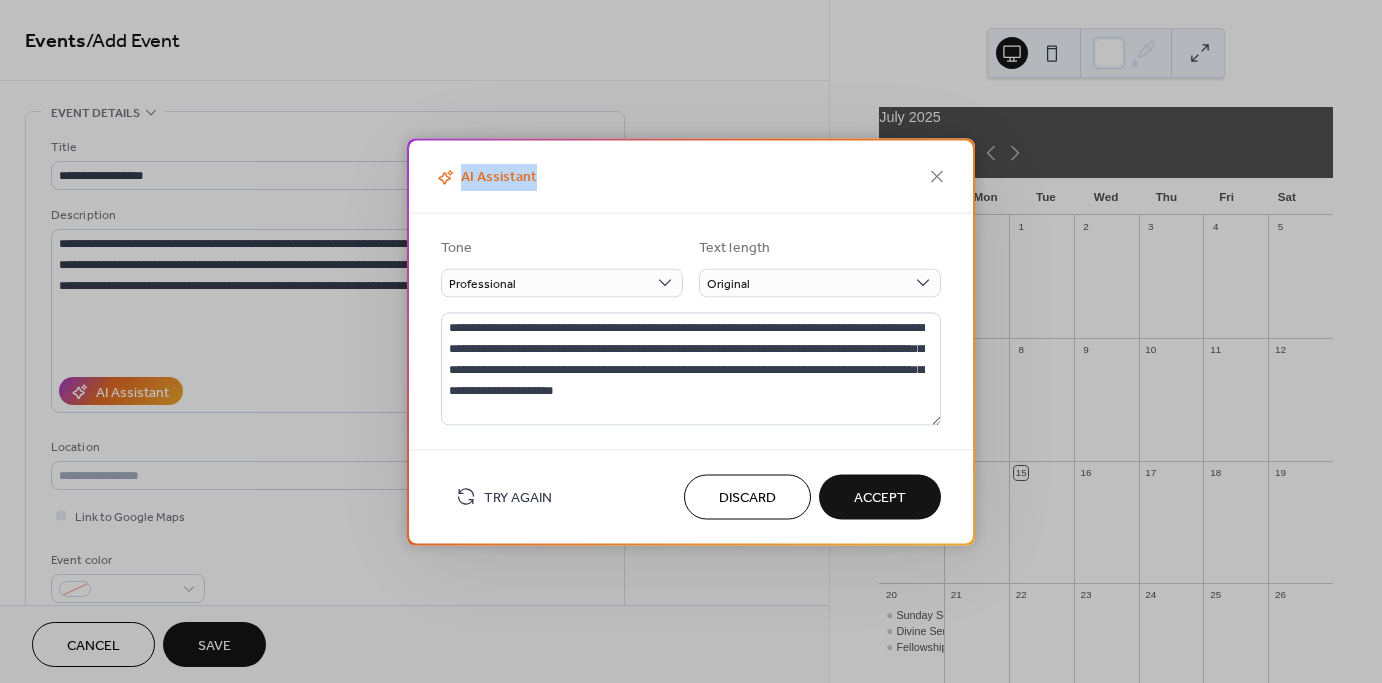 drag, startPoint x: 622, startPoint y: 161, endPoint x: 855, endPoint y: 145, distance: 233.5487 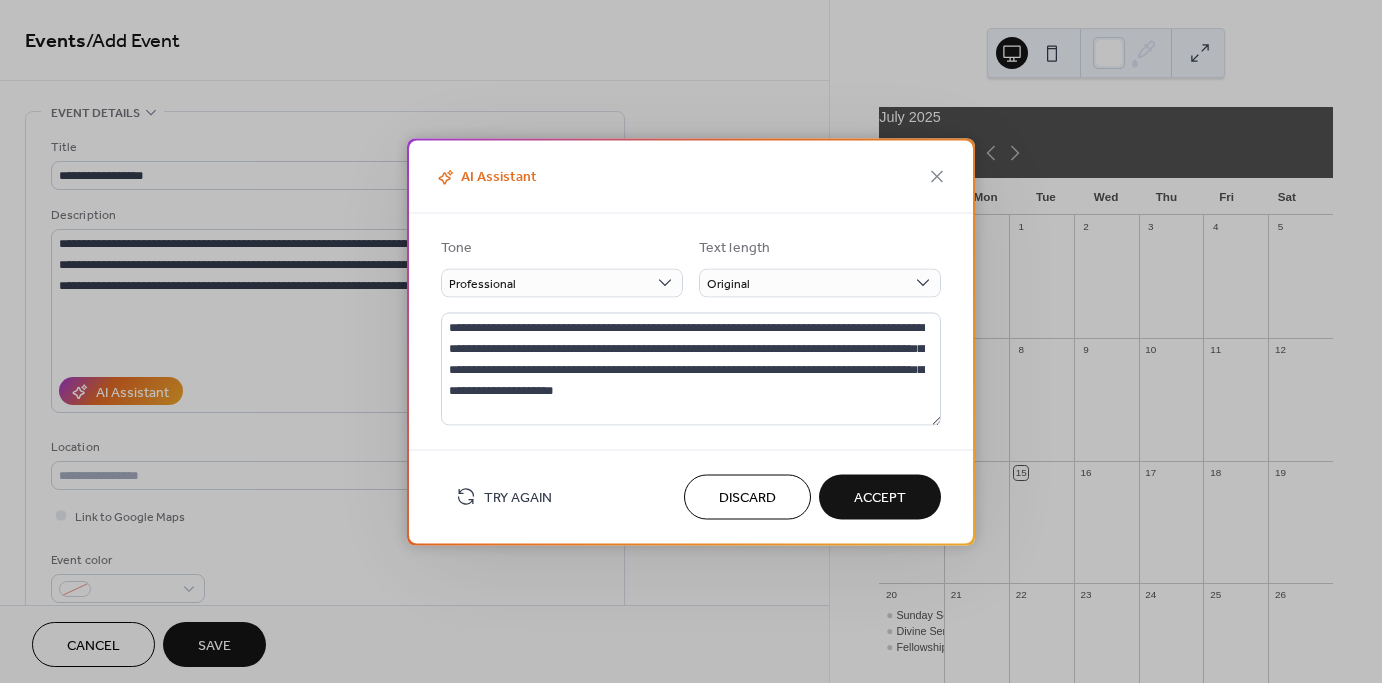 drag, startPoint x: 776, startPoint y: 157, endPoint x: 892, endPoint y: 163, distance: 116.15507 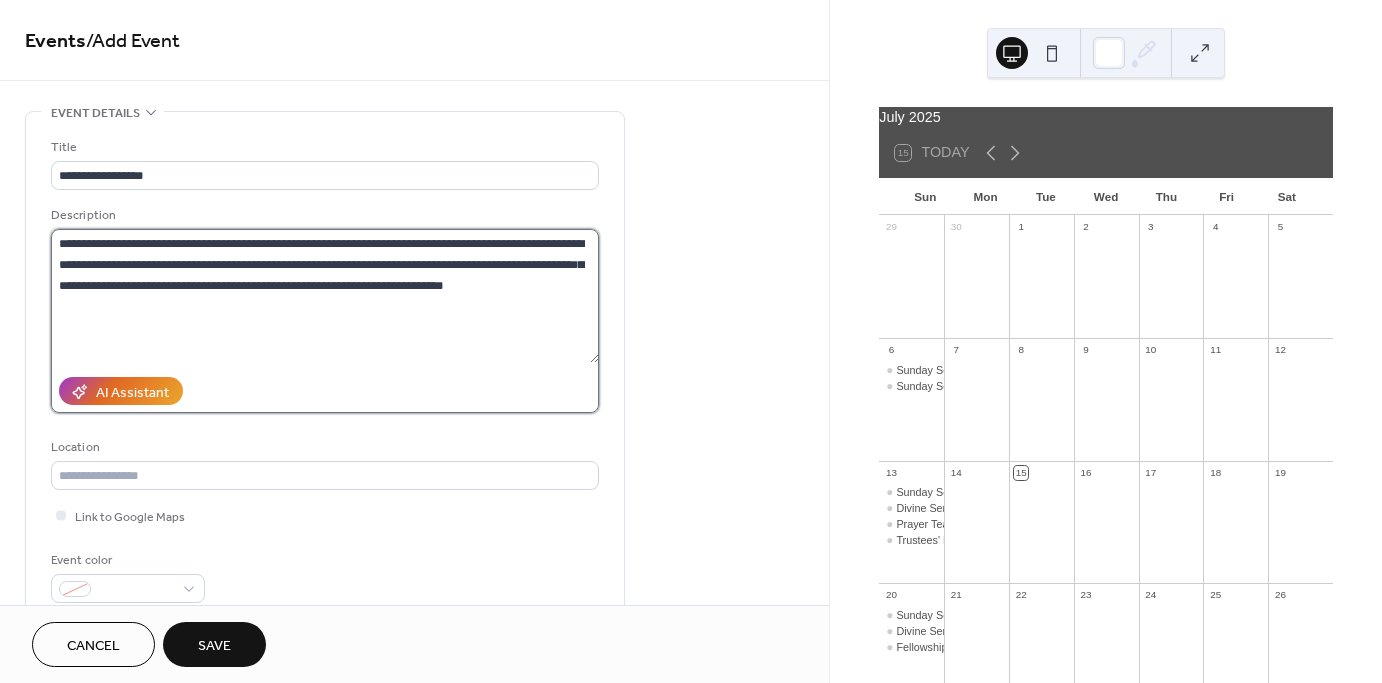 click on "**********" at bounding box center (325, 296) 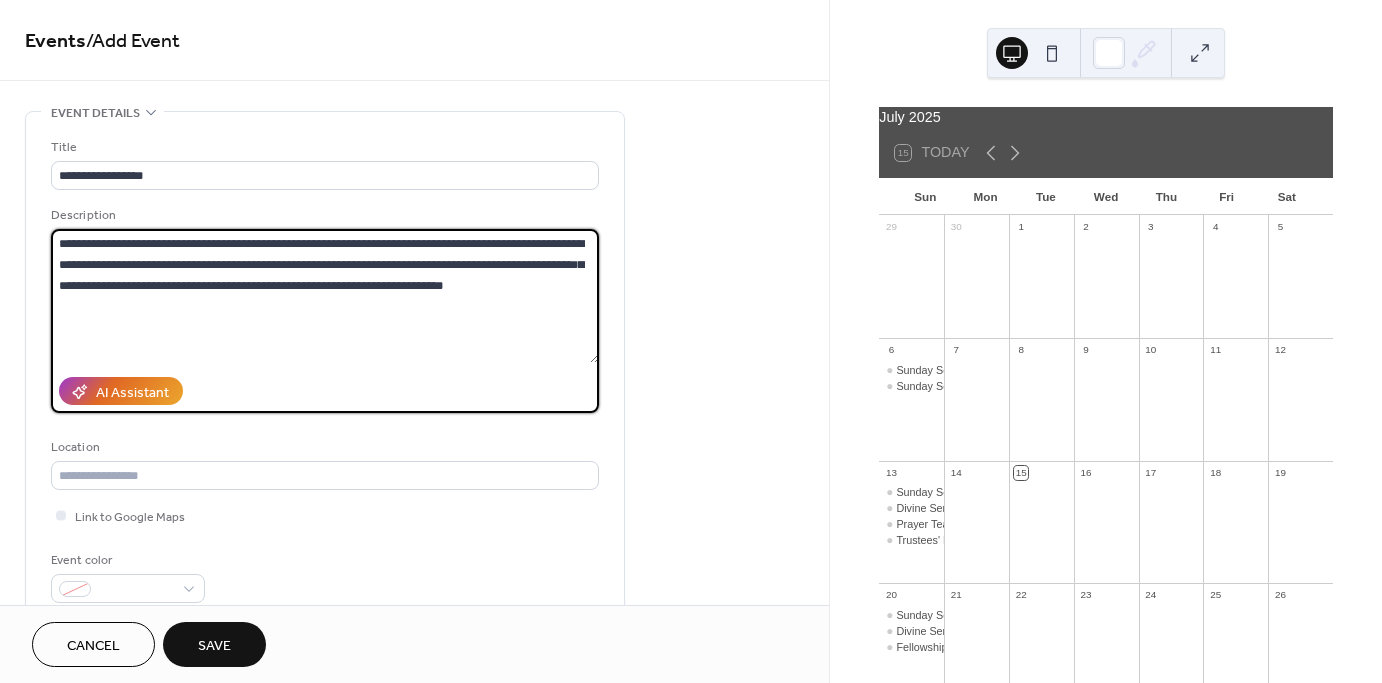 drag, startPoint x: 123, startPoint y: 305, endPoint x: 55, endPoint y: 240, distance: 94.06912 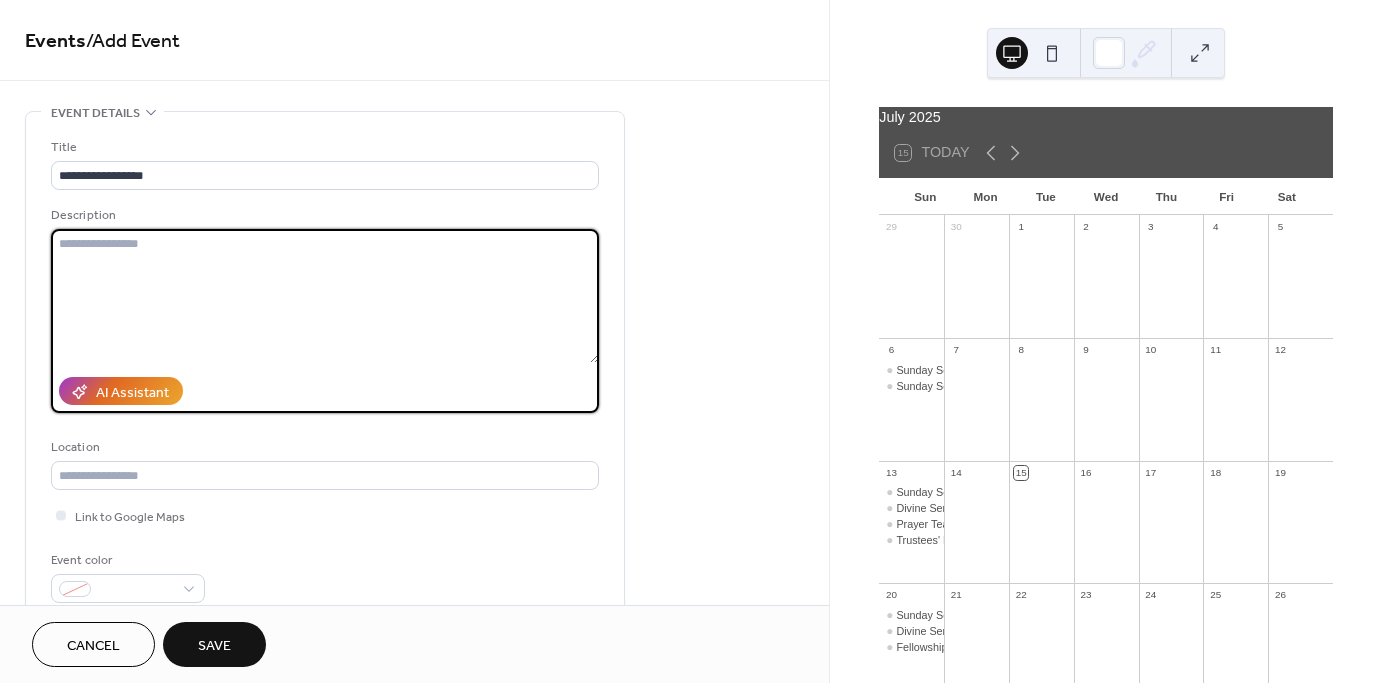 type 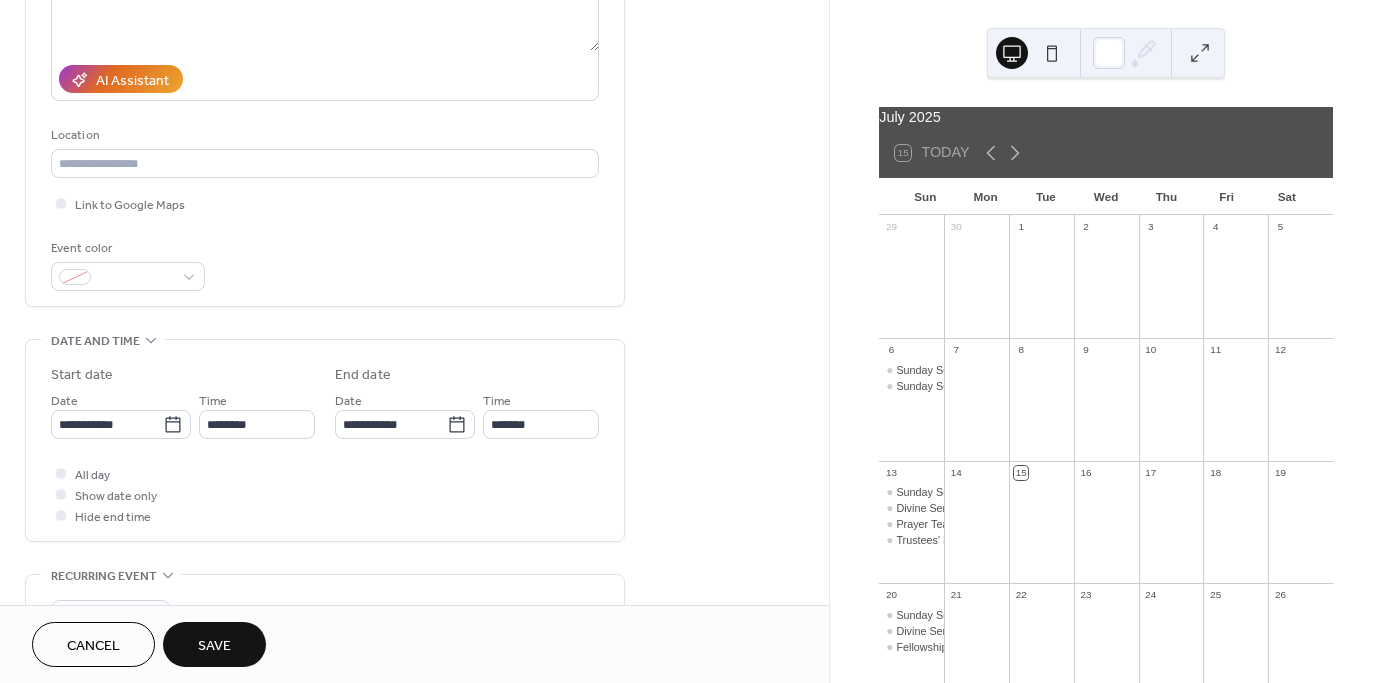 scroll, scrollTop: 338, scrollLeft: 0, axis: vertical 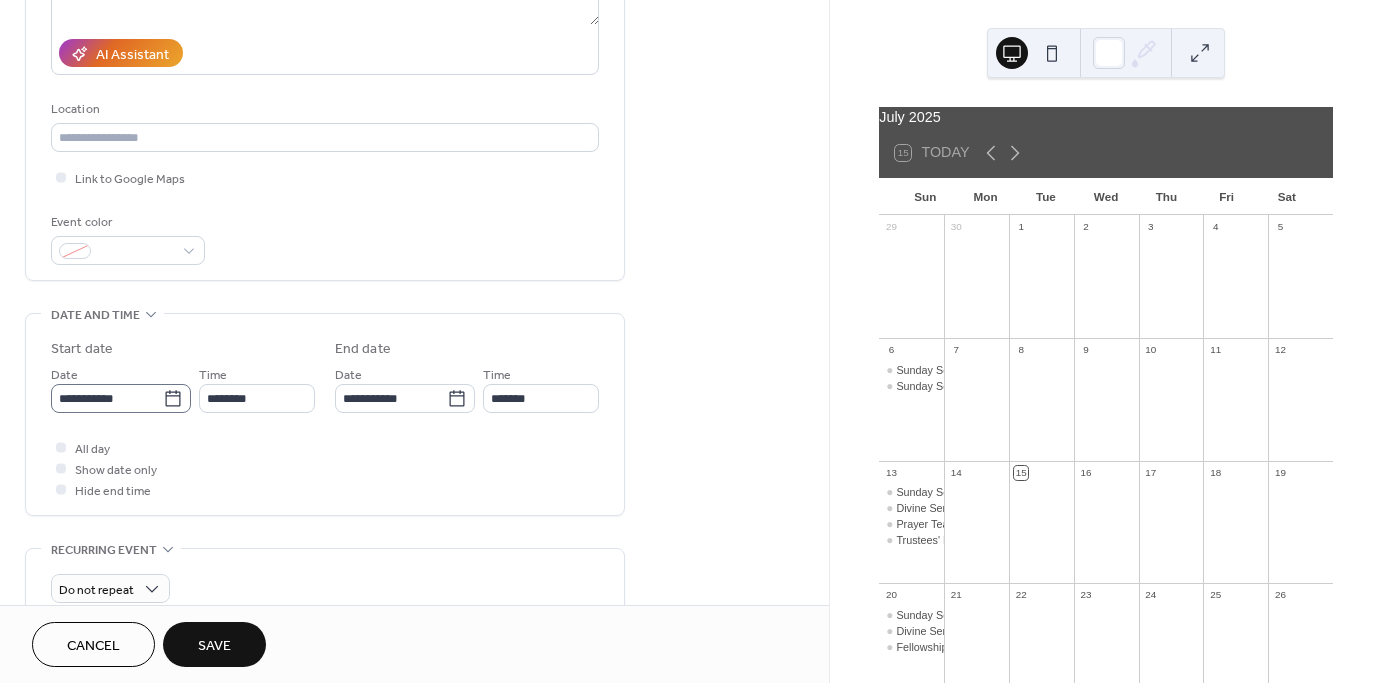 click 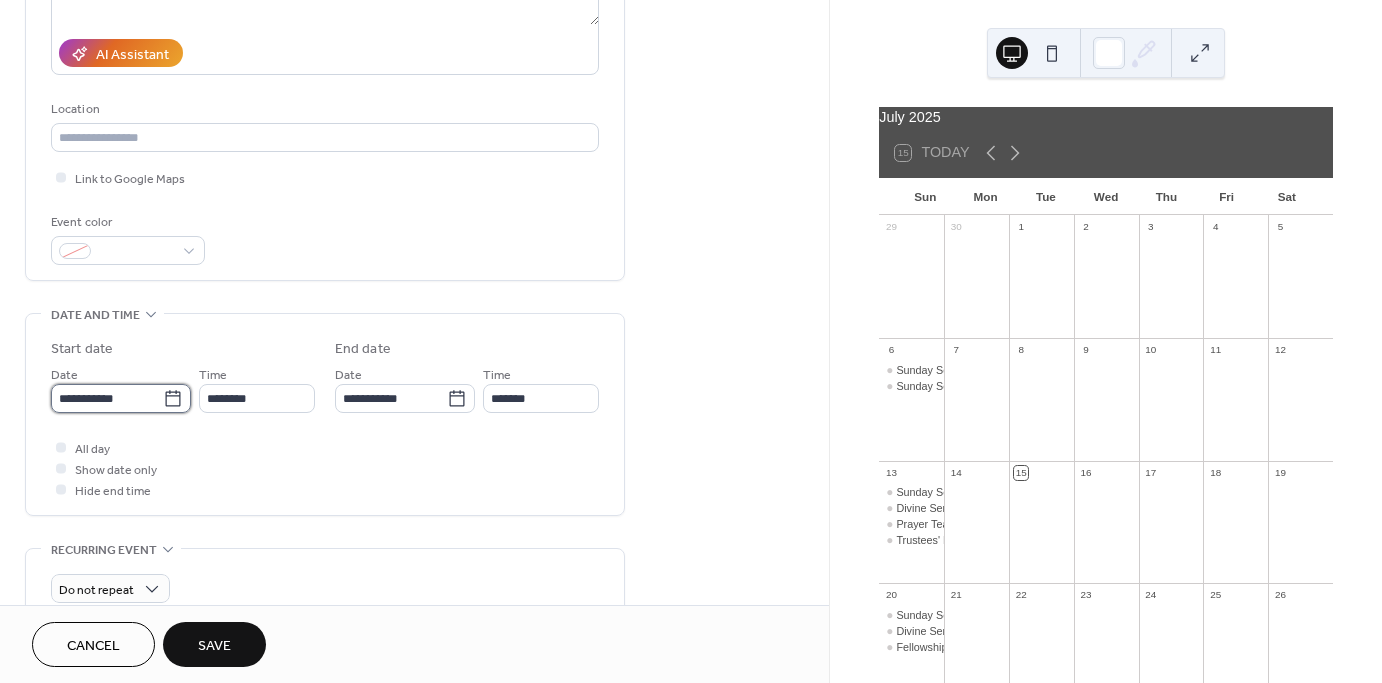 click on "**********" at bounding box center [107, 398] 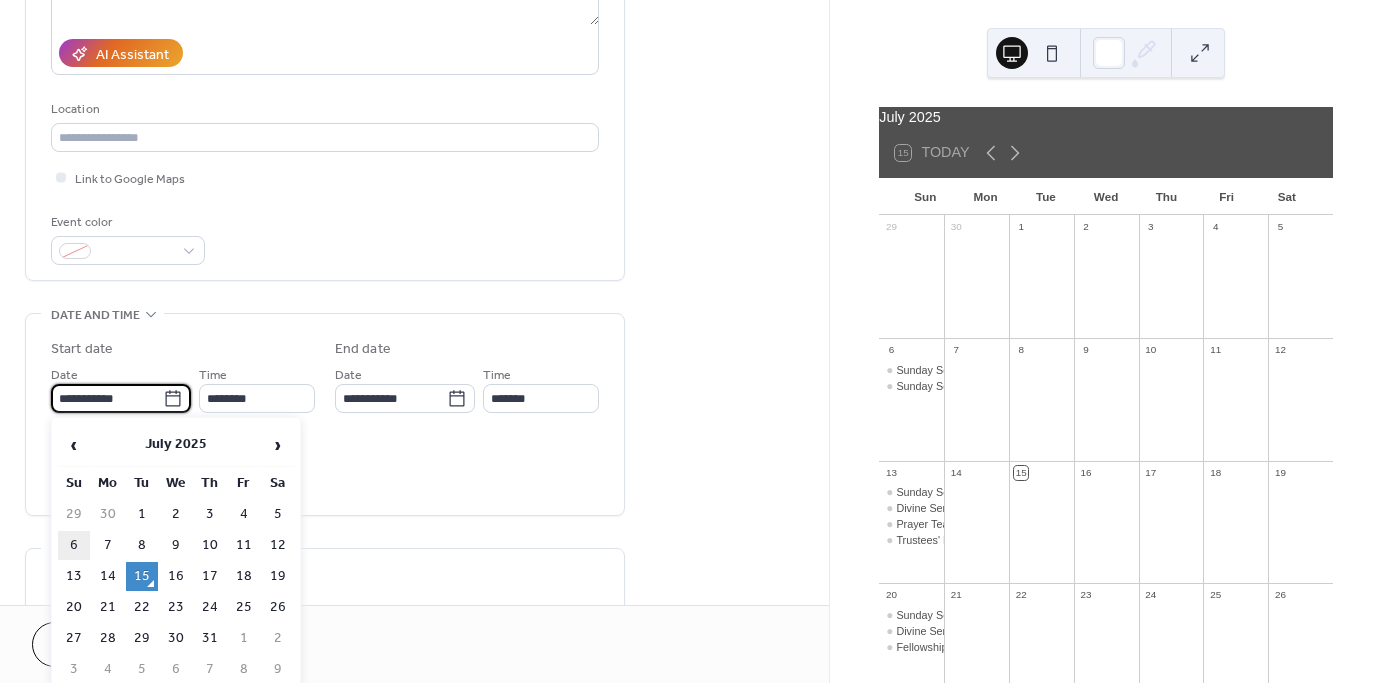 click on "6" at bounding box center [74, 545] 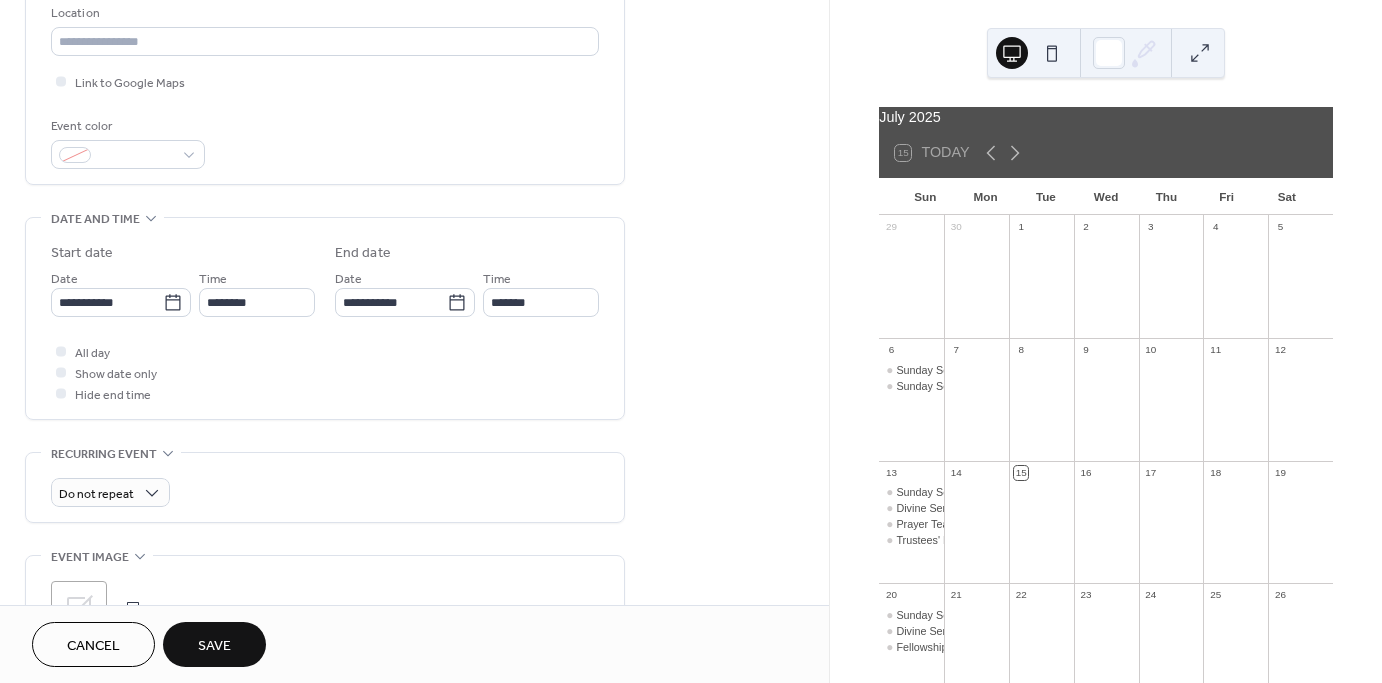scroll, scrollTop: 456, scrollLeft: 0, axis: vertical 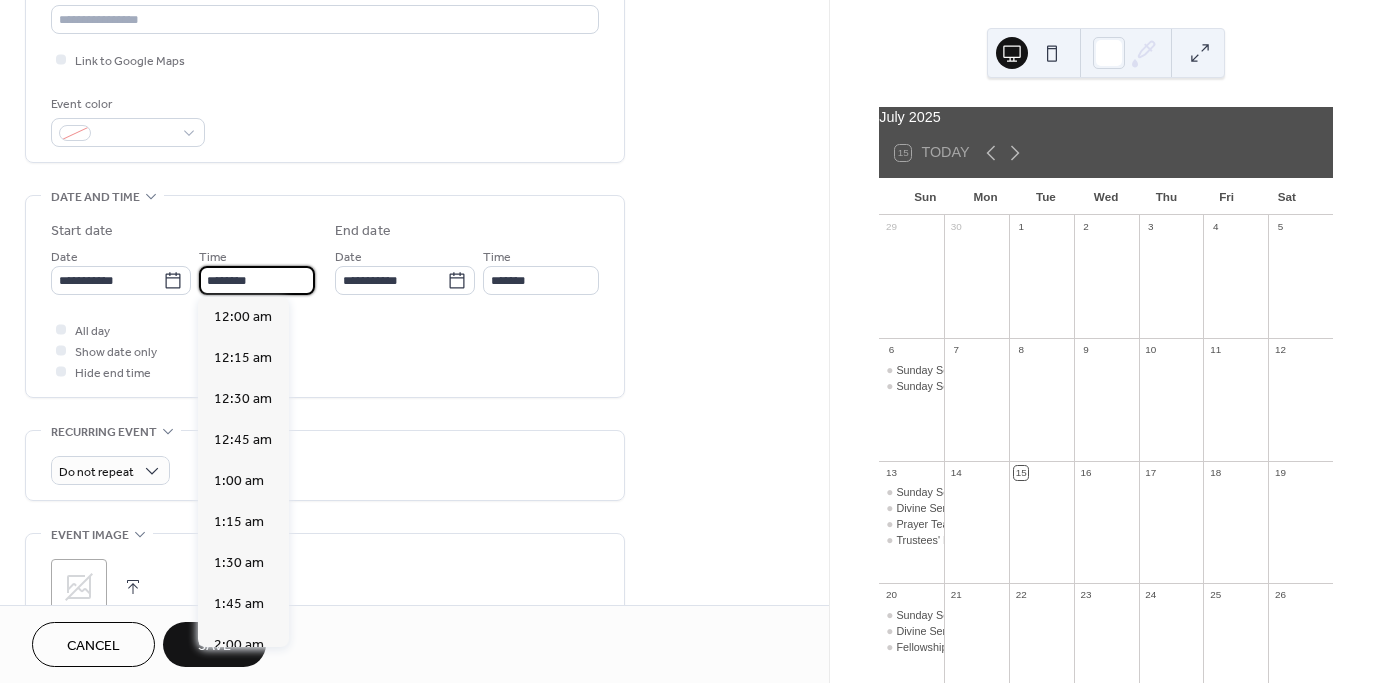 click on "********" at bounding box center [257, 280] 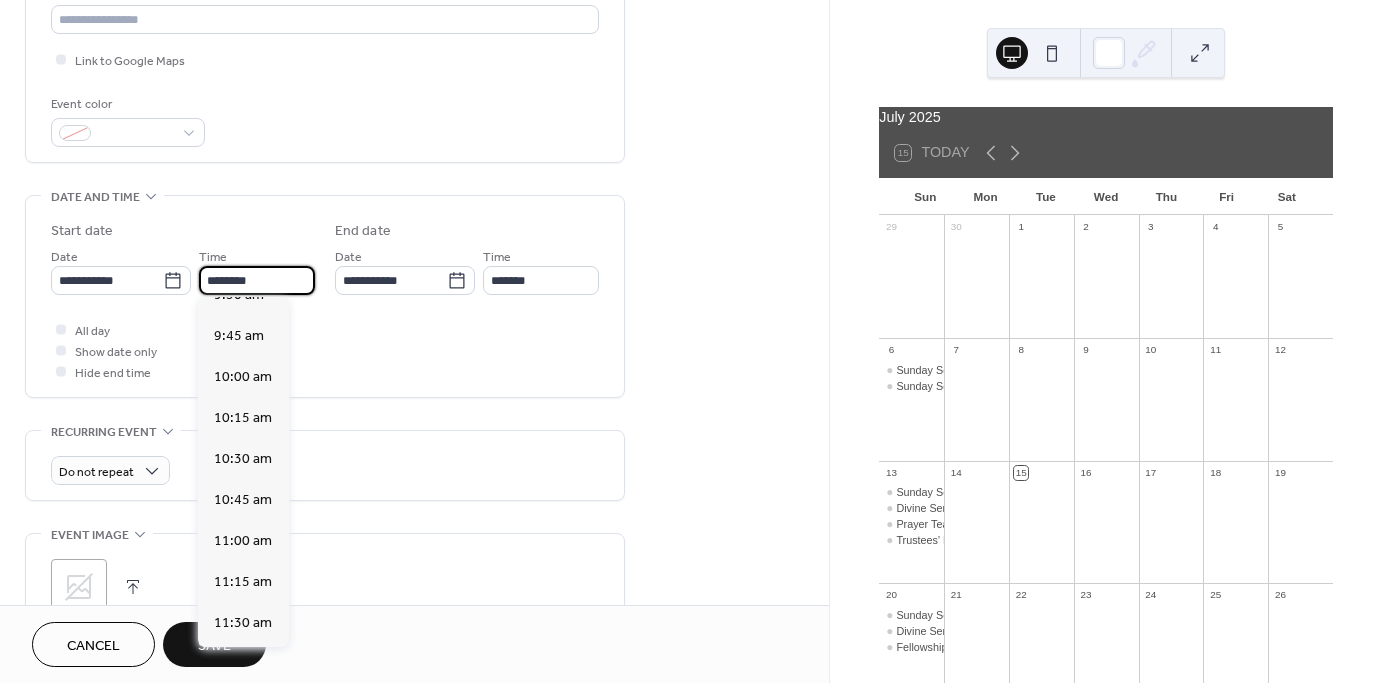 scroll, scrollTop: 1535, scrollLeft: 0, axis: vertical 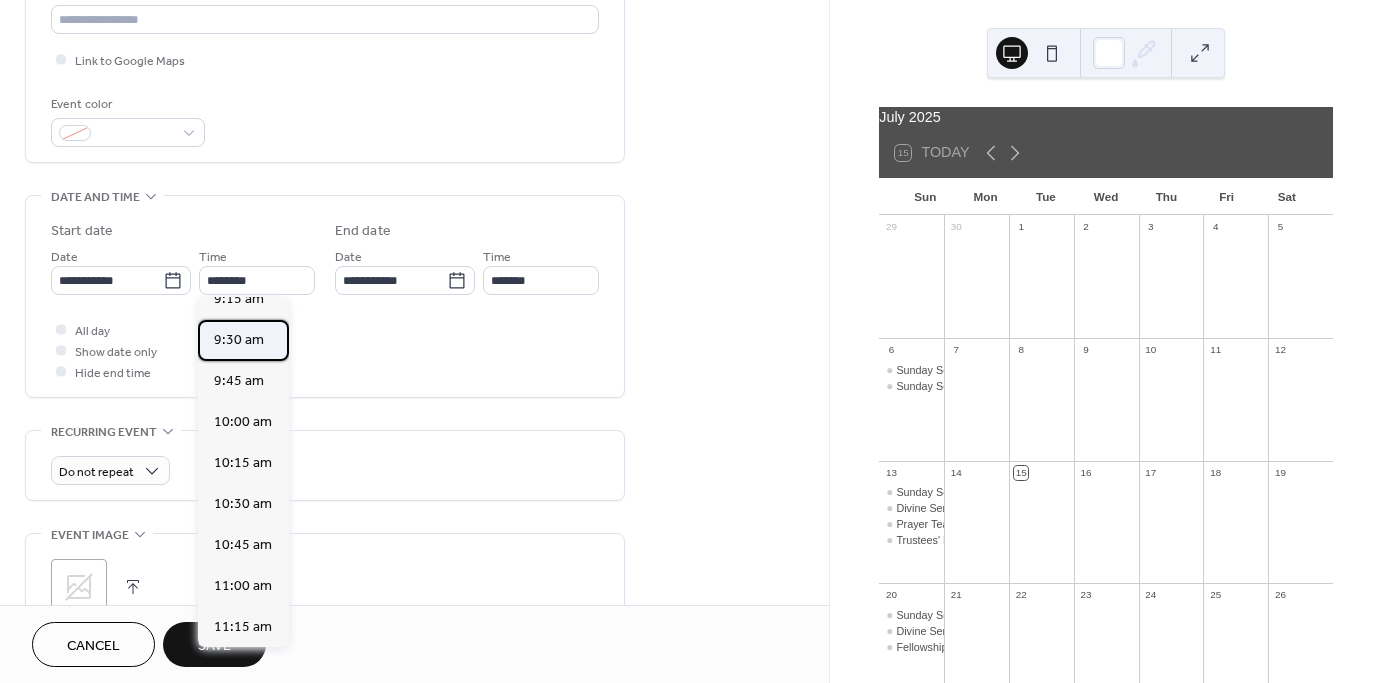 click on "9:30 am" at bounding box center [239, 340] 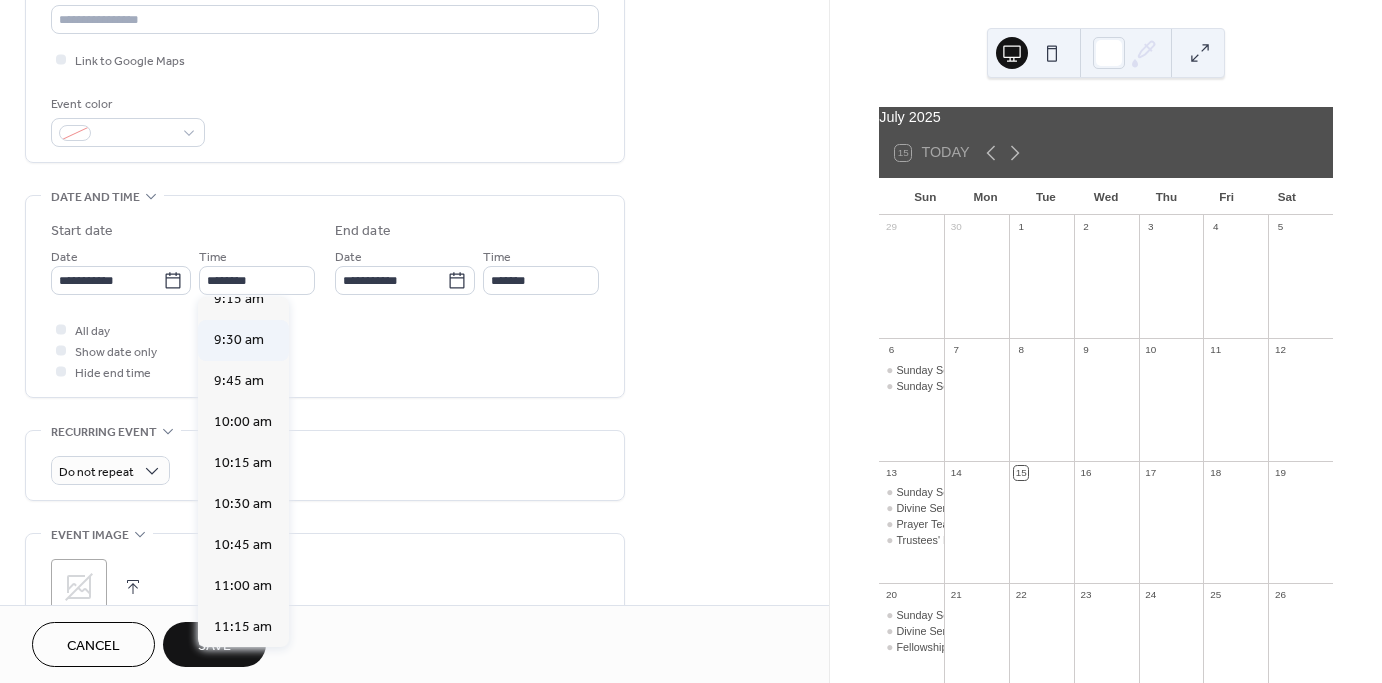type on "*******" 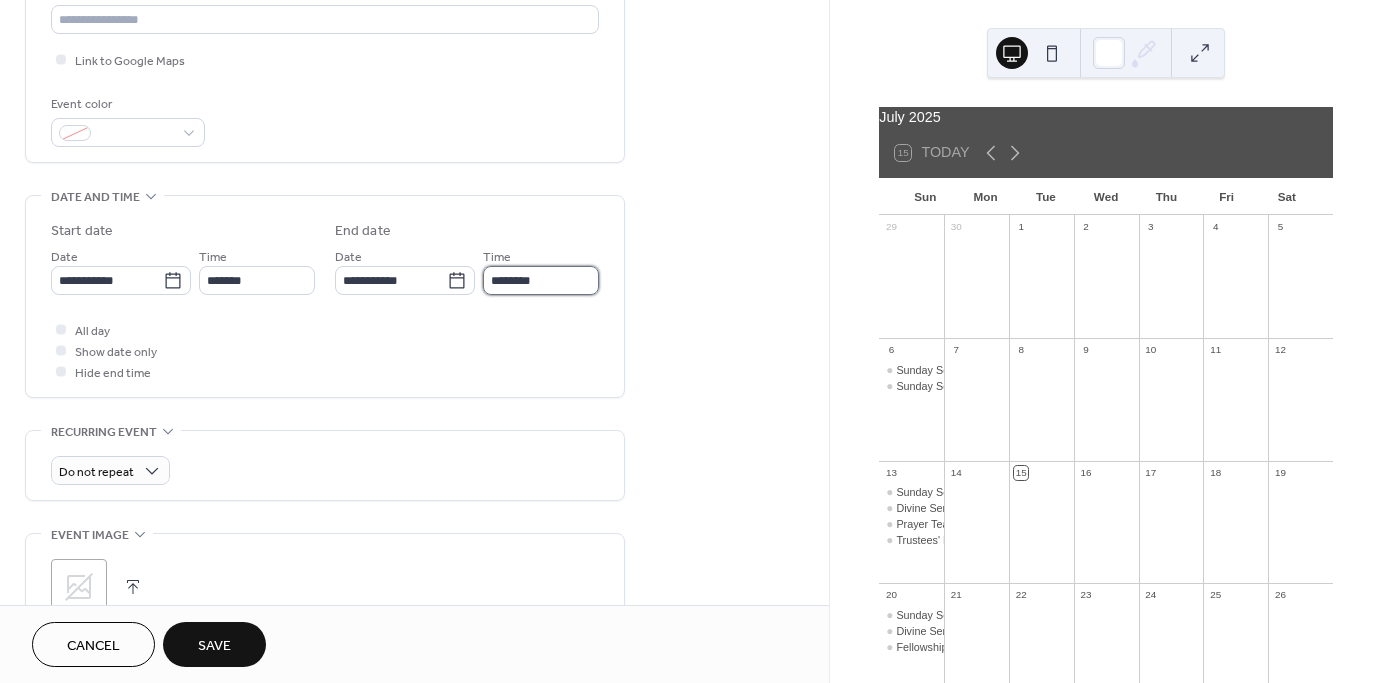 click on "********" at bounding box center (541, 280) 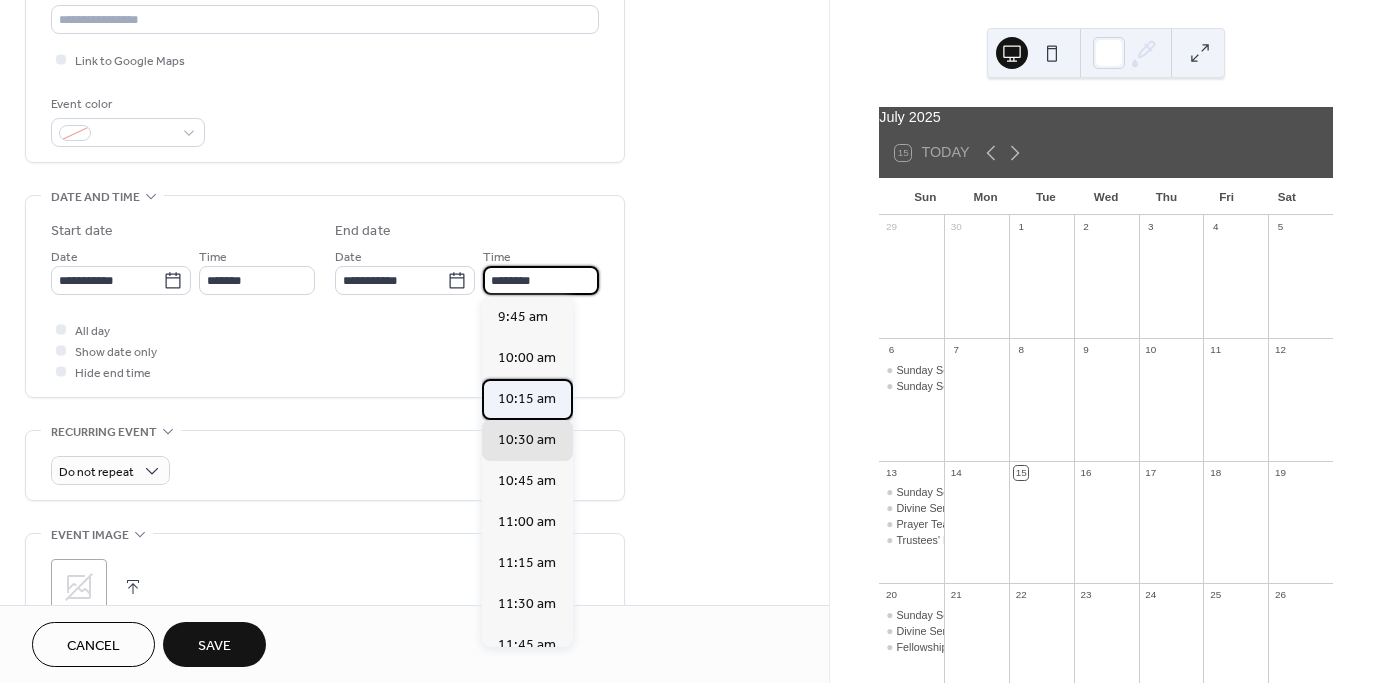 click on "10:15 am" at bounding box center [527, 399] 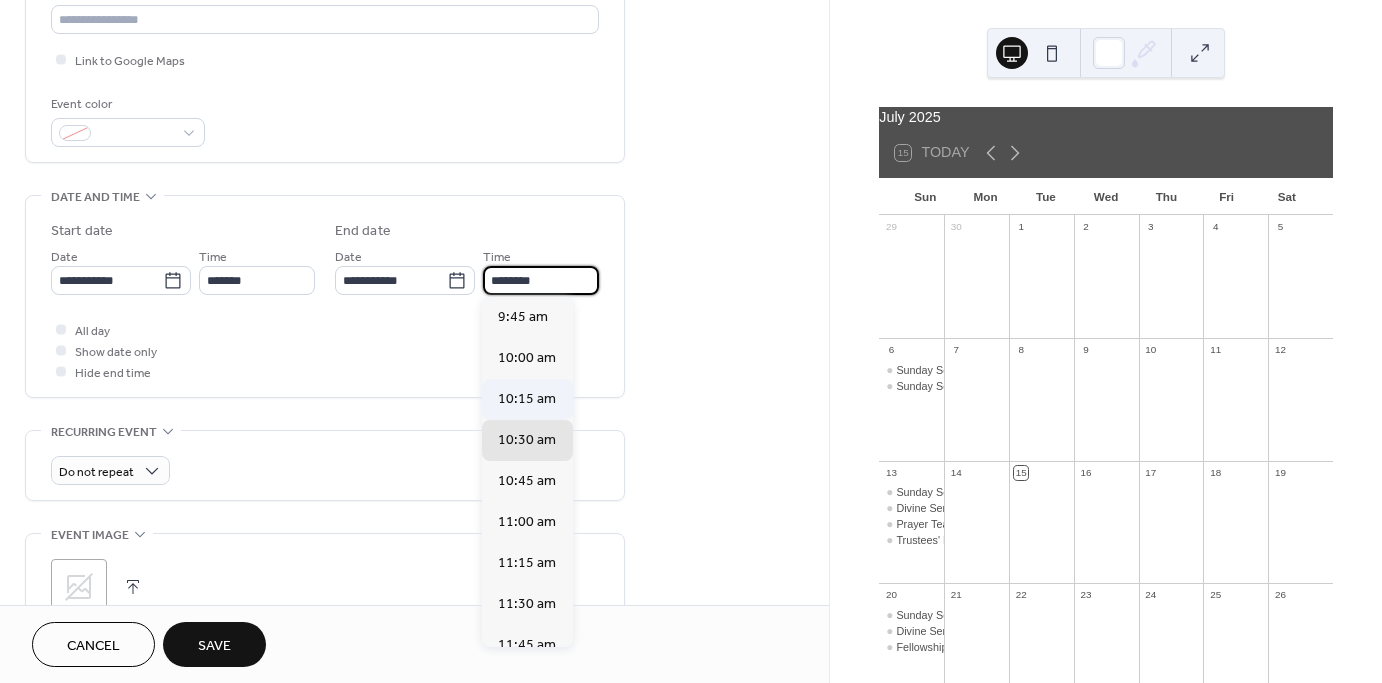 type on "********" 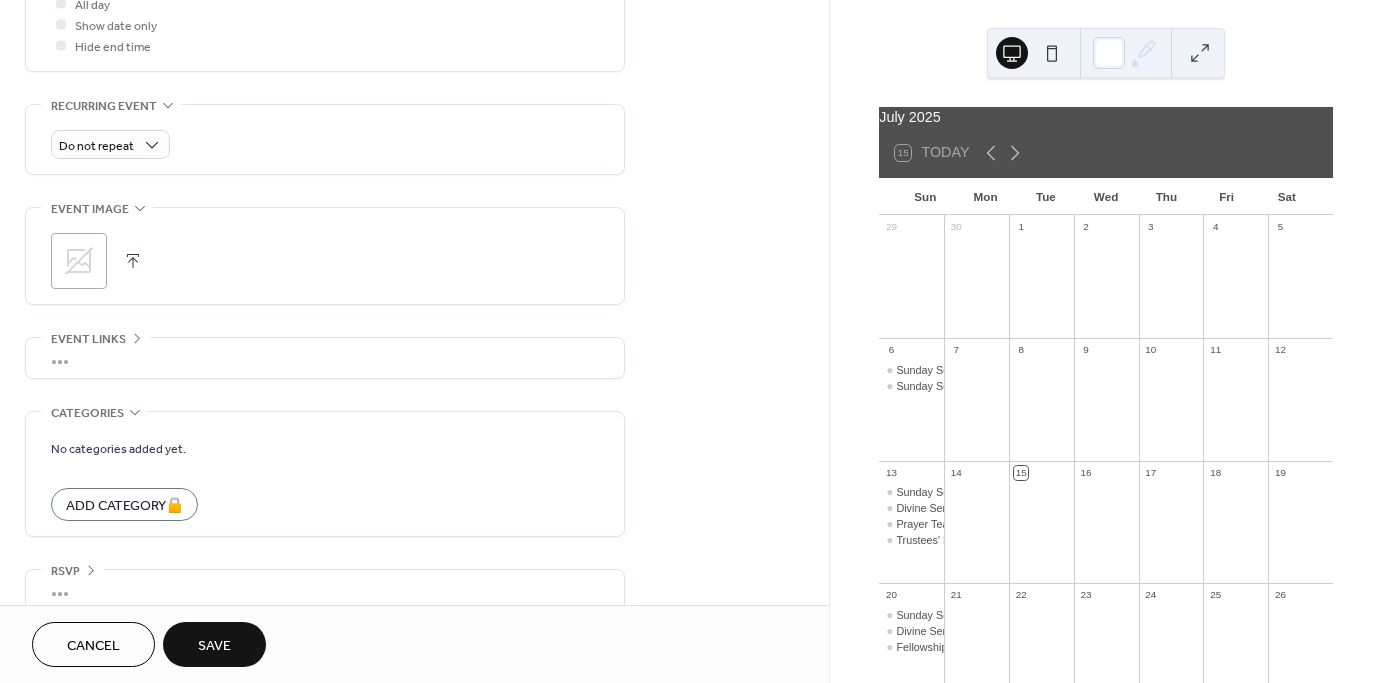 scroll, scrollTop: 805, scrollLeft: 0, axis: vertical 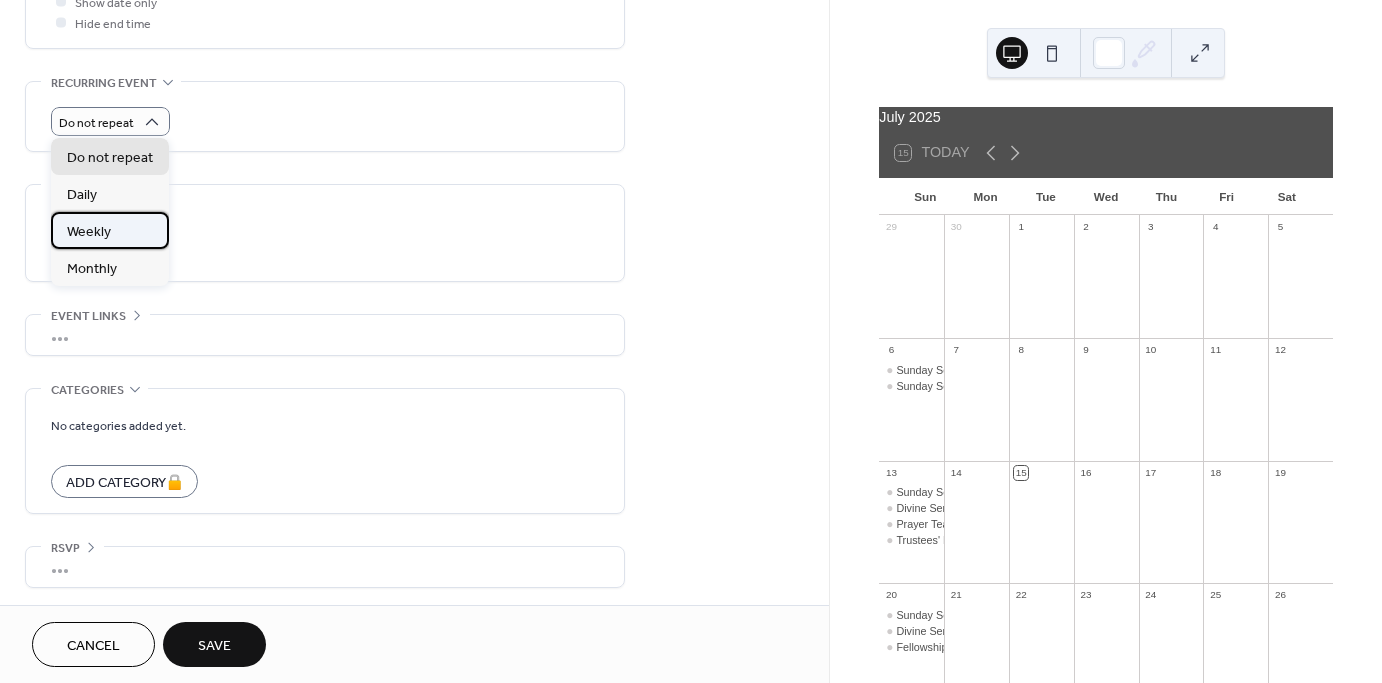 click on "Weekly" at bounding box center [89, 232] 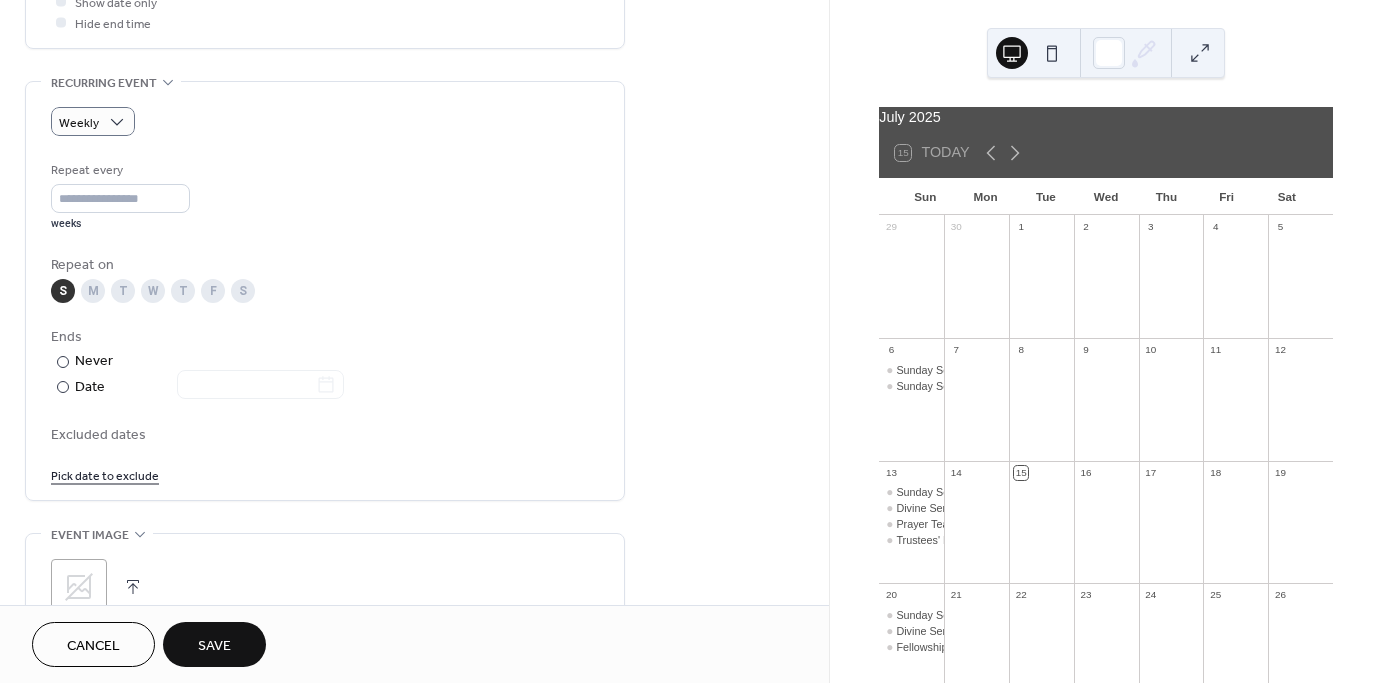 click on "Save" at bounding box center [214, 646] 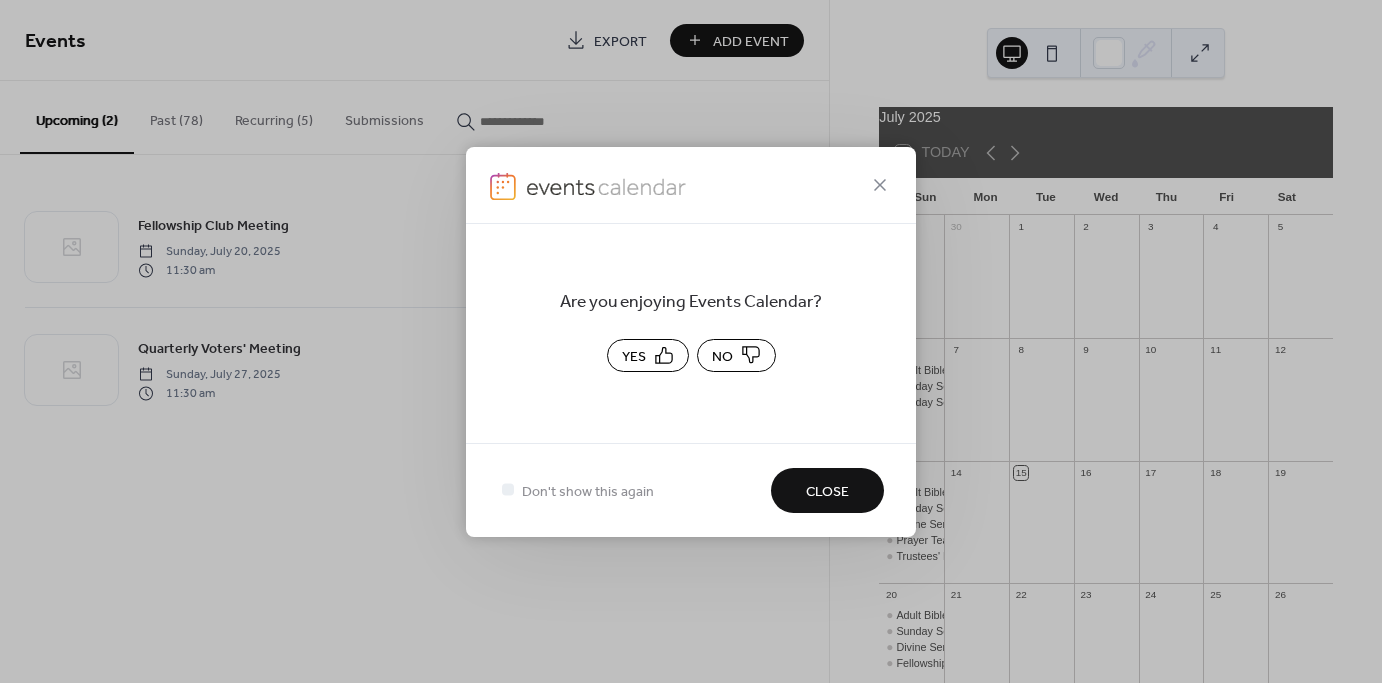 click on "Close" at bounding box center (827, 491) 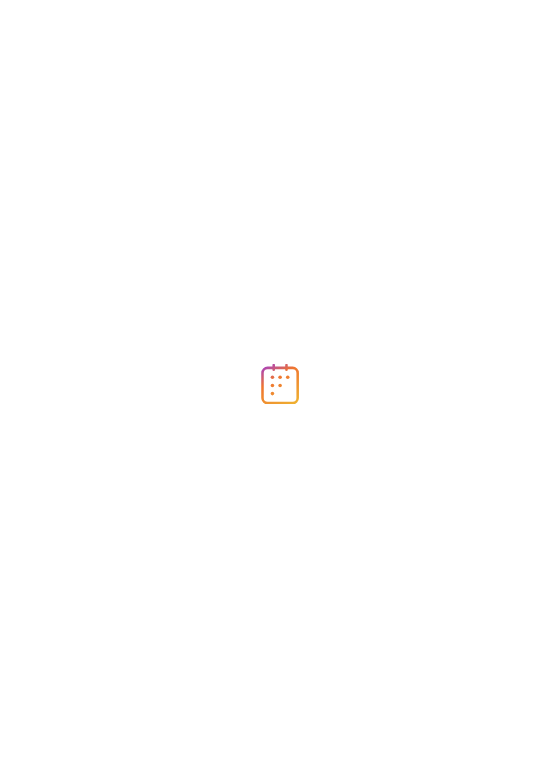 scroll, scrollTop: 0, scrollLeft: 0, axis: both 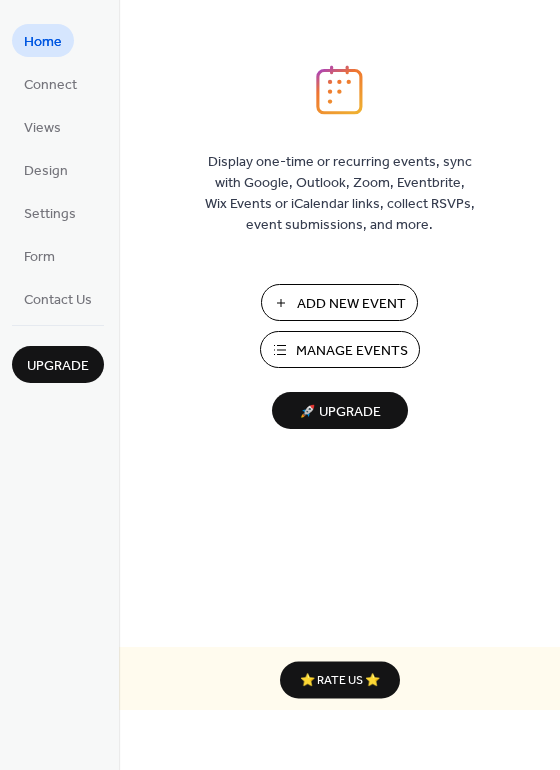 click on "Manage Events" at bounding box center (352, 351) 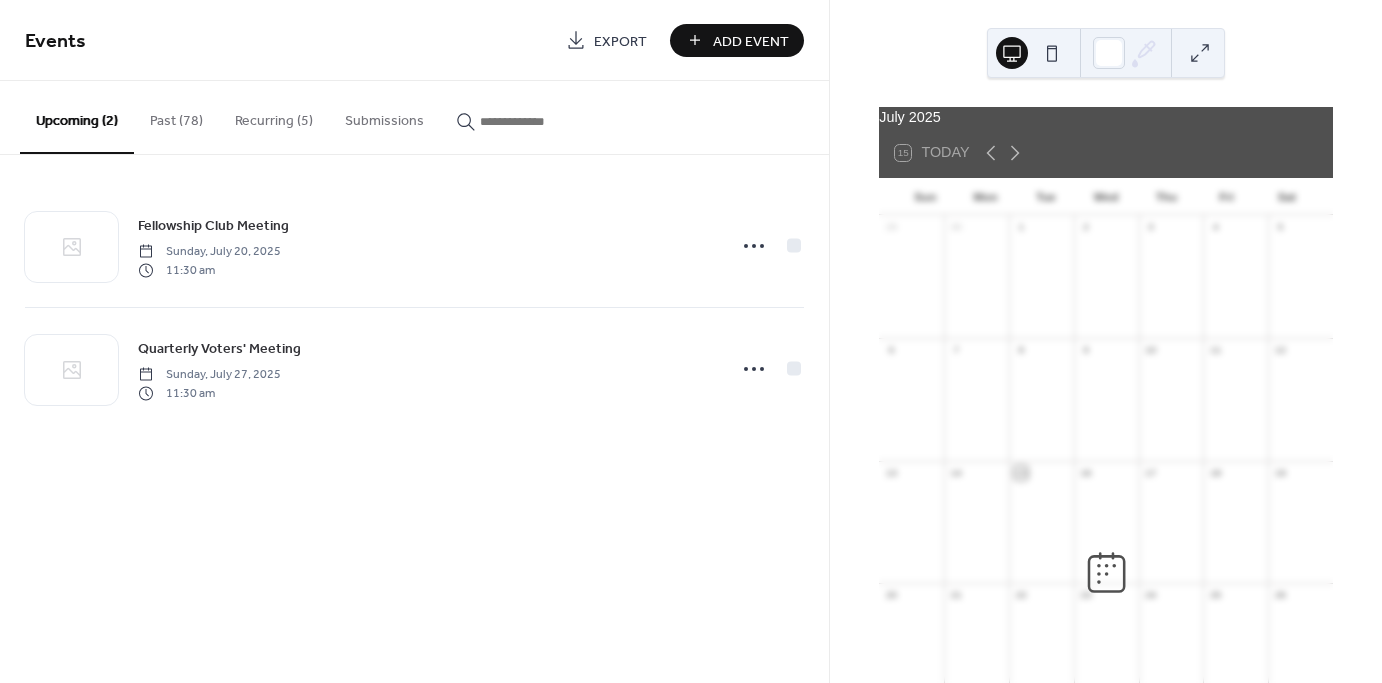 scroll, scrollTop: 0, scrollLeft: 0, axis: both 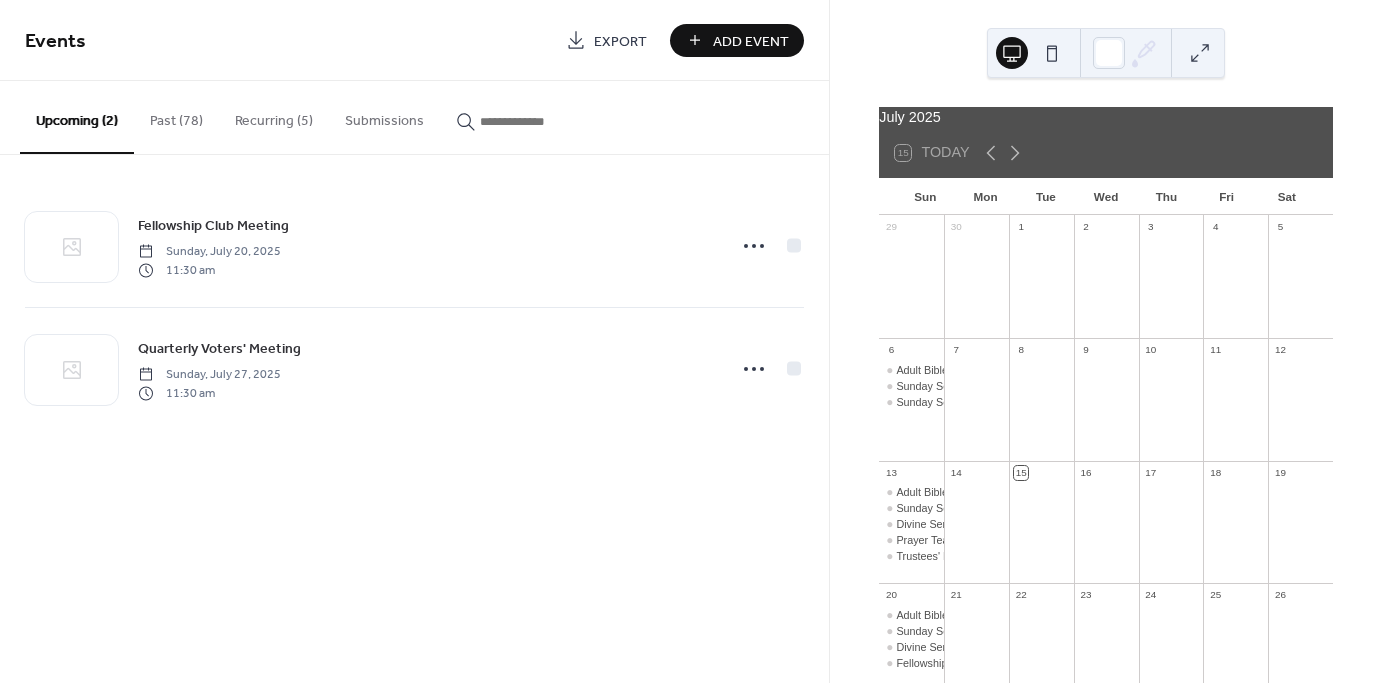 click on "Recurring (5)" at bounding box center (274, 116) 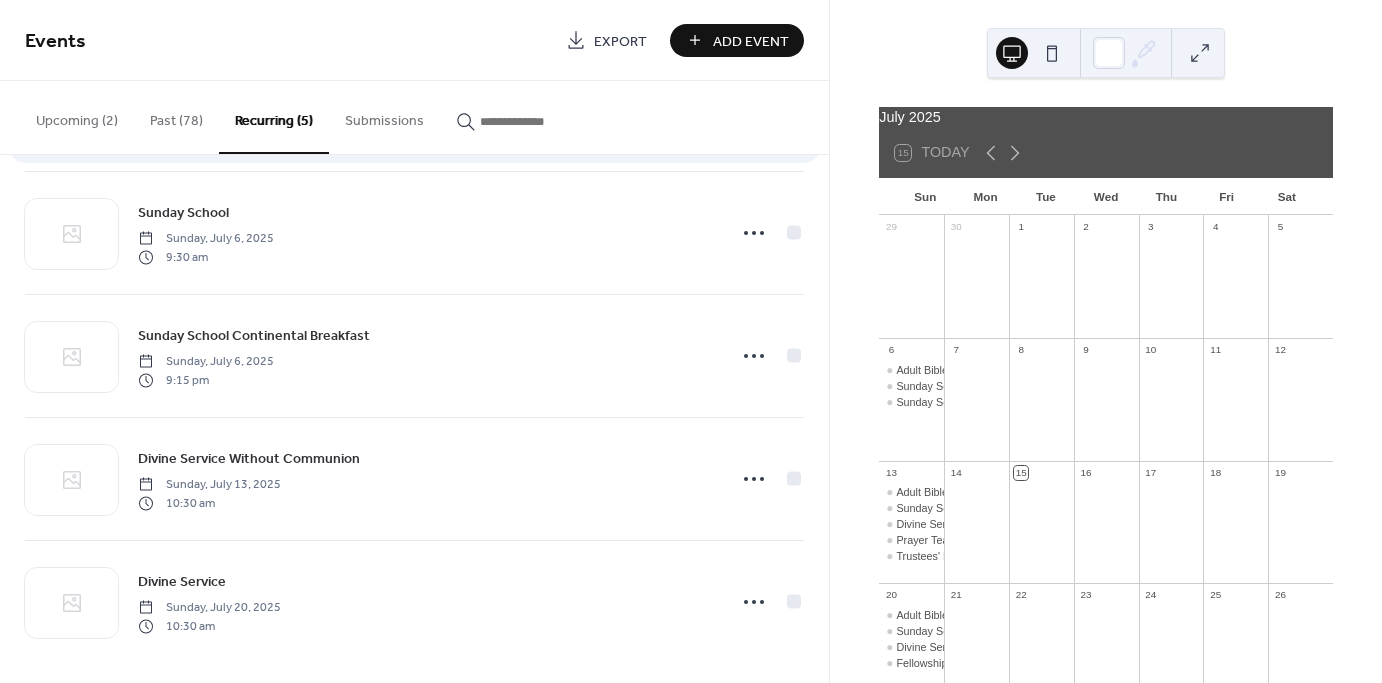 scroll, scrollTop: 144, scrollLeft: 0, axis: vertical 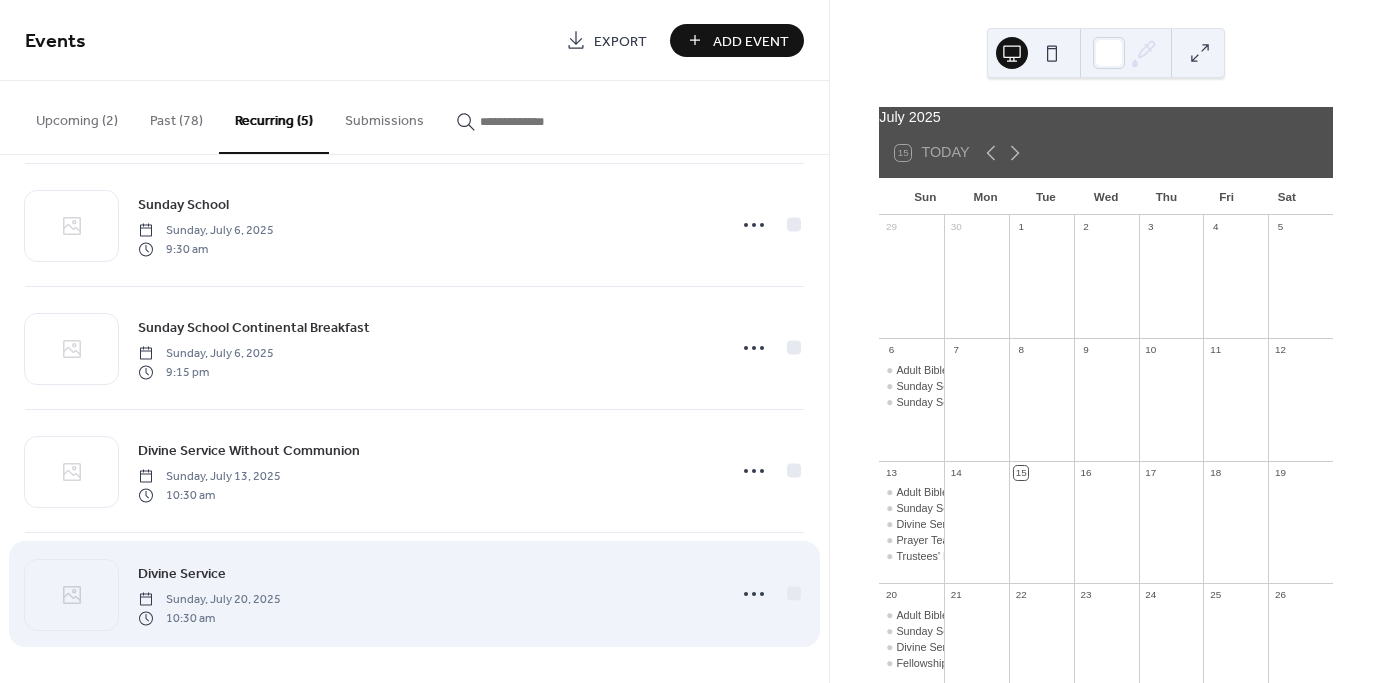 click on "Divine Service  [DATE] [TIME]" at bounding box center [426, 594] 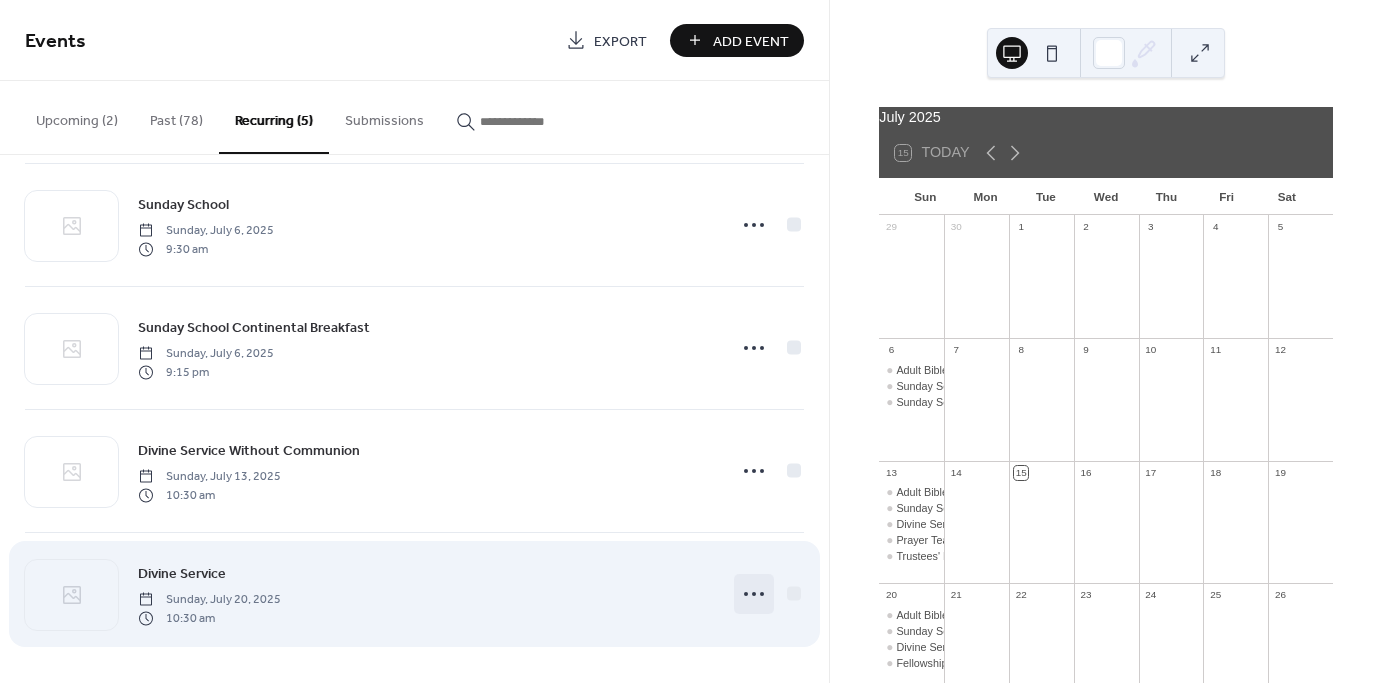 click 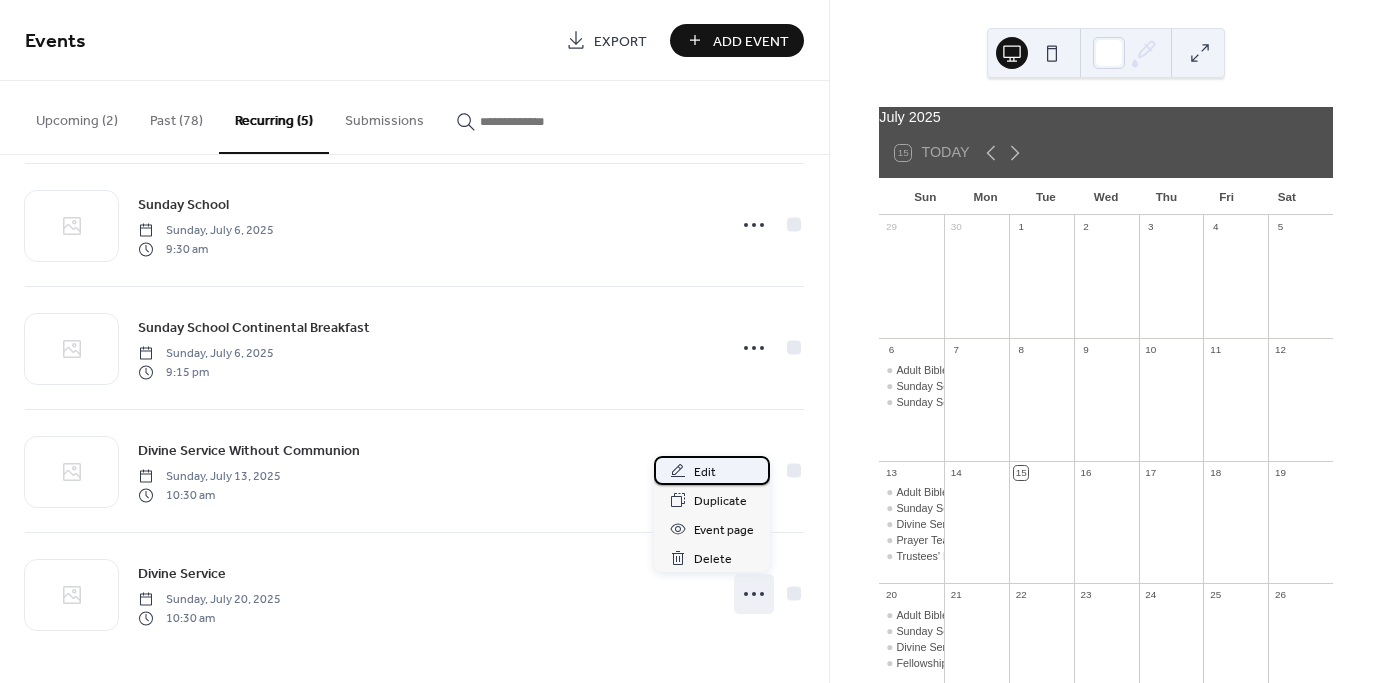 click on "Edit" at bounding box center [712, 470] 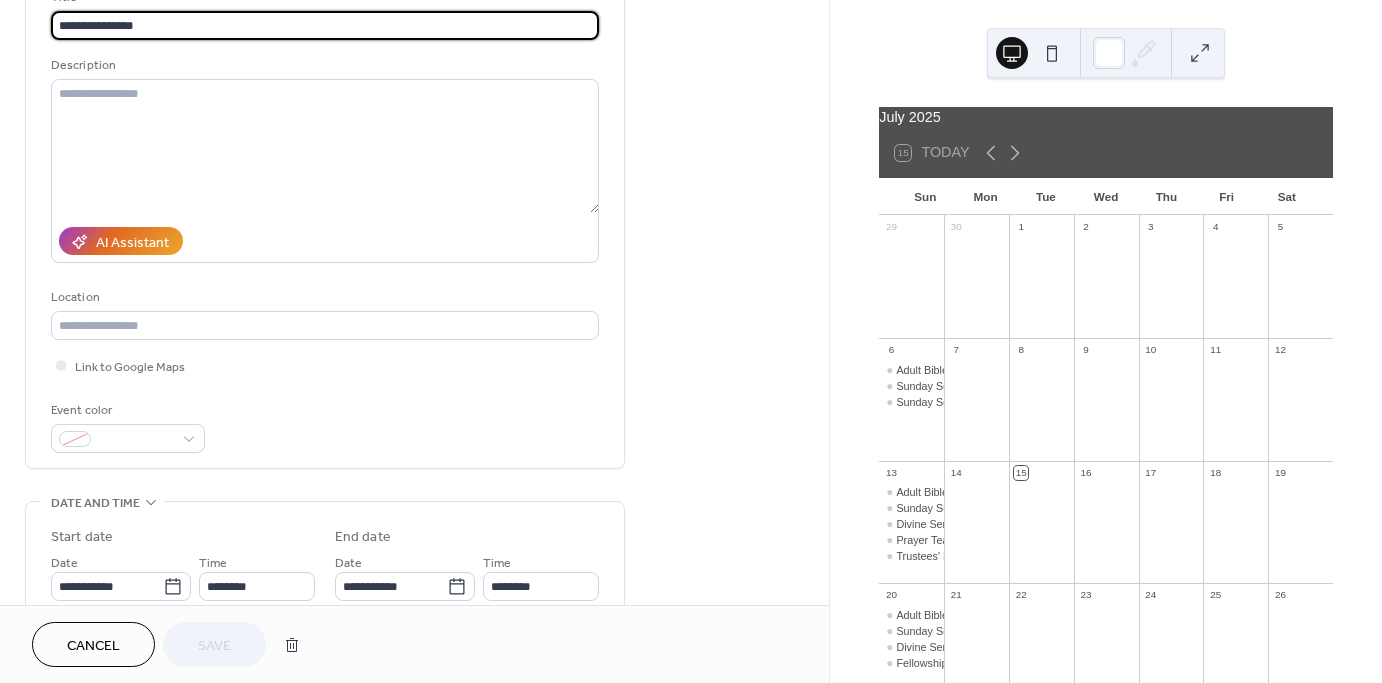 scroll, scrollTop: 214, scrollLeft: 0, axis: vertical 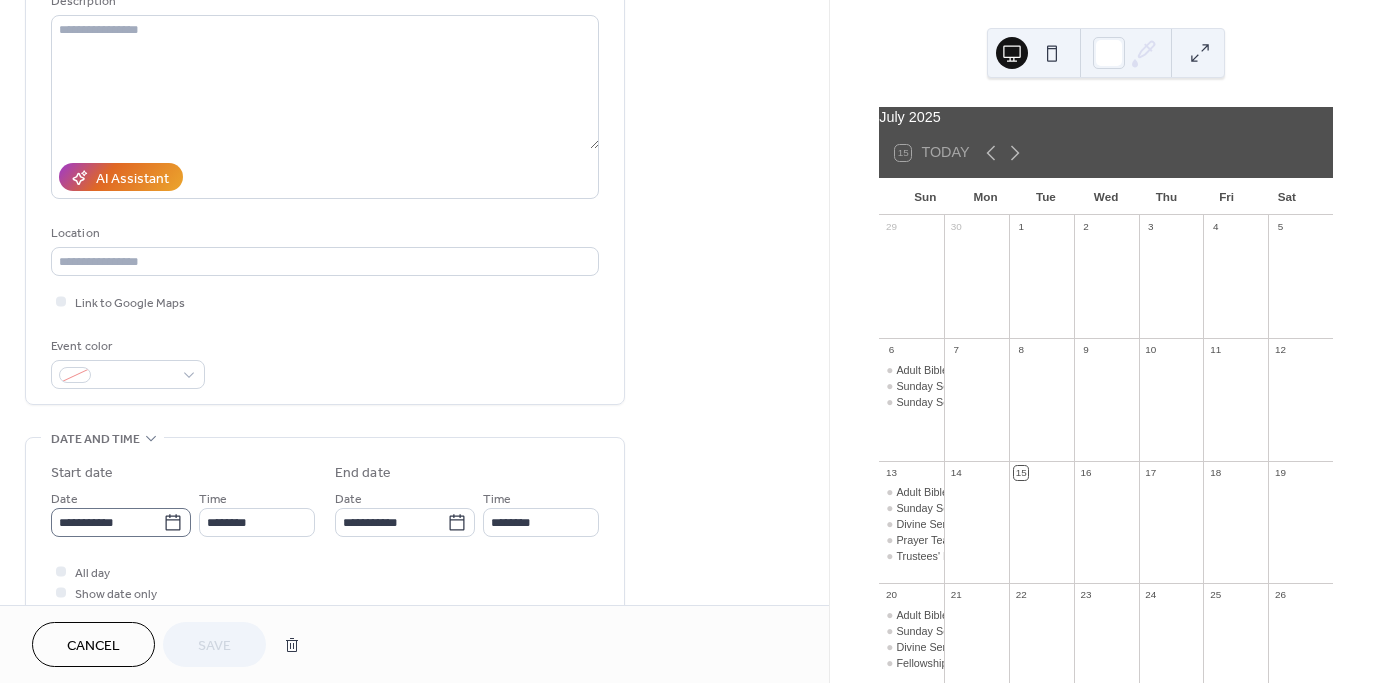 click 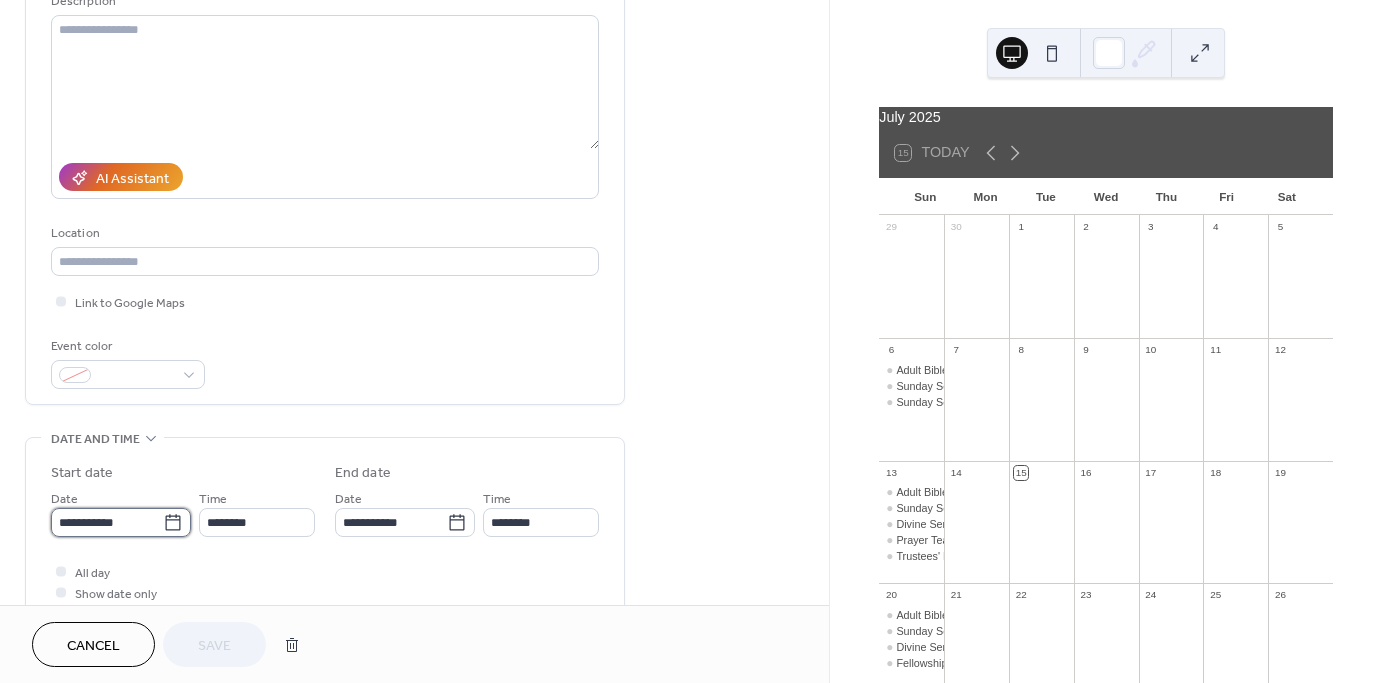 click on "**********" at bounding box center (107, 522) 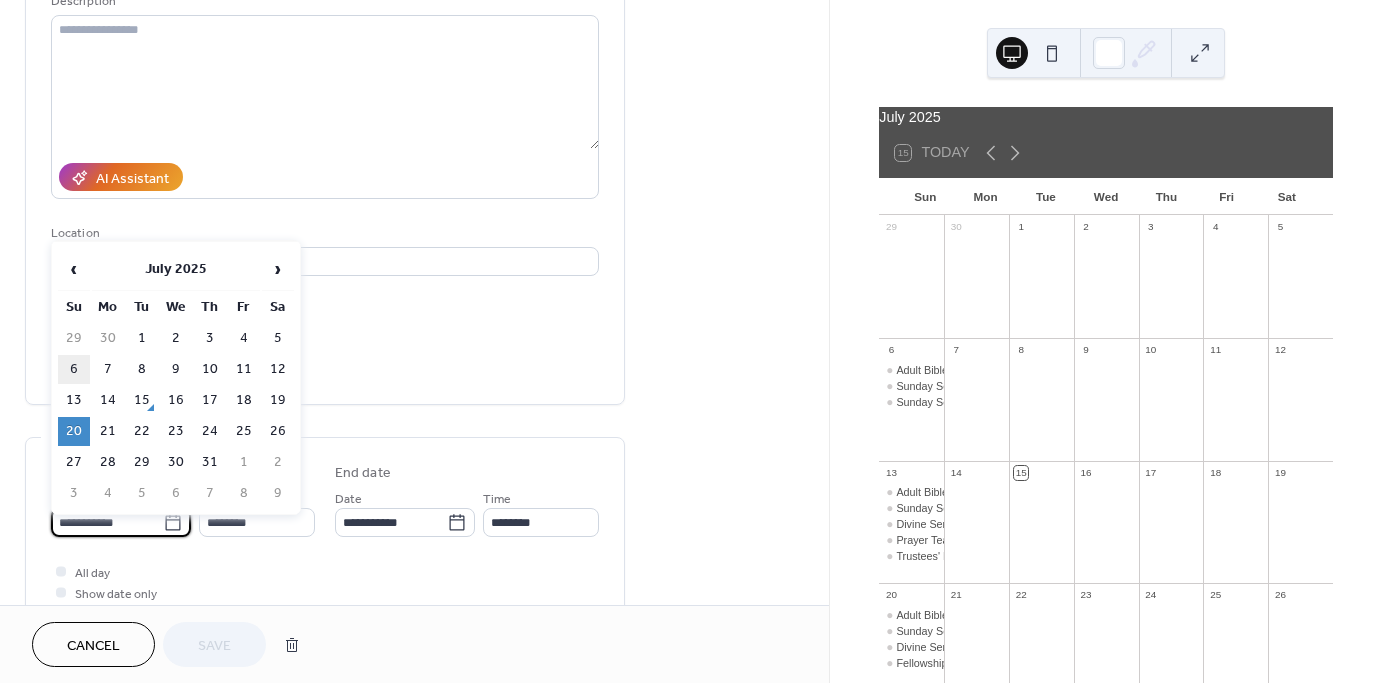 click on "6" at bounding box center [74, 369] 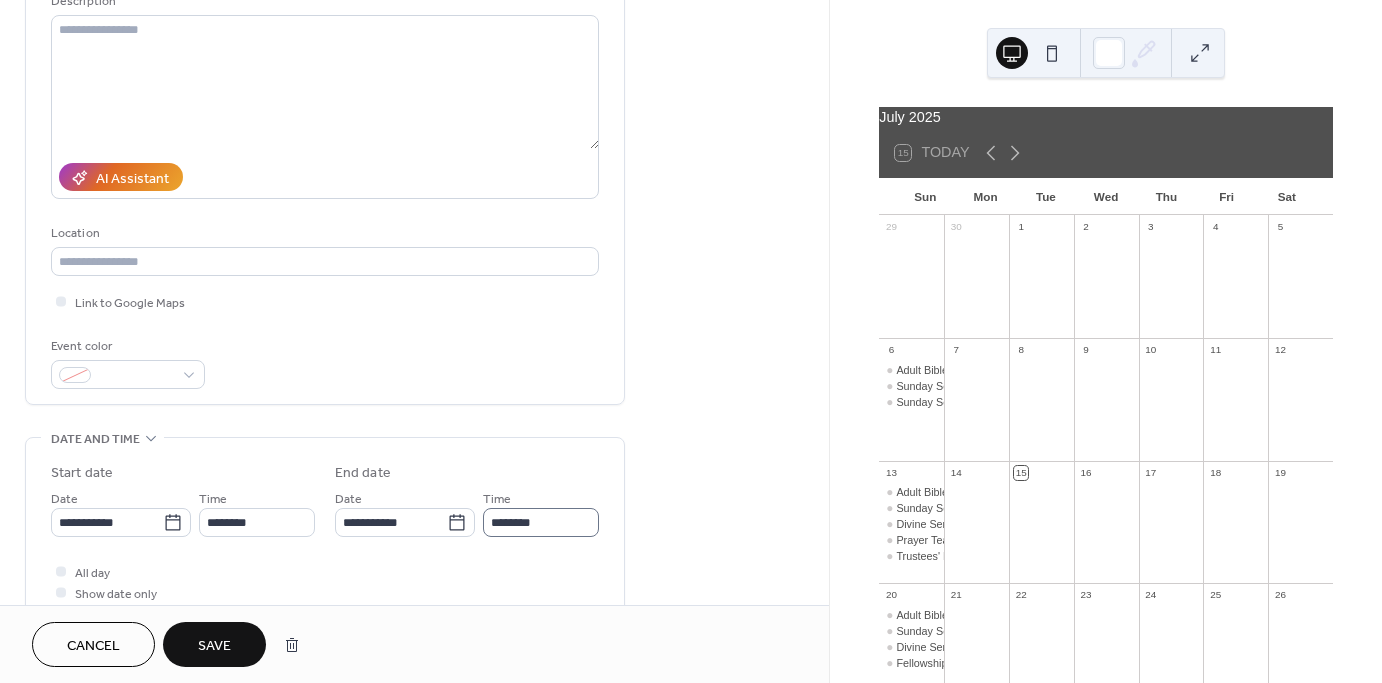 scroll, scrollTop: 1, scrollLeft: 0, axis: vertical 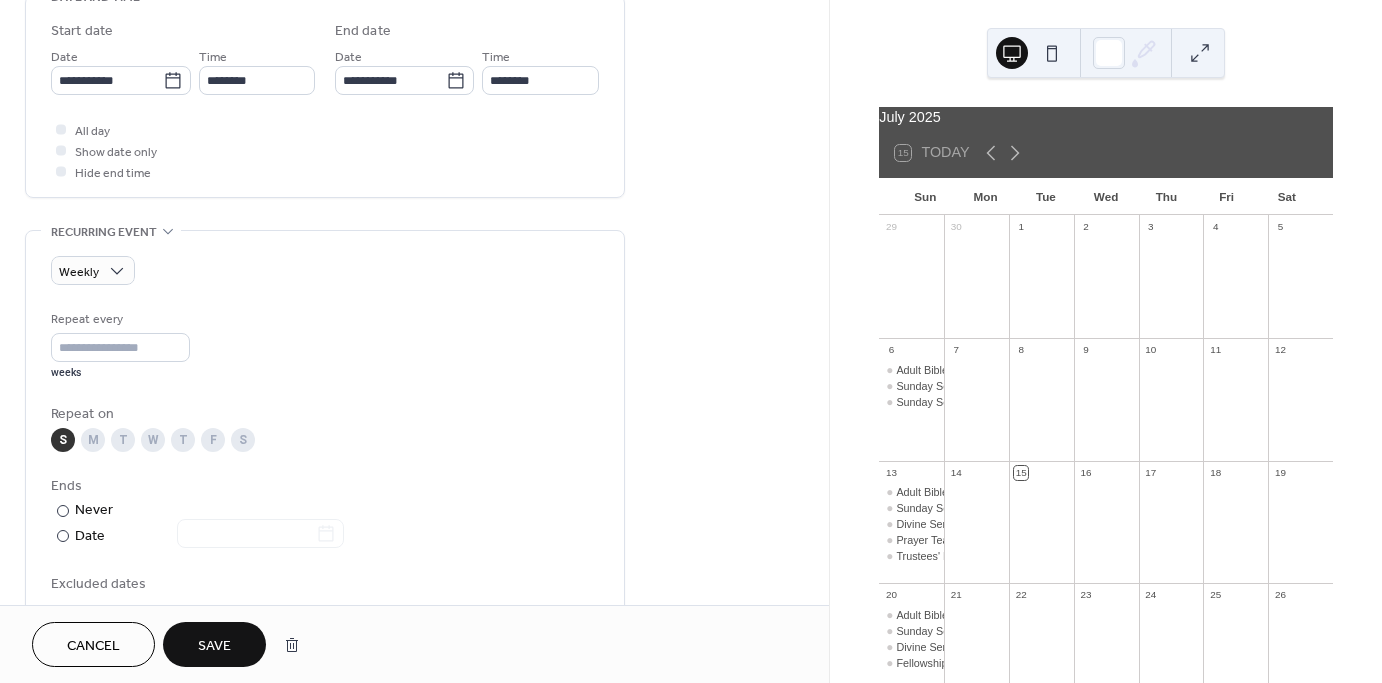 click on "Save" at bounding box center [214, 646] 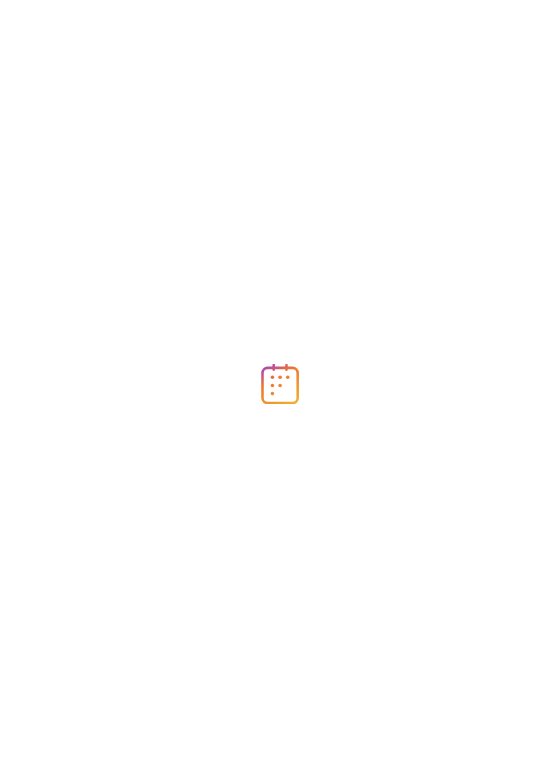 scroll, scrollTop: 0, scrollLeft: 0, axis: both 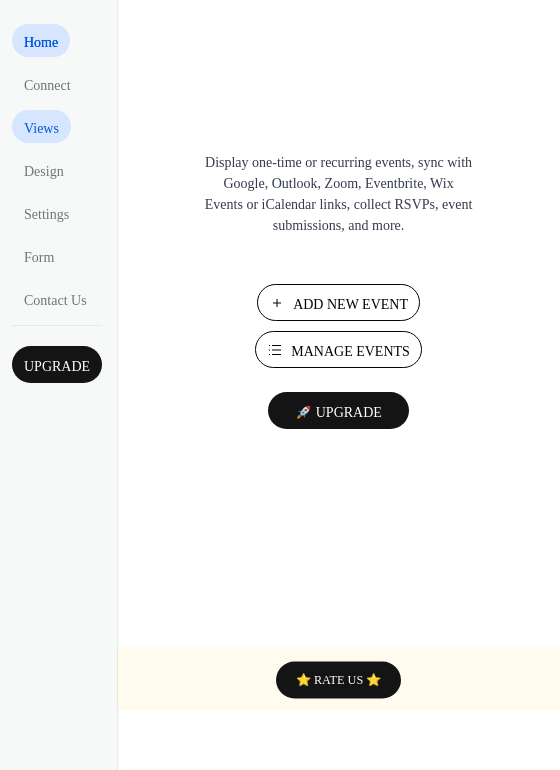 click on "Views" at bounding box center [41, 128] 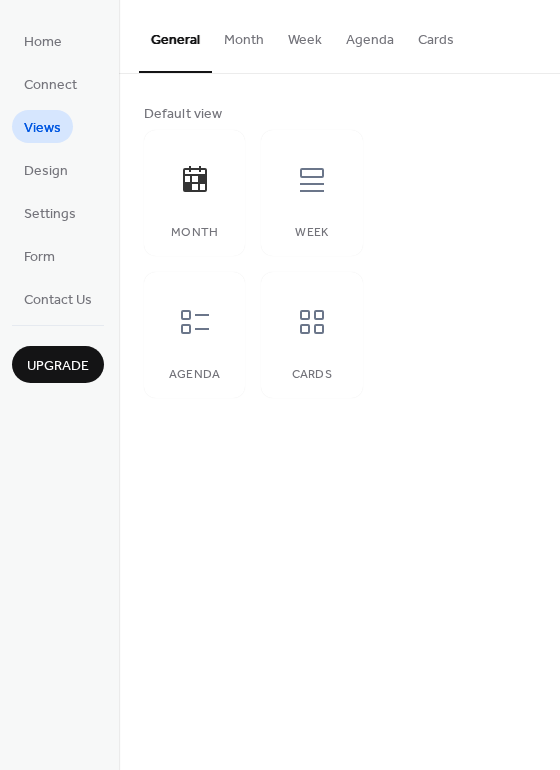 click on "Cards" at bounding box center [436, 35] 